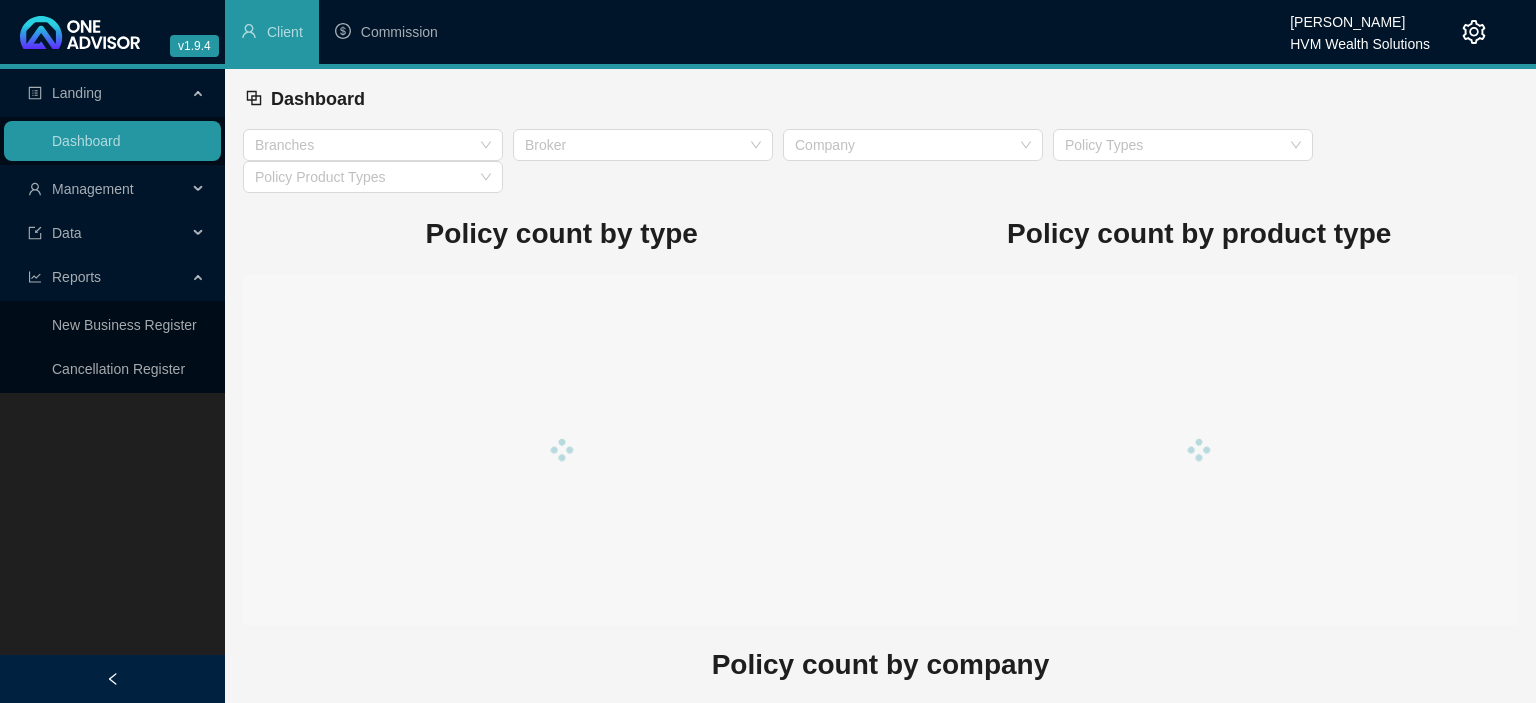 scroll, scrollTop: 0, scrollLeft: 0, axis: both 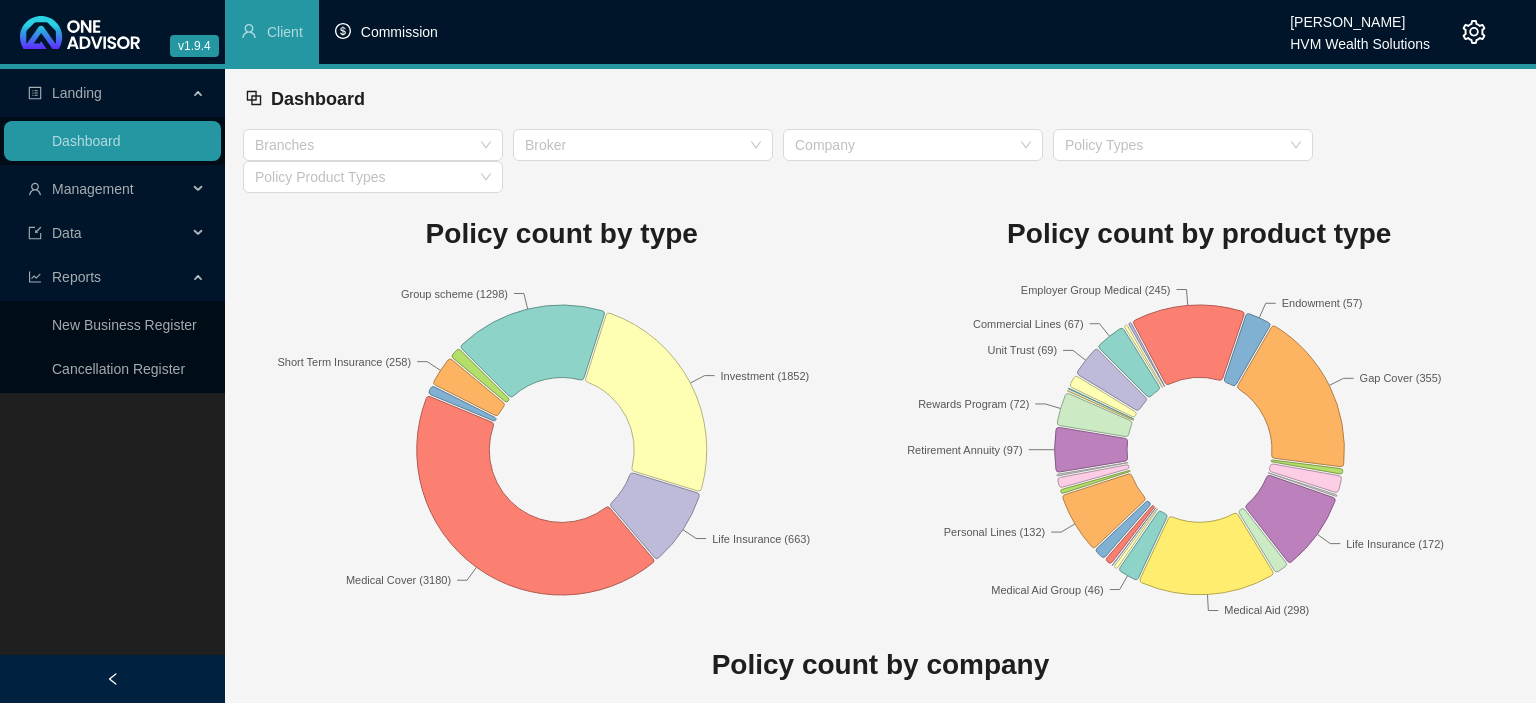 click on "Commission" at bounding box center [386, 32] 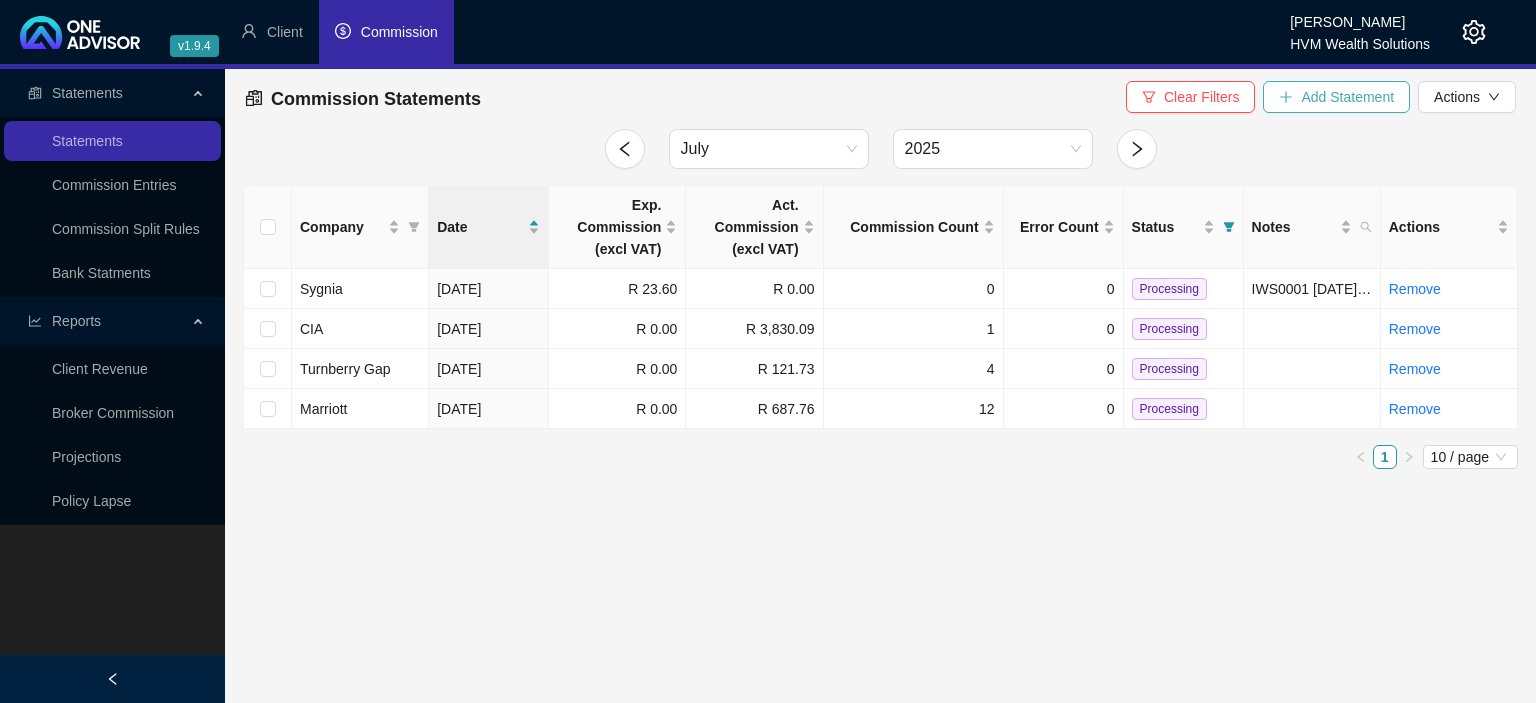 click 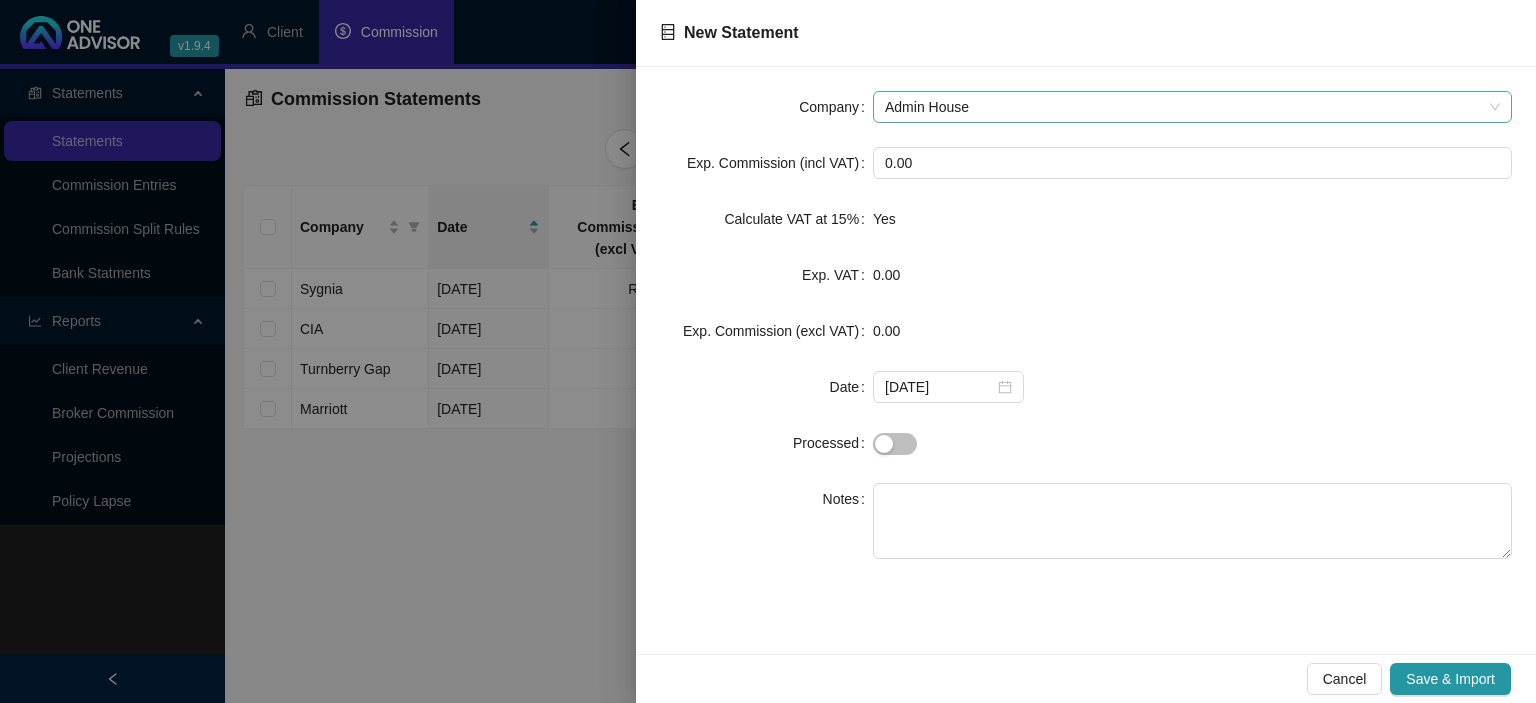 click on "Admin House" at bounding box center [1192, 107] 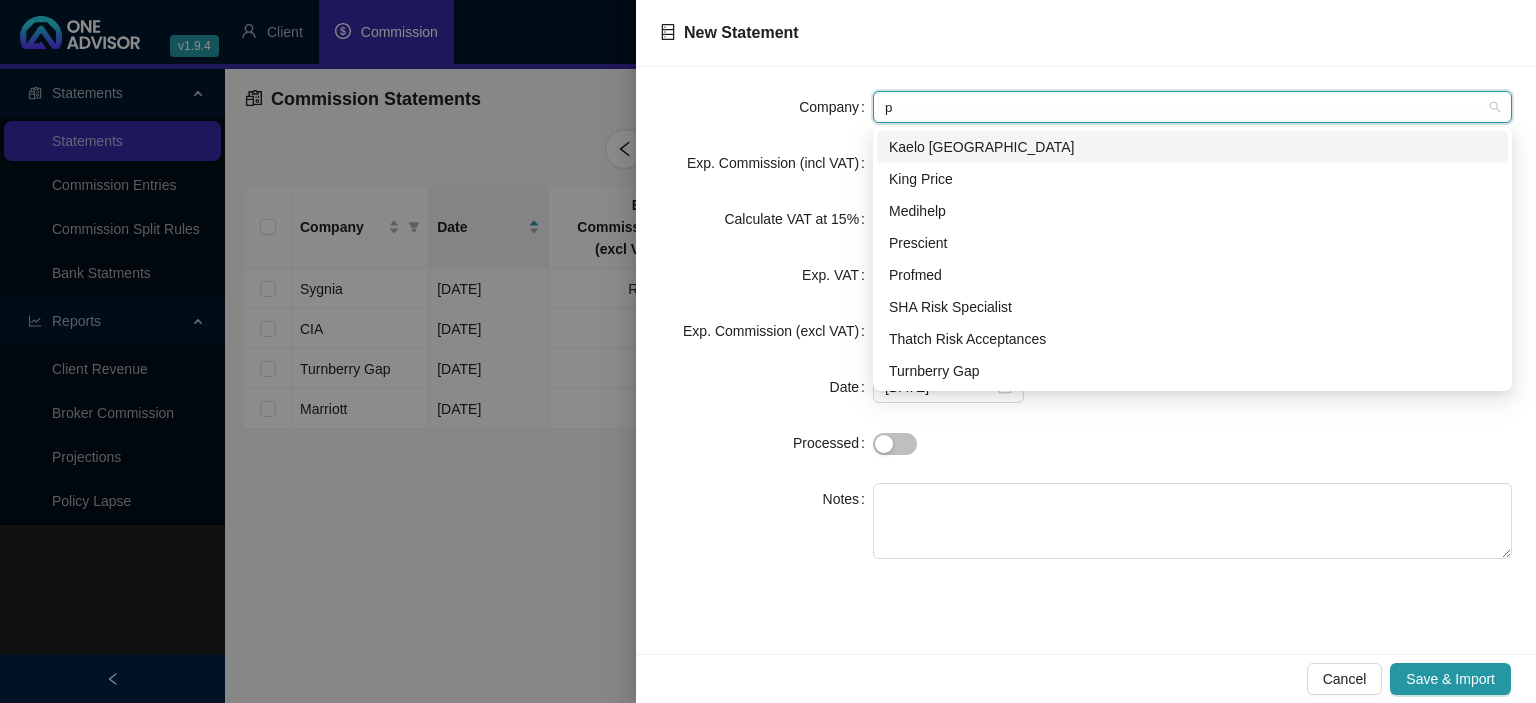type on "pr" 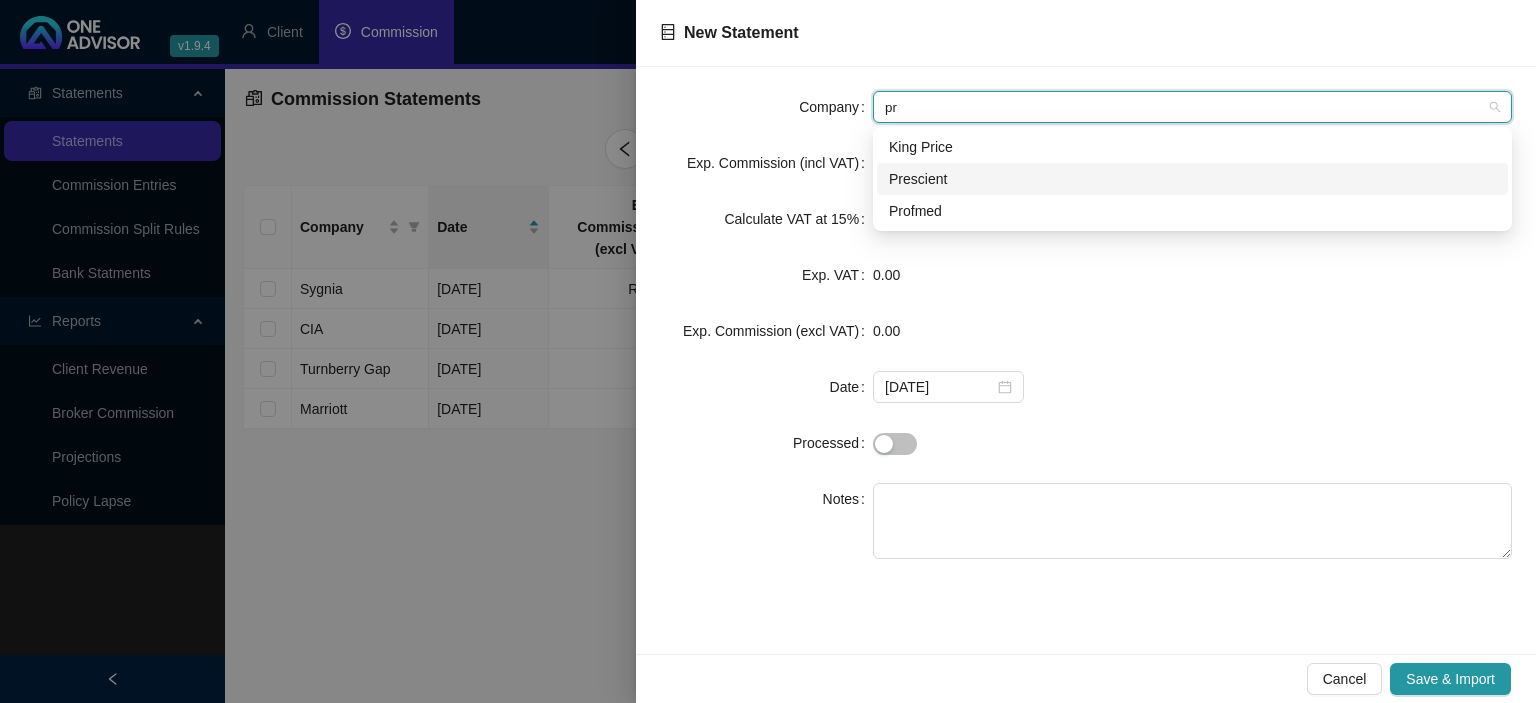 click on "Prescient" at bounding box center (1192, 179) 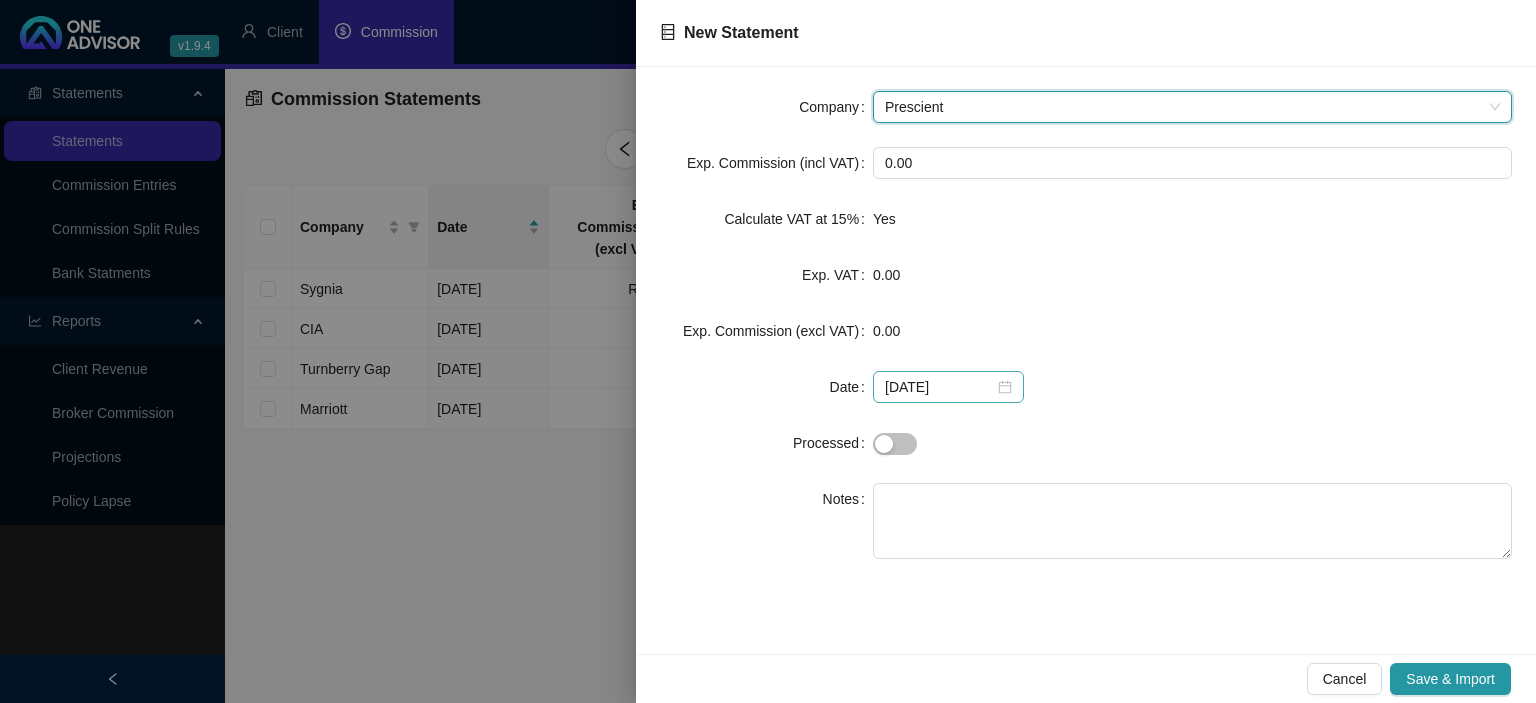 click on "[DATE]" at bounding box center [948, 387] 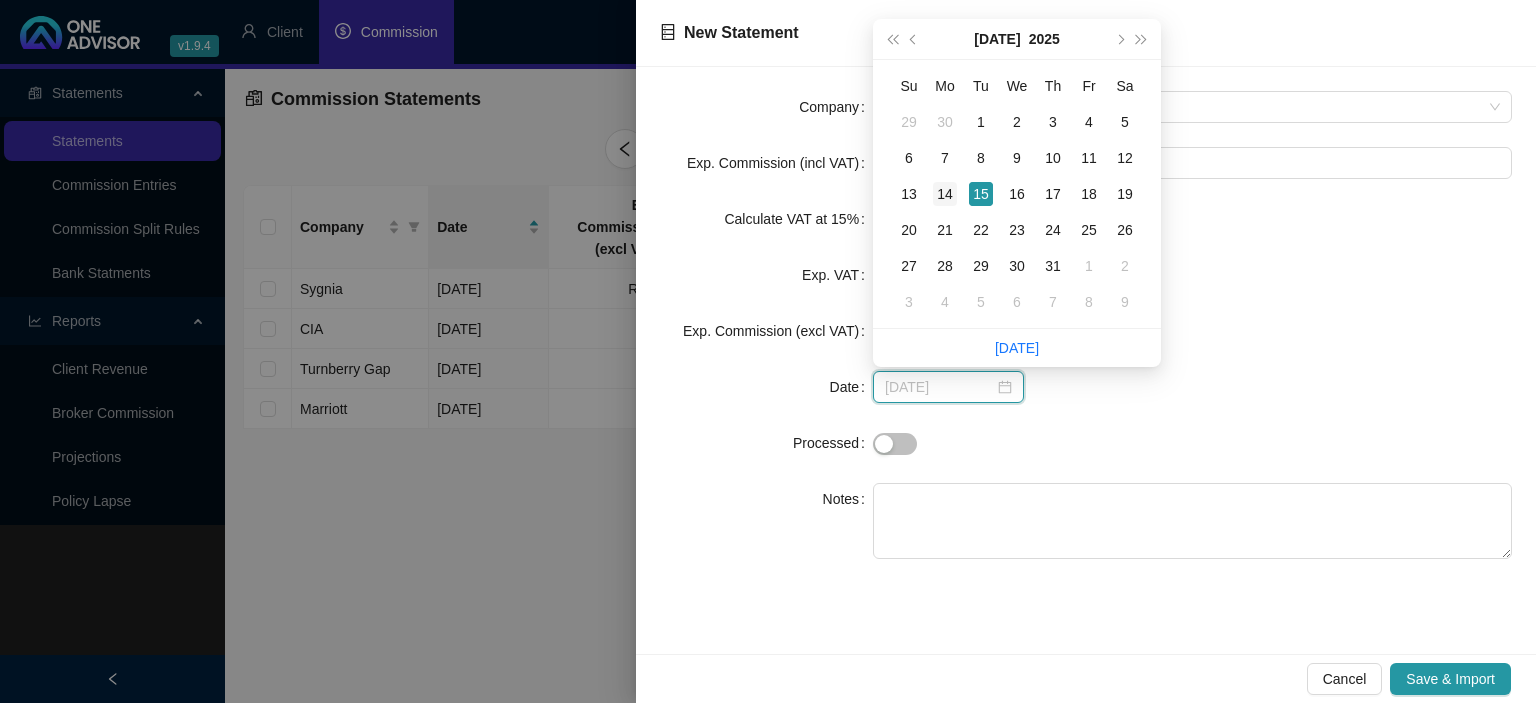 type on "[DATE]" 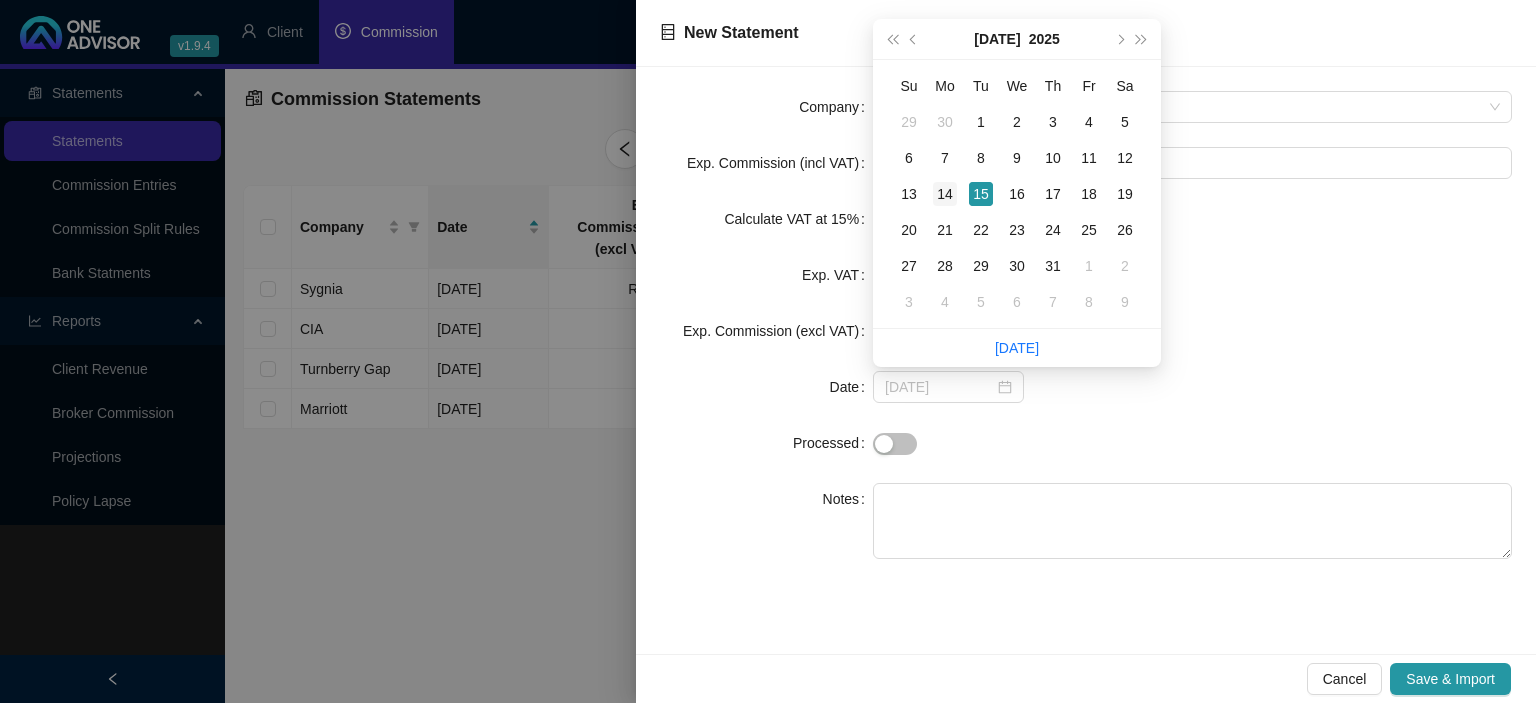 click on "14" at bounding box center (945, 194) 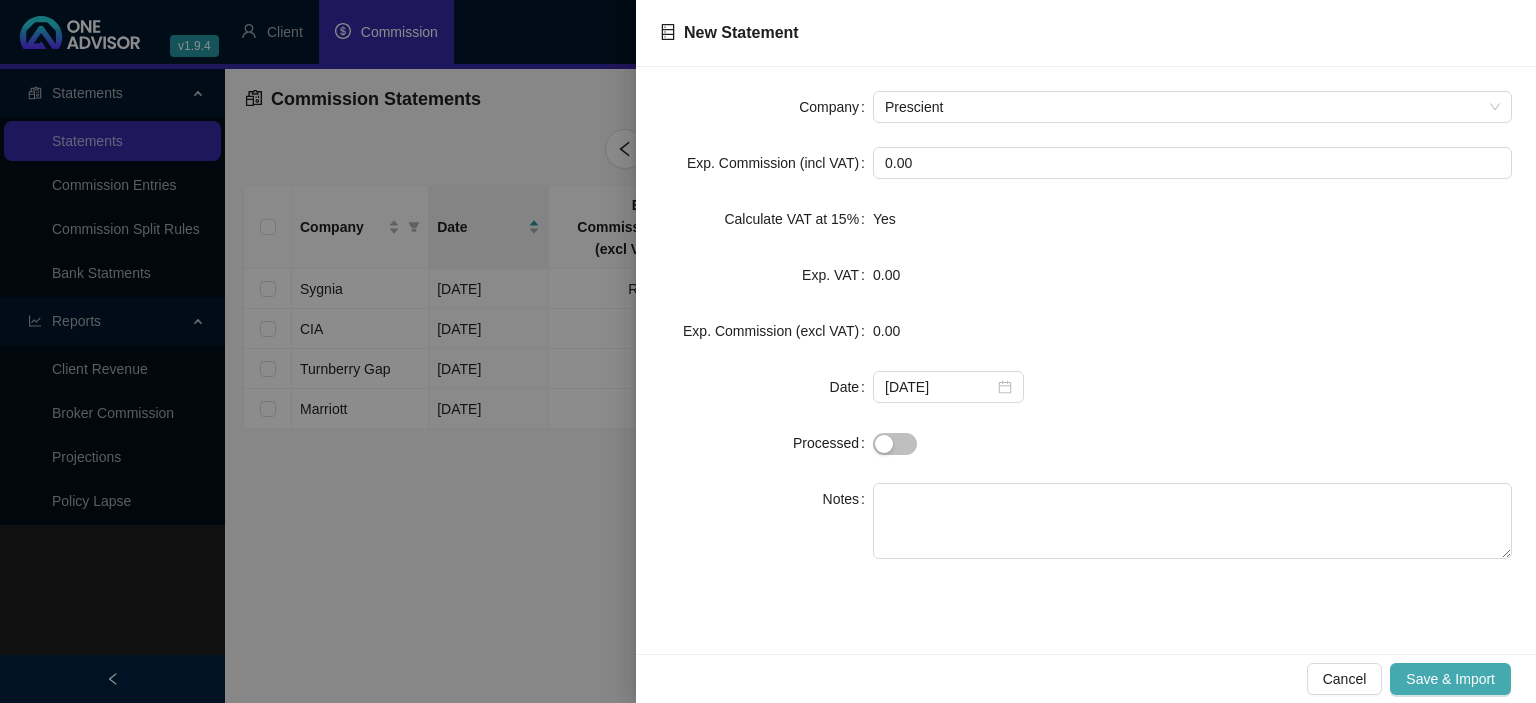 click on "Save & Import" at bounding box center (1450, 679) 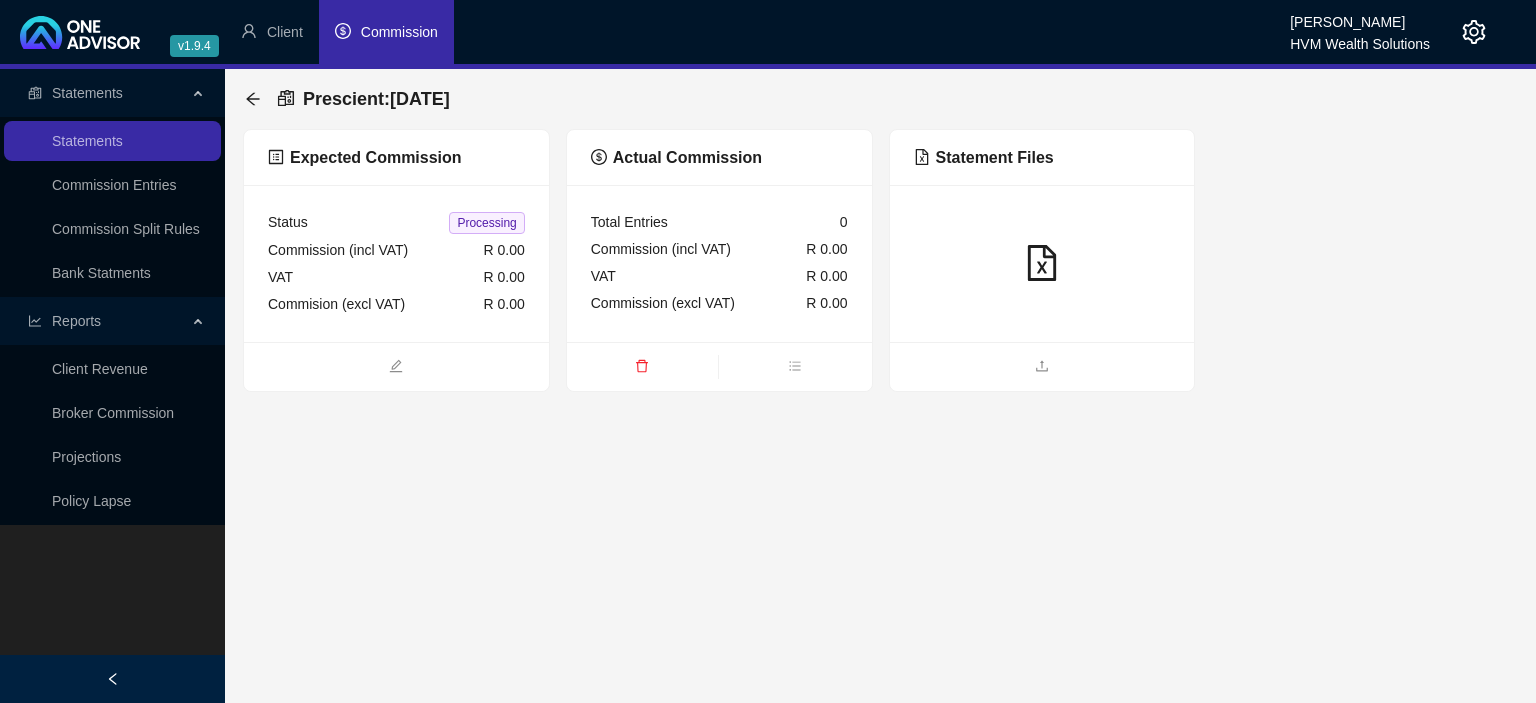 click at bounding box center (1042, 366) 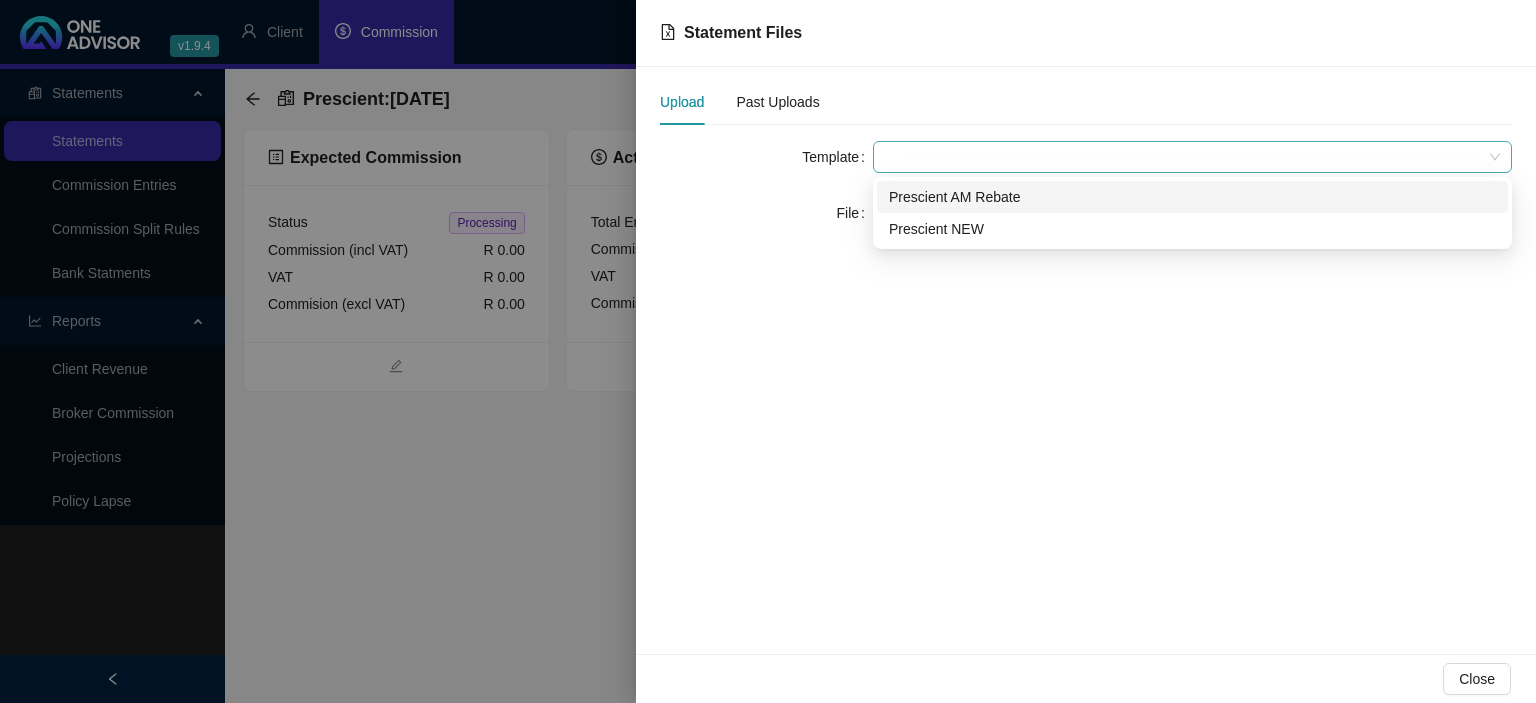 click at bounding box center (1192, 157) 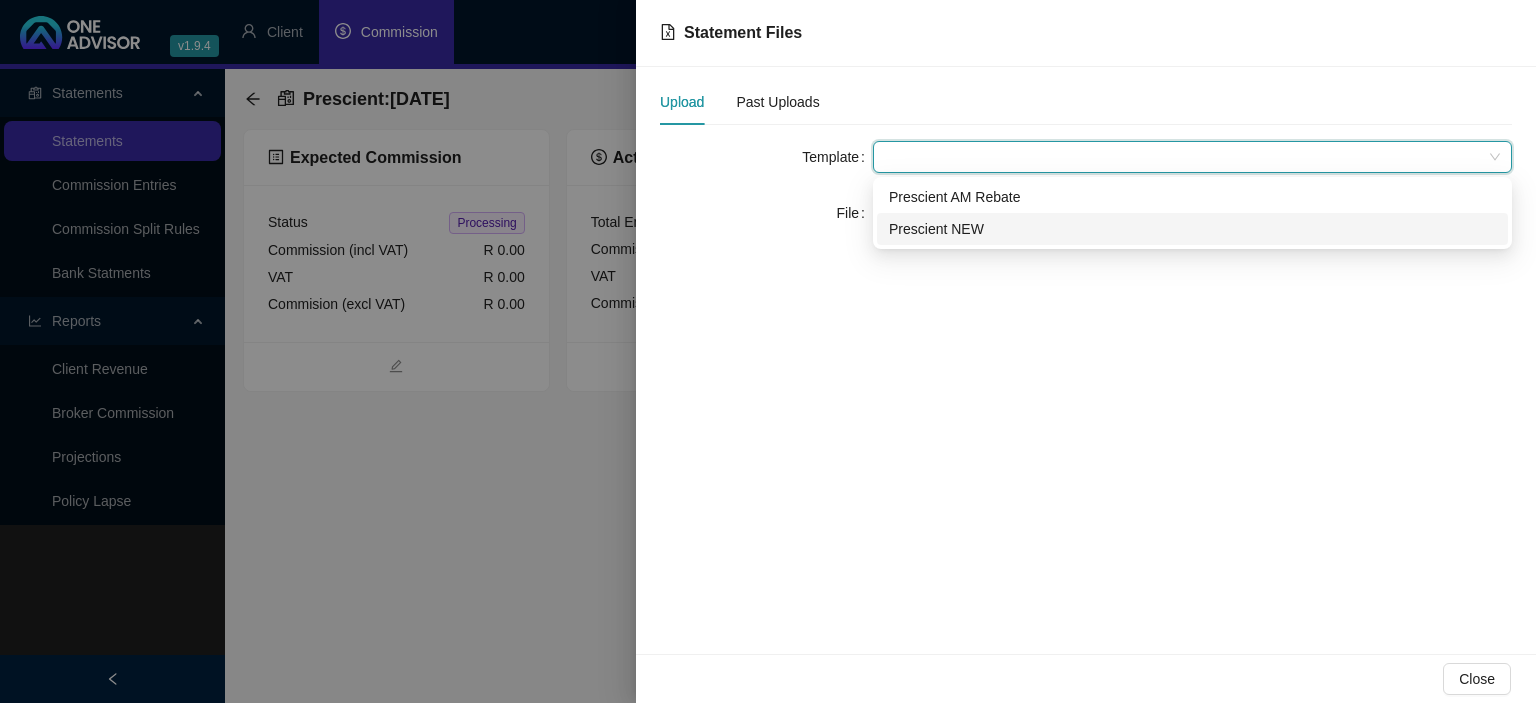 click on "Prescient NEW" at bounding box center [1192, 229] 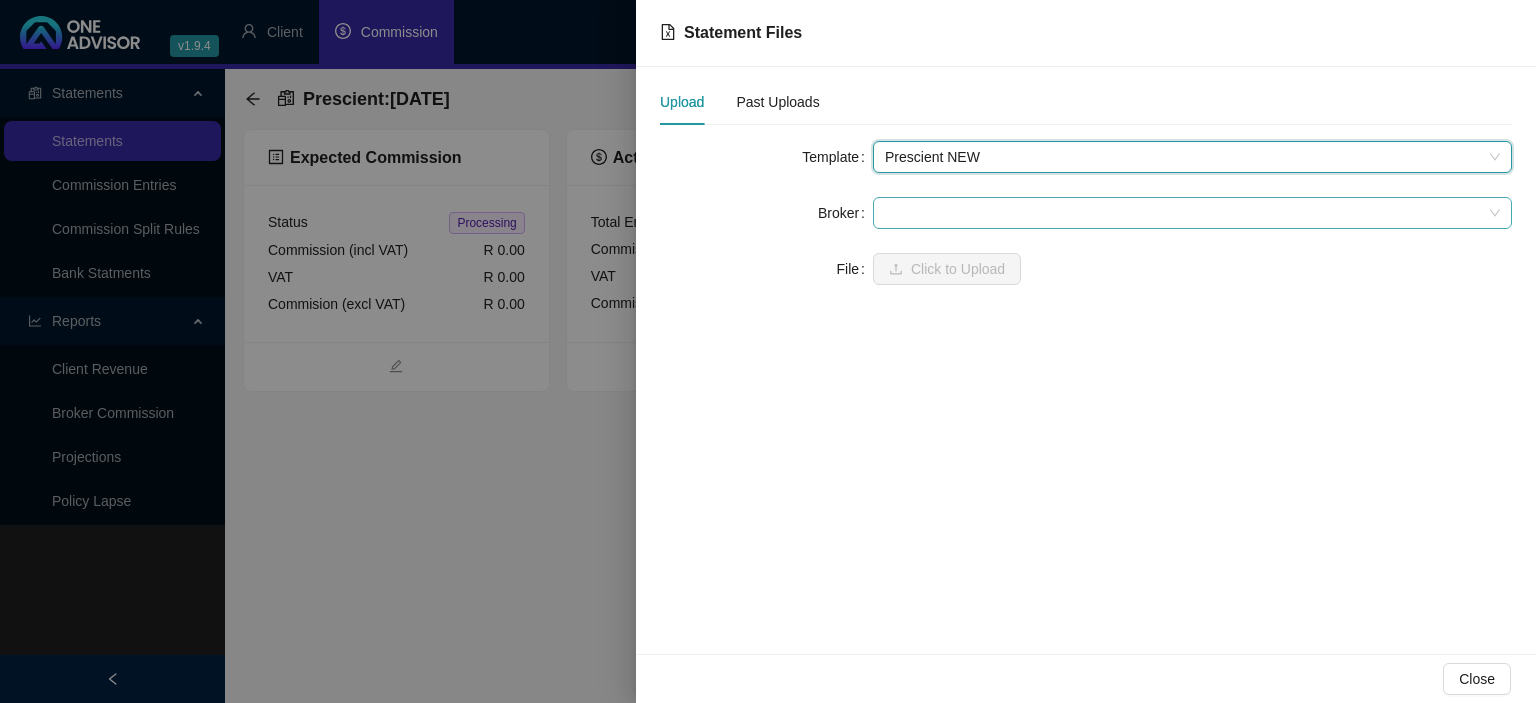 click at bounding box center [1192, 213] 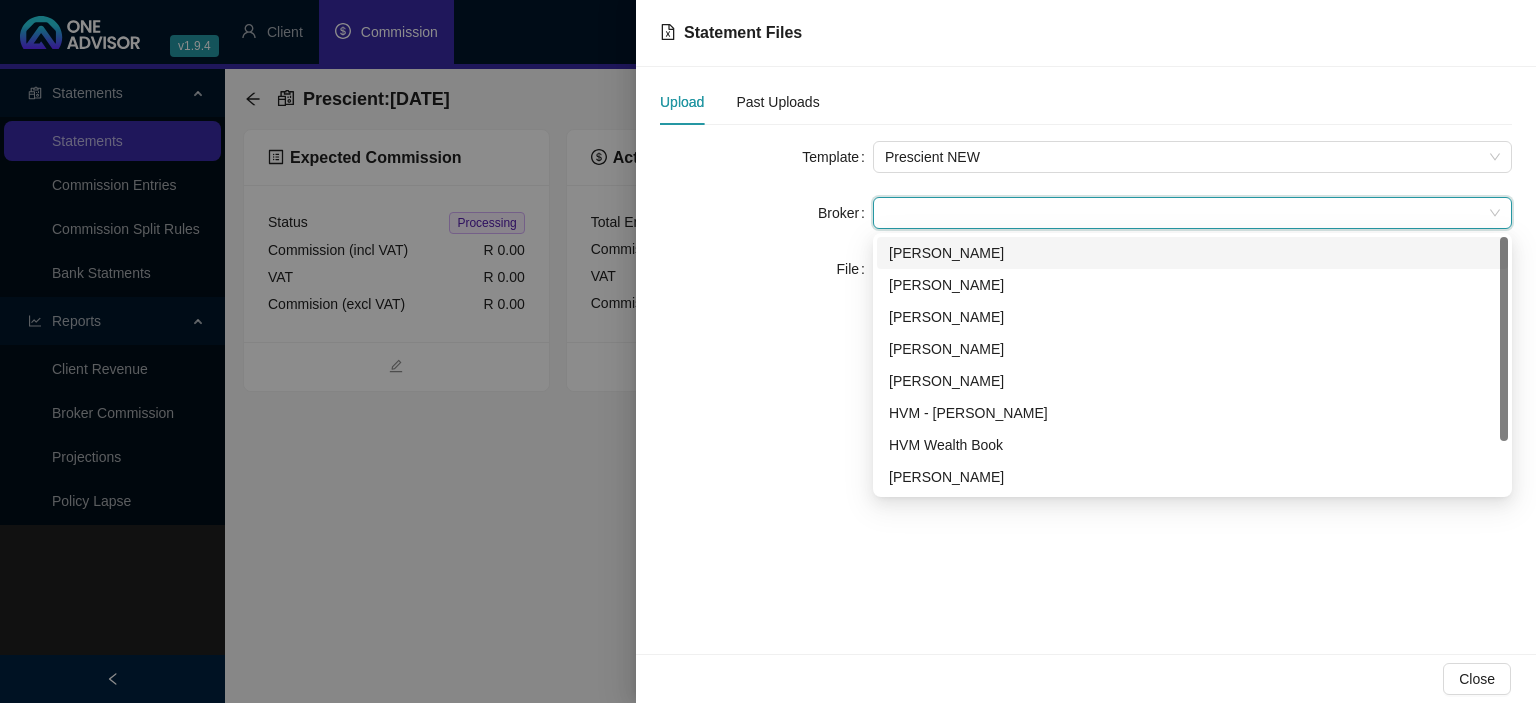 click on "[PERSON_NAME]" at bounding box center [1192, 253] 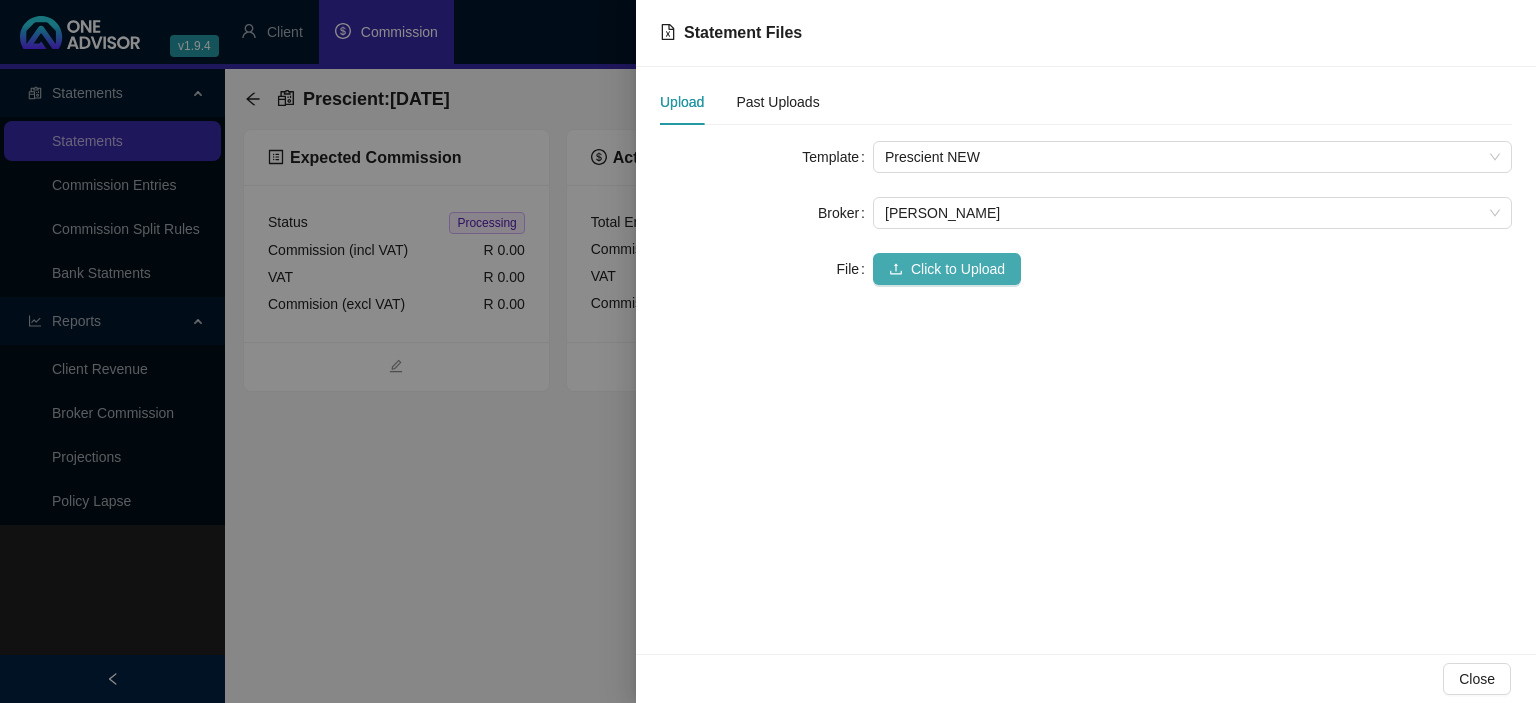 click on "Click to Upload" at bounding box center [958, 269] 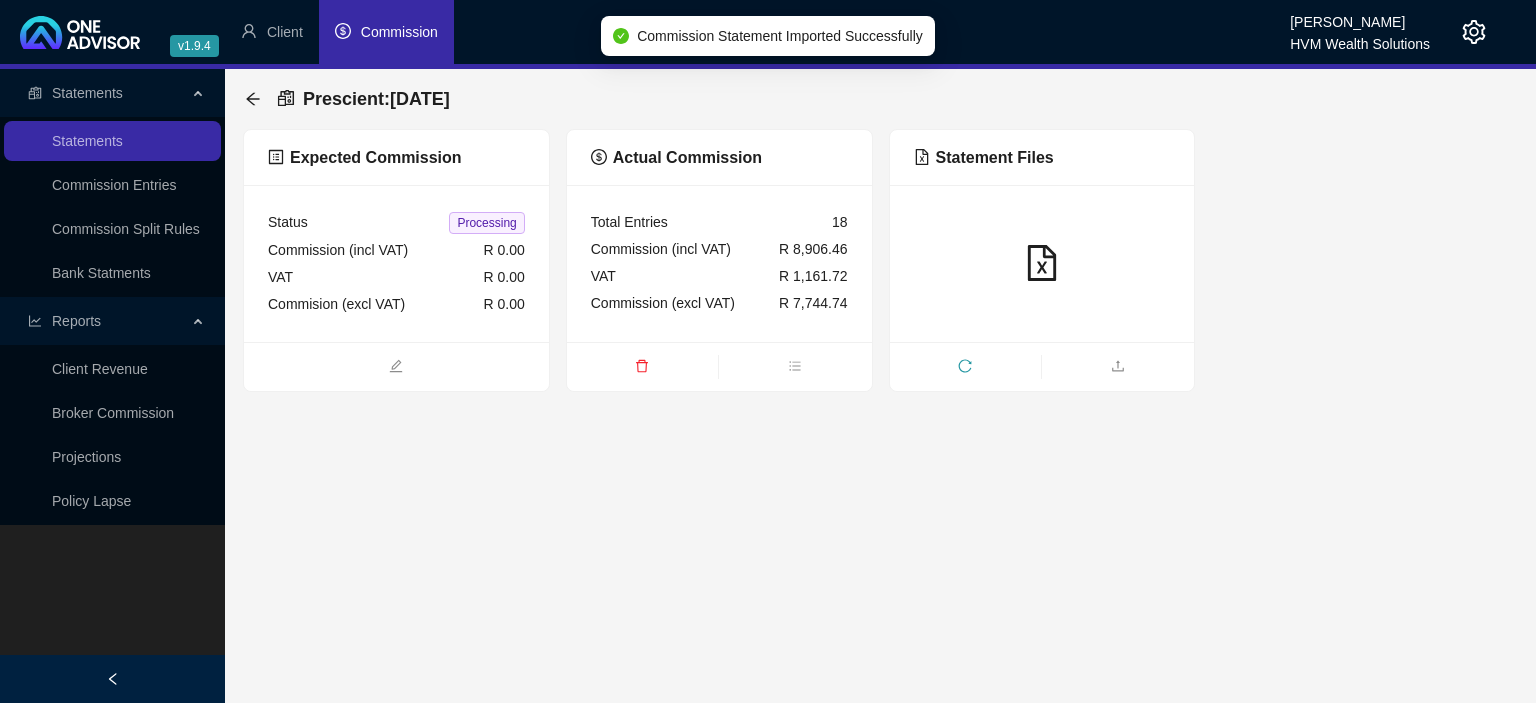 click at bounding box center [1042, 263] 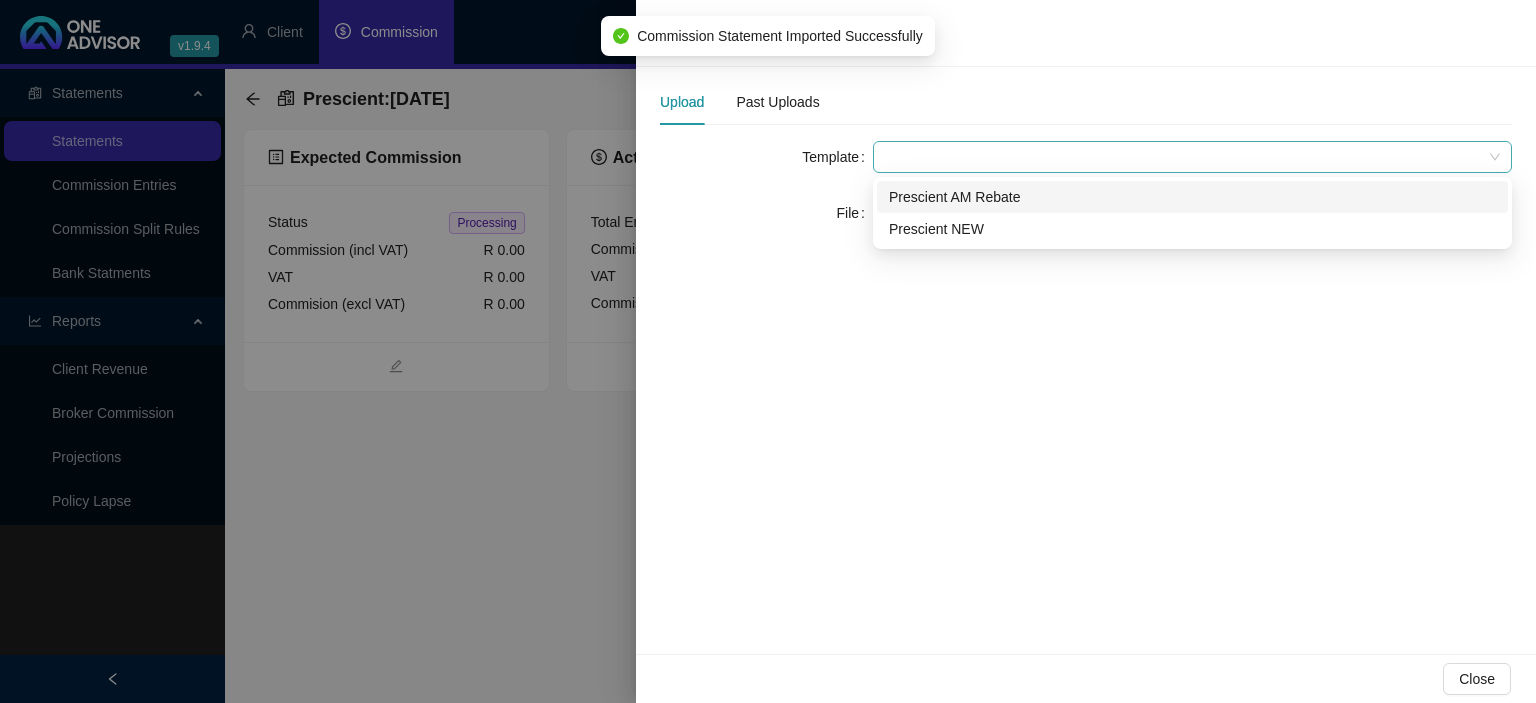 click at bounding box center [1192, 157] 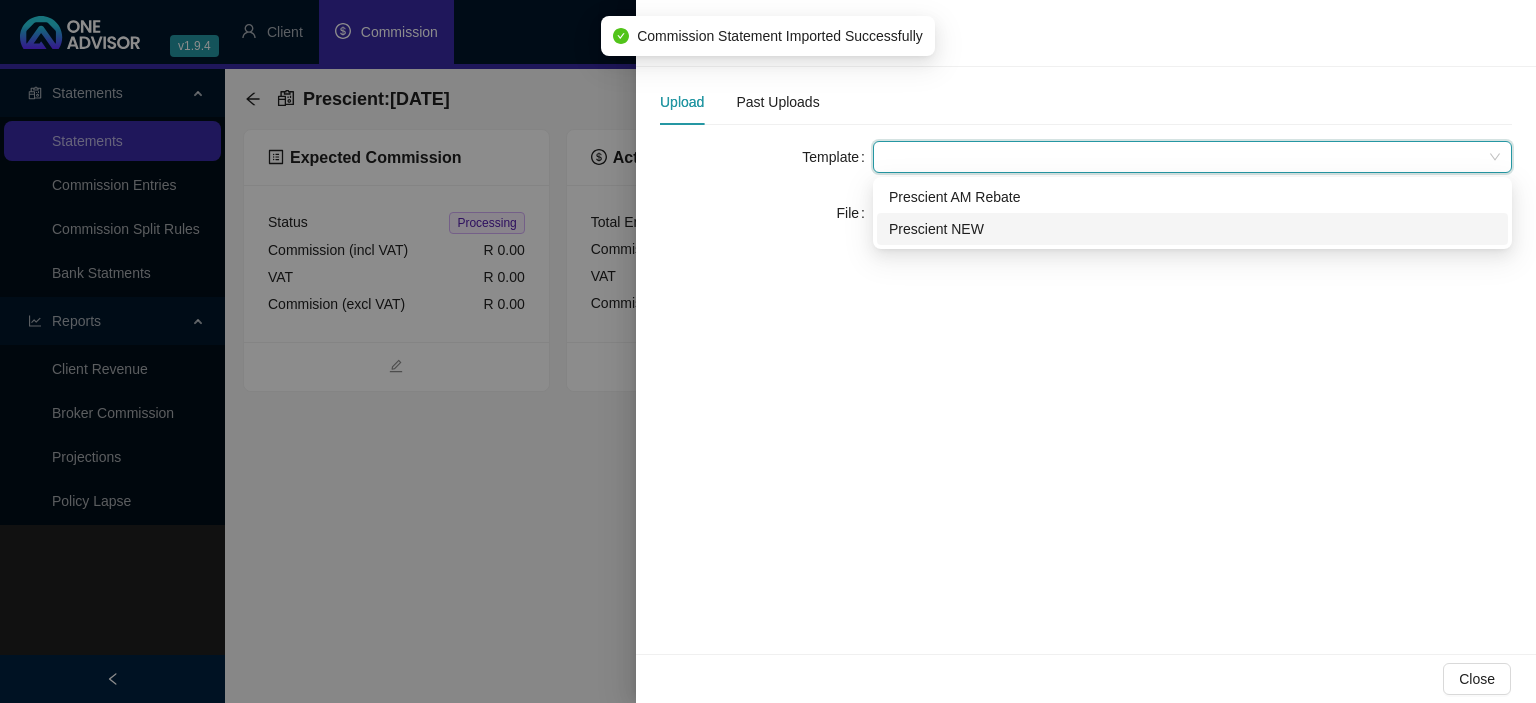 click on "Prescient NEW" at bounding box center [1192, 229] 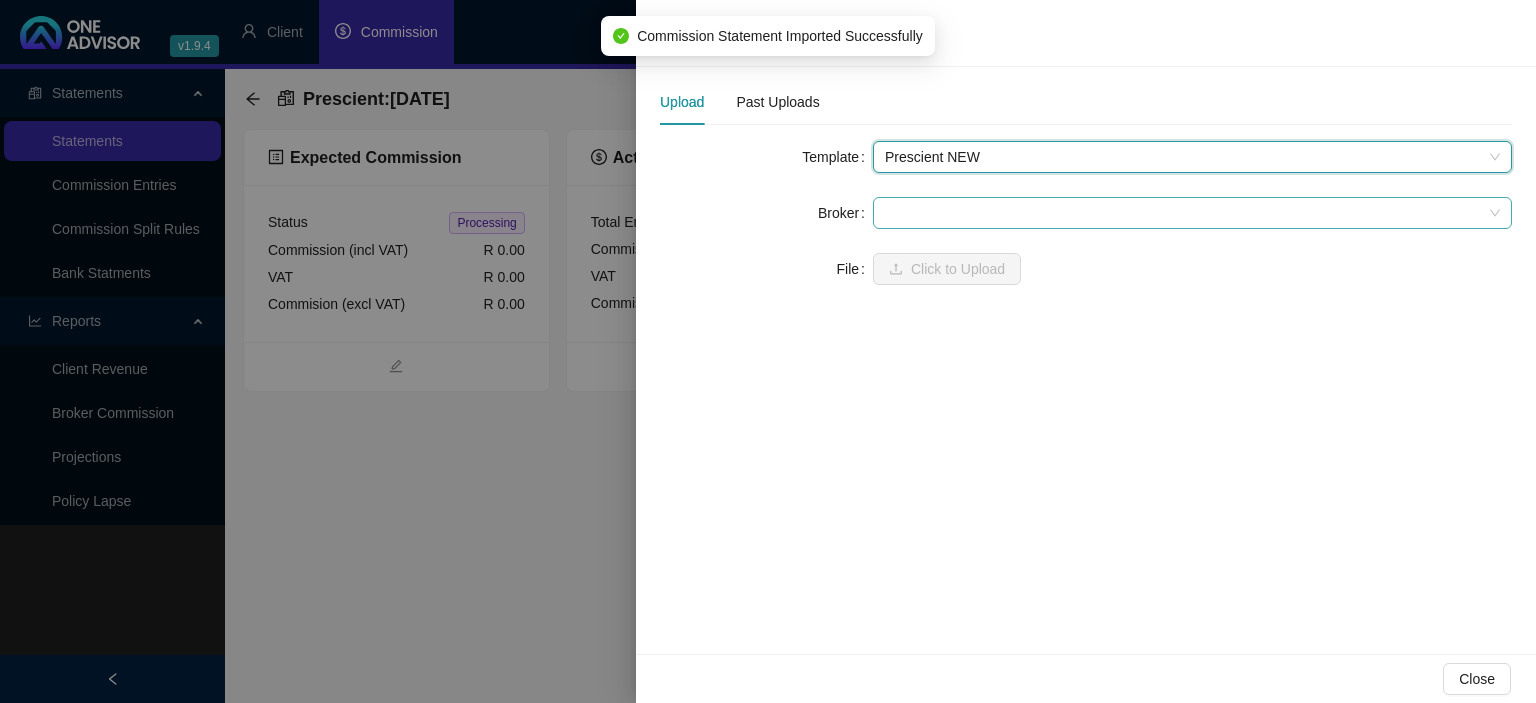 click at bounding box center [1192, 213] 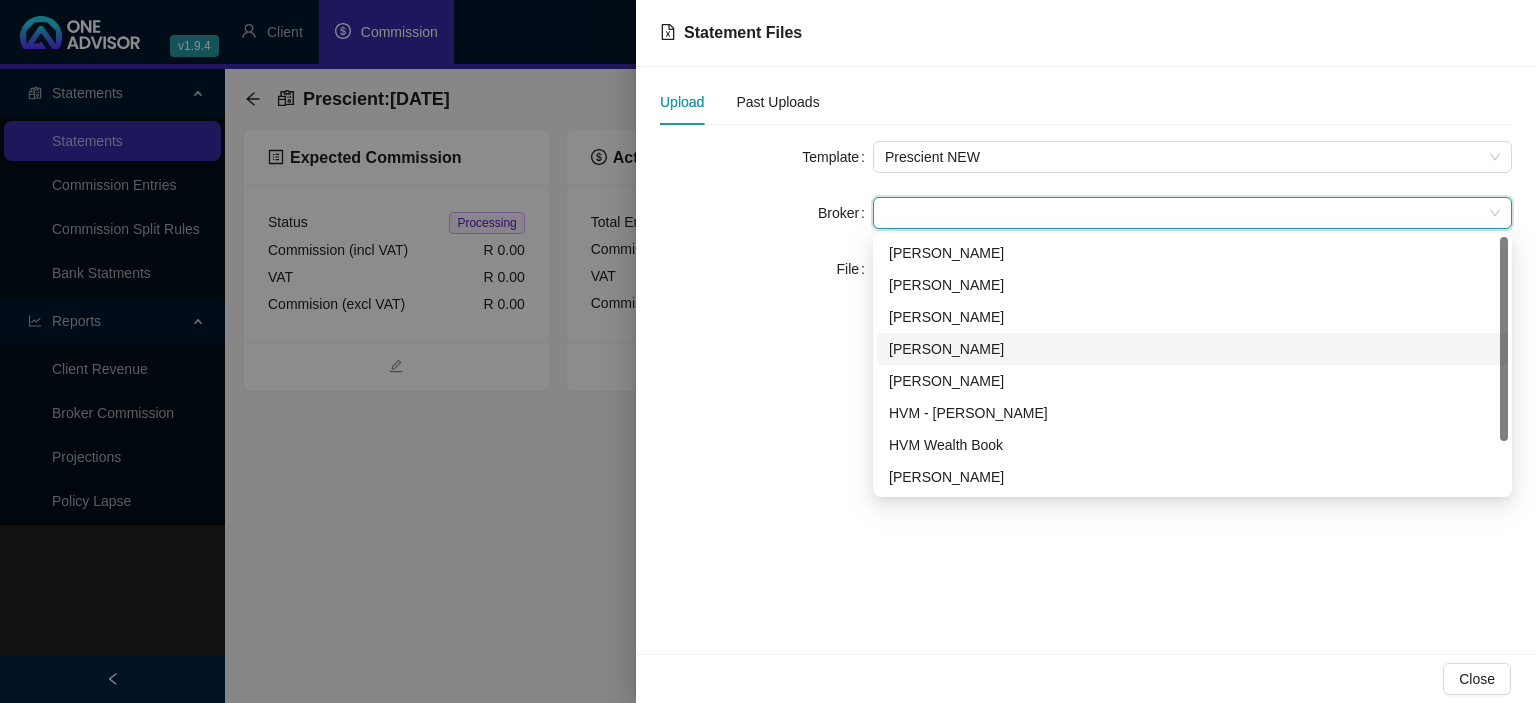 click on "[PERSON_NAME]" at bounding box center [1192, 349] 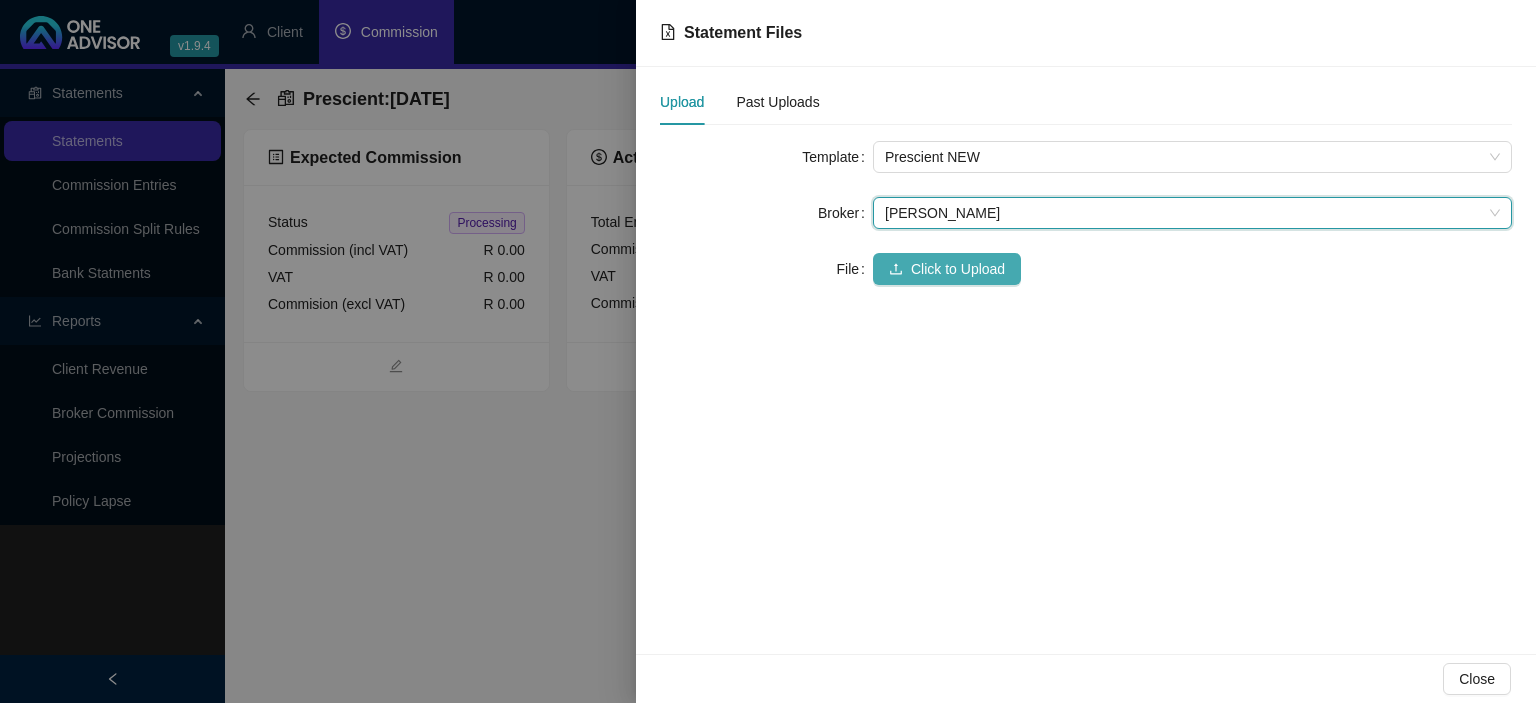 click on "Click to Upload" at bounding box center [958, 269] 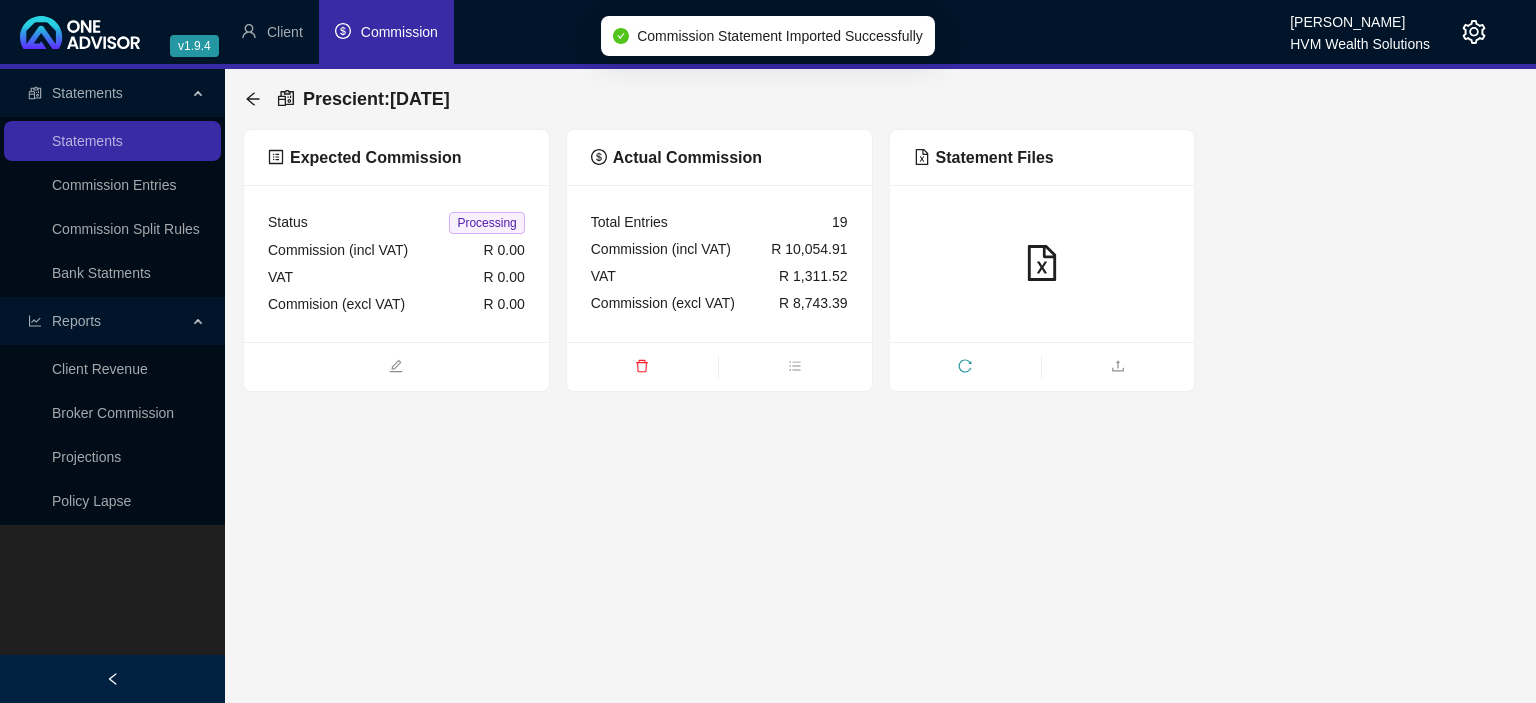 click at bounding box center [1042, 263] 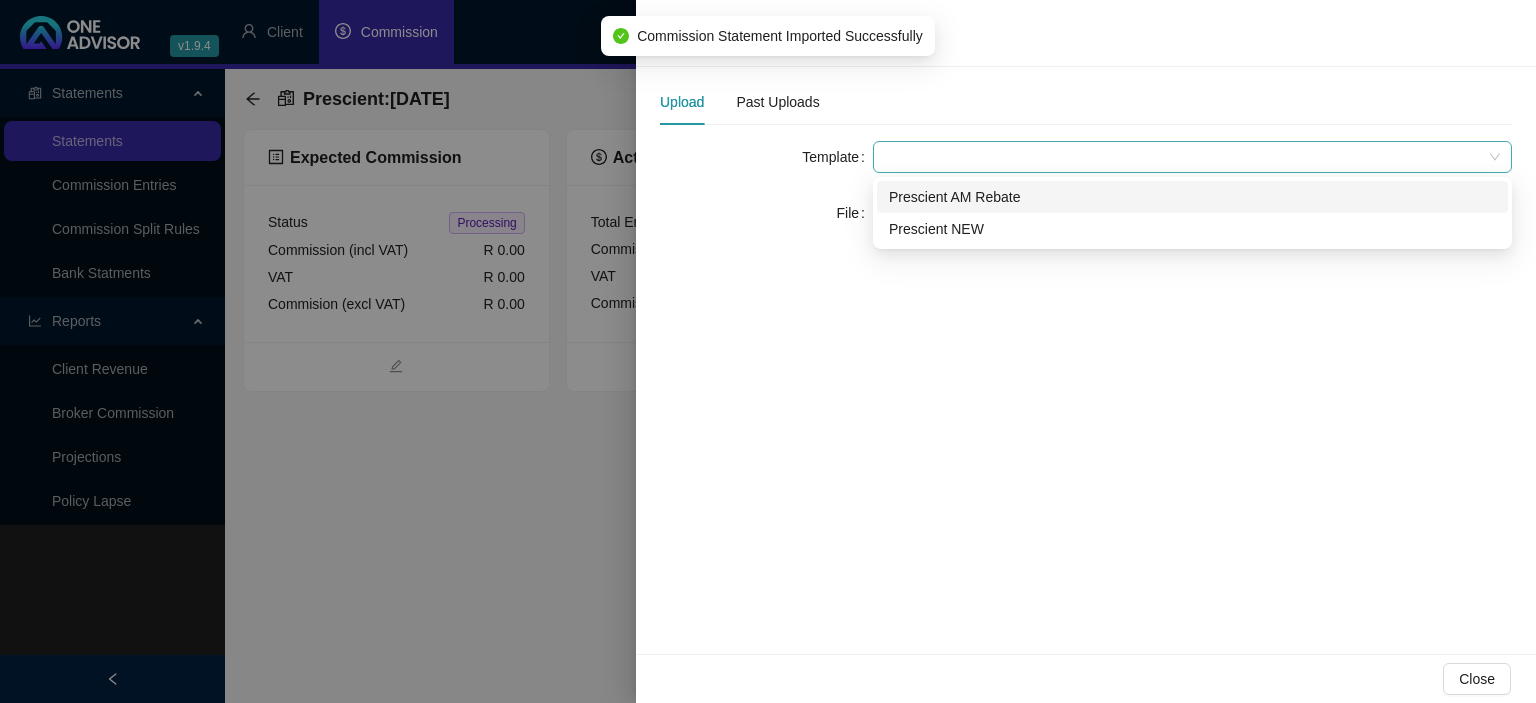 click at bounding box center [1192, 157] 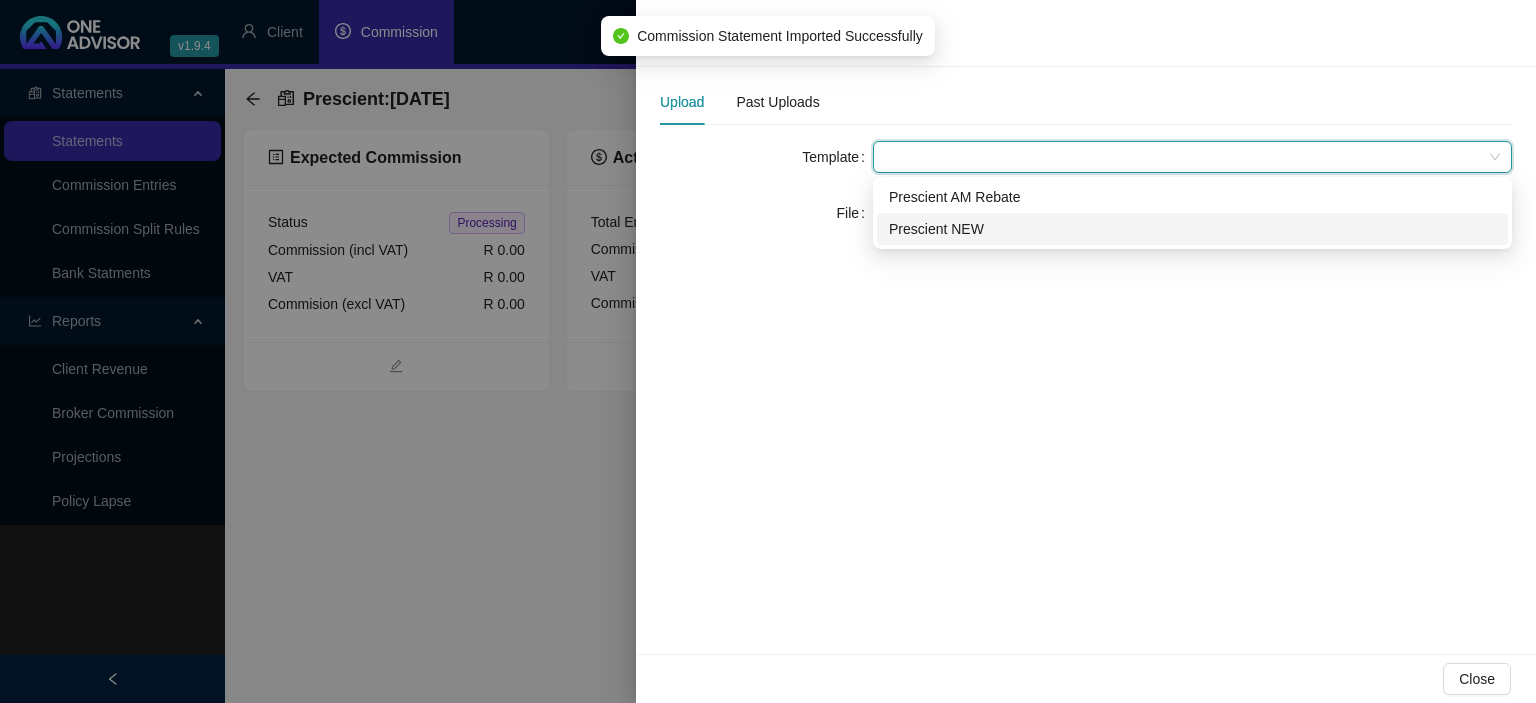 click on "Prescient NEW" at bounding box center (1192, 229) 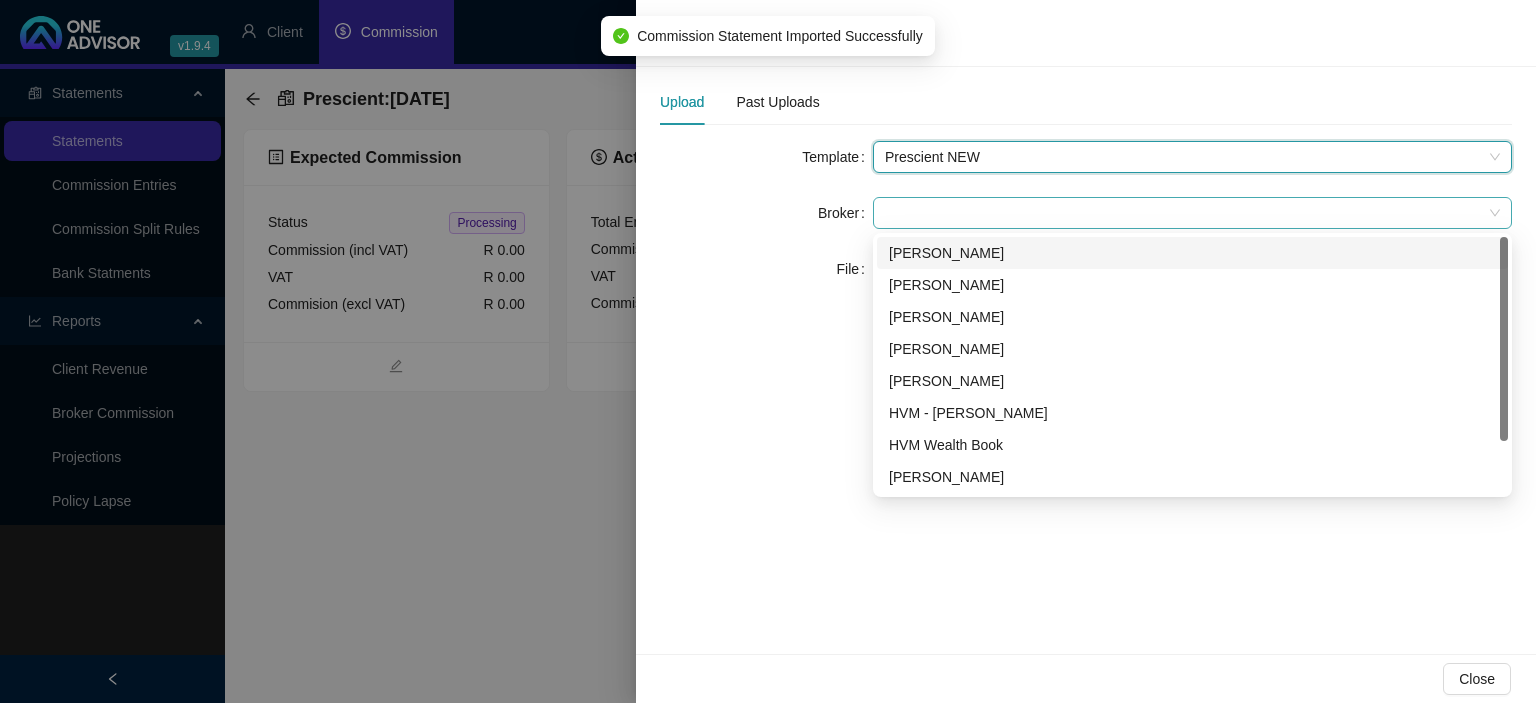 click at bounding box center (1192, 213) 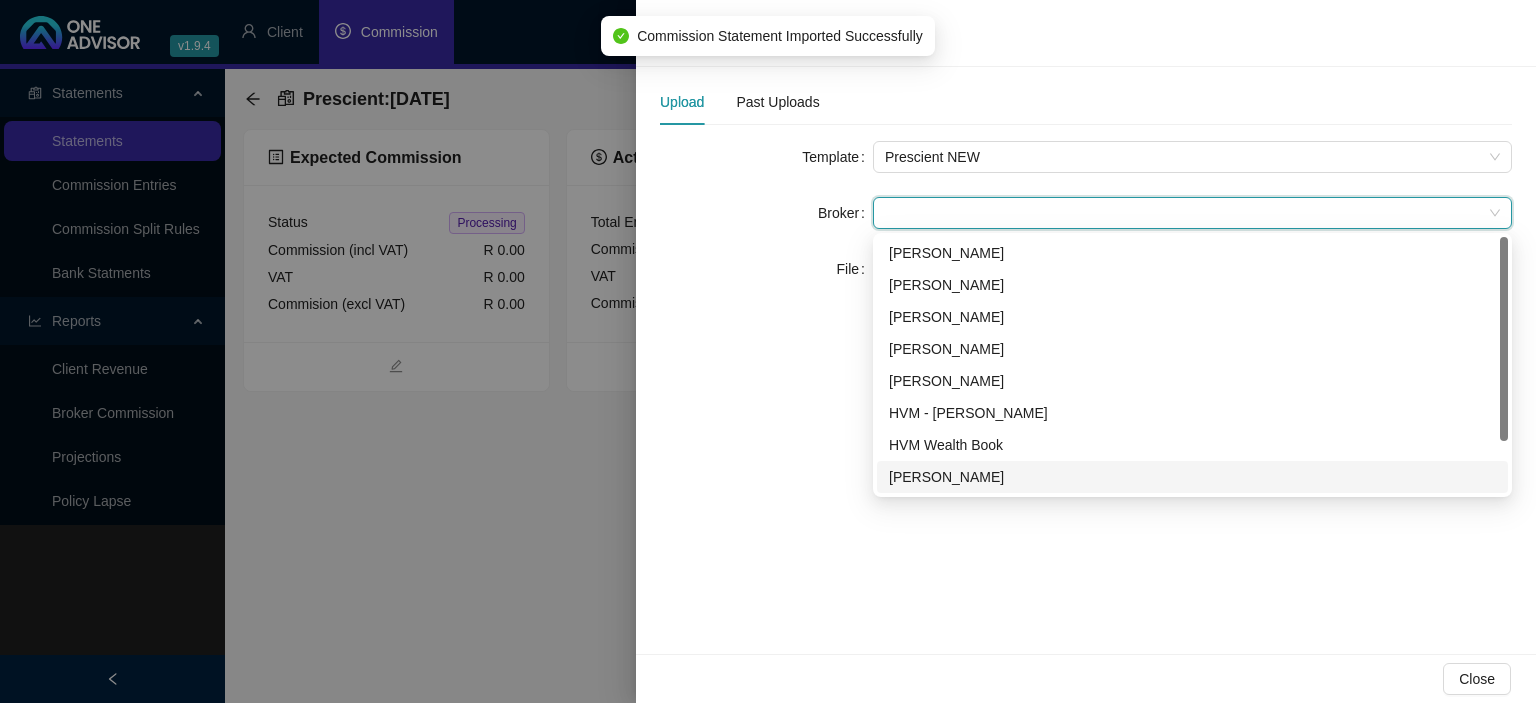 click on "[PERSON_NAME]" at bounding box center (1192, 477) 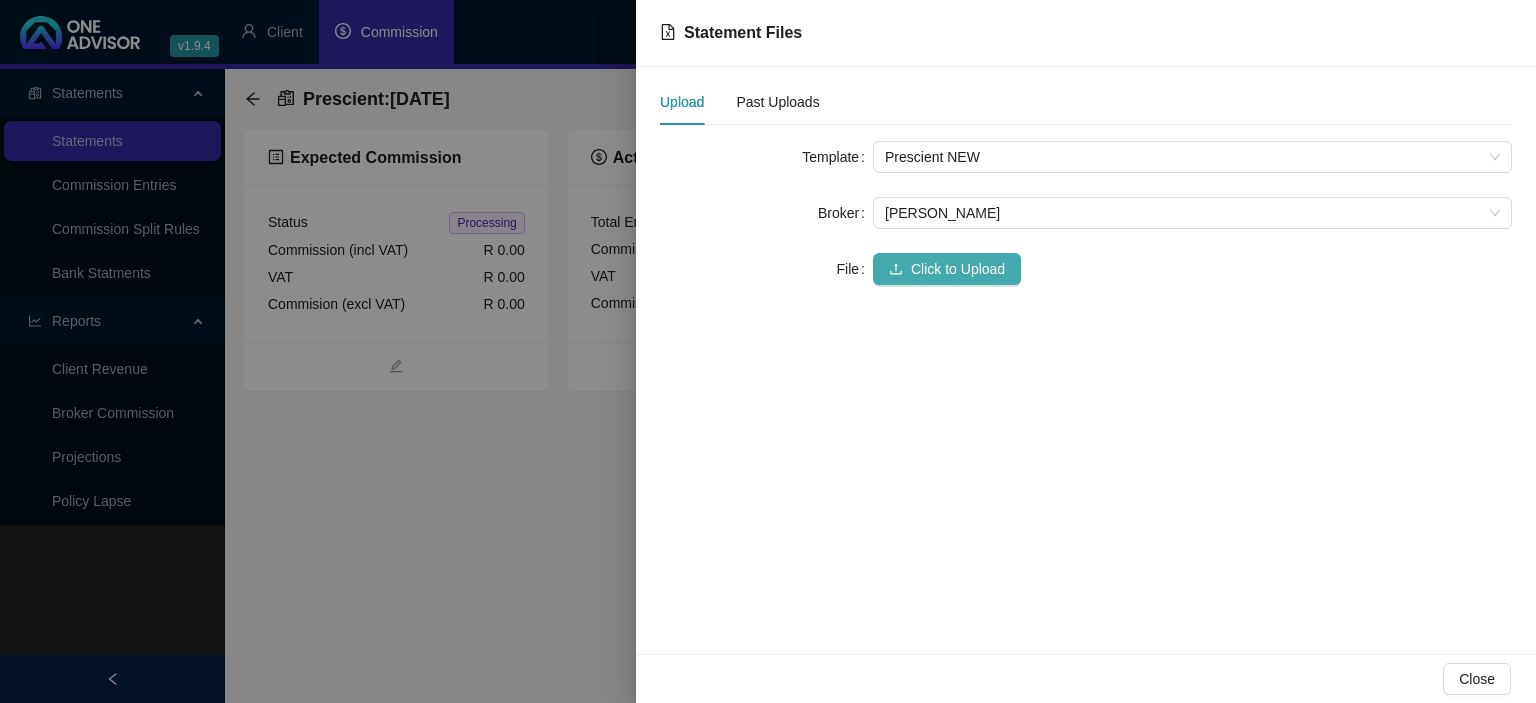 click on "Click to Upload" at bounding box center (958, 269) 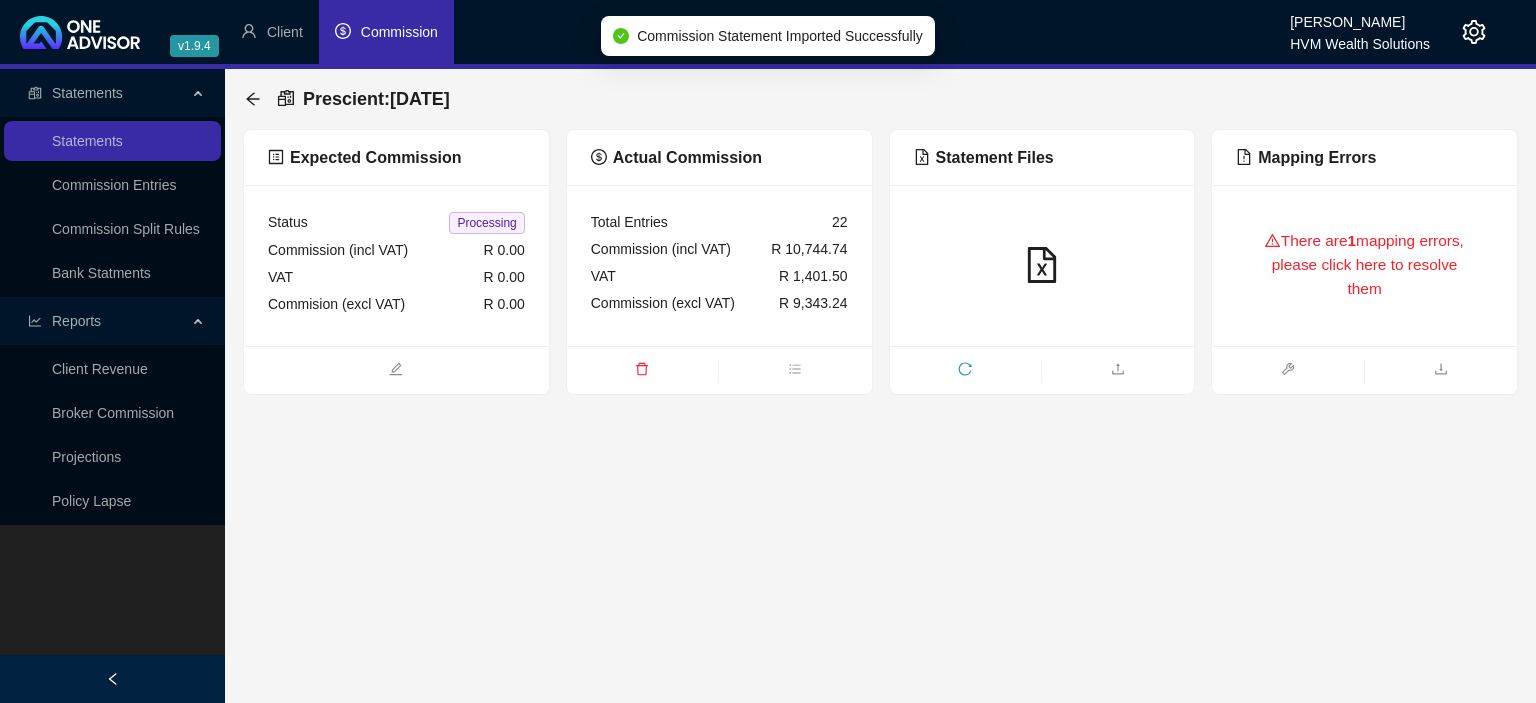 click at bounding box center [1042, 265] 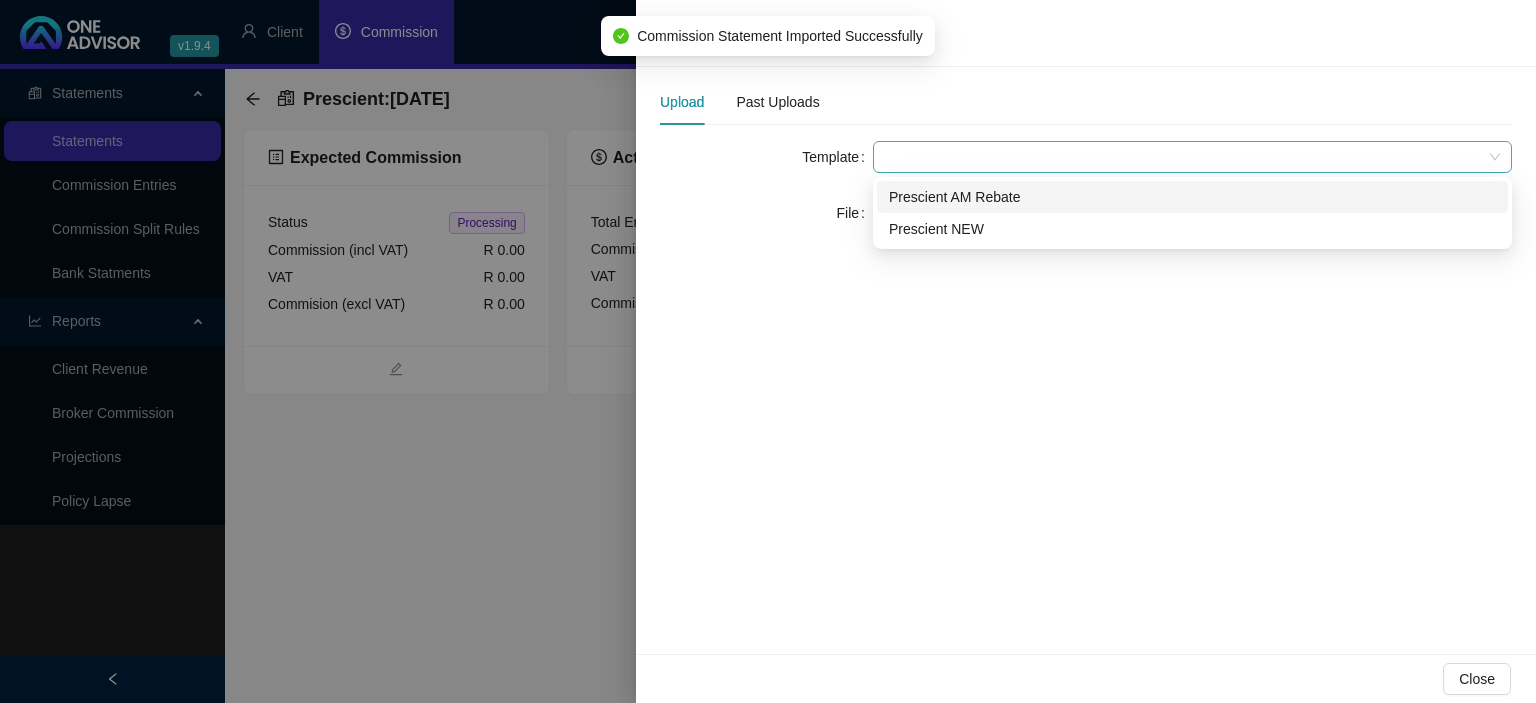 click at bounding box center (1192, 157) 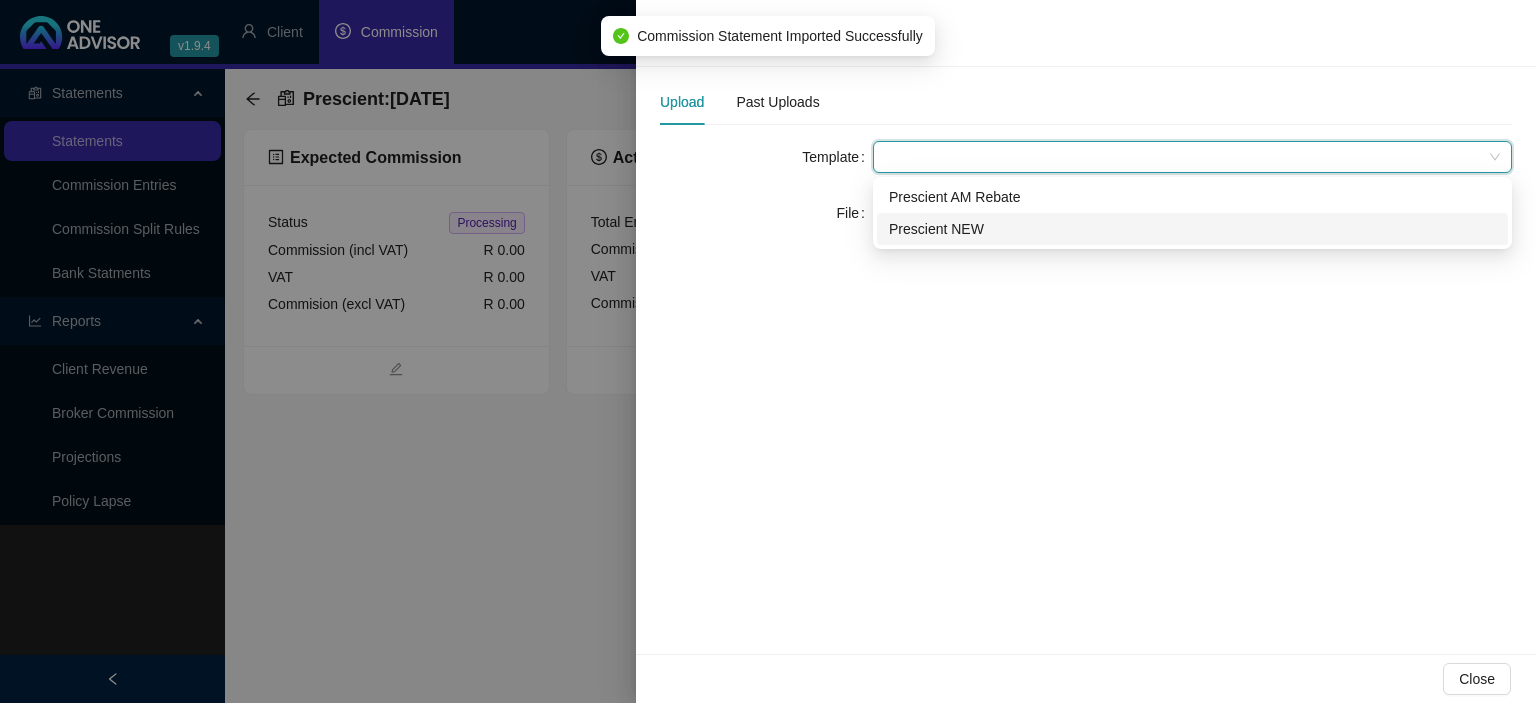 click on "Prescient NEW" at bounding box center [1192, 229] 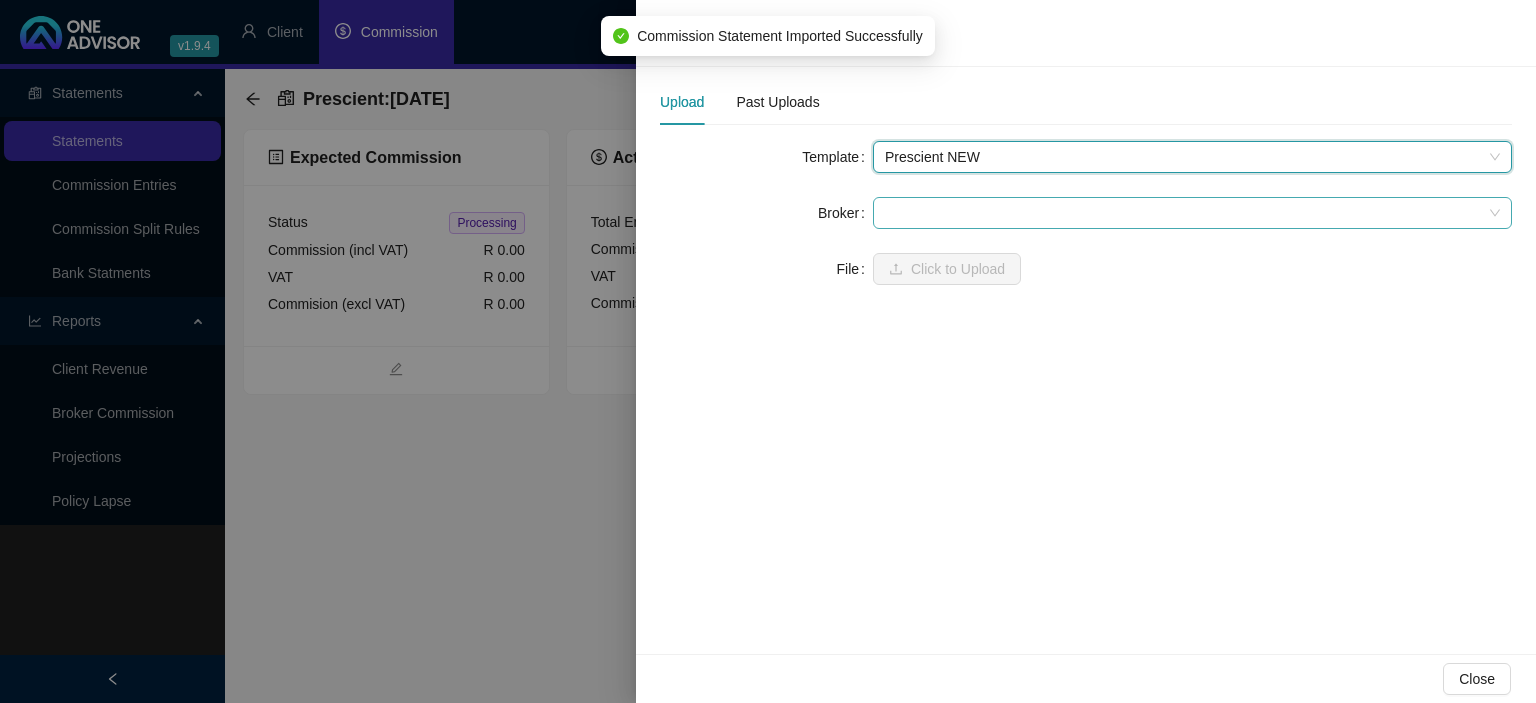 click at bounding box center [1192, 213] 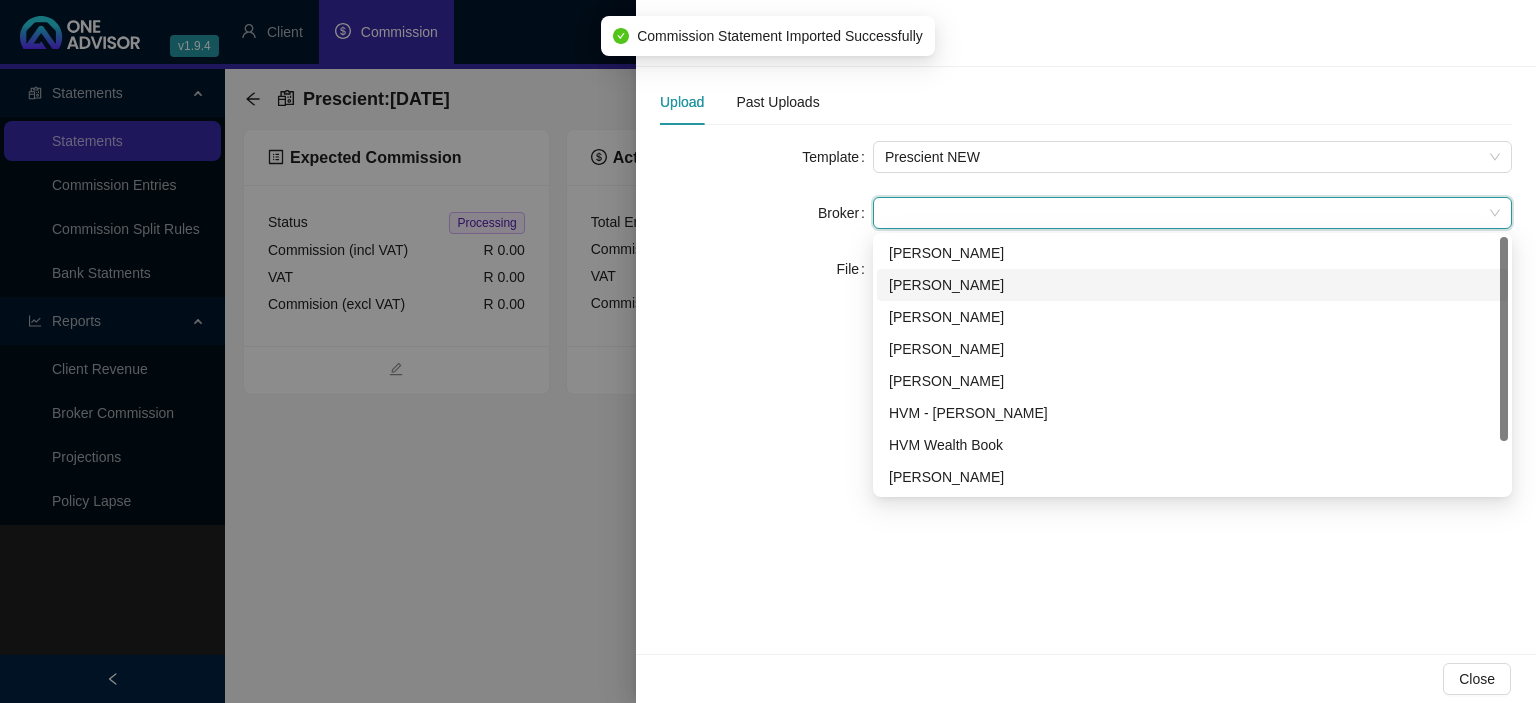 scroll, scrollTop: 64, scrollLeft: 0, axis: vertical 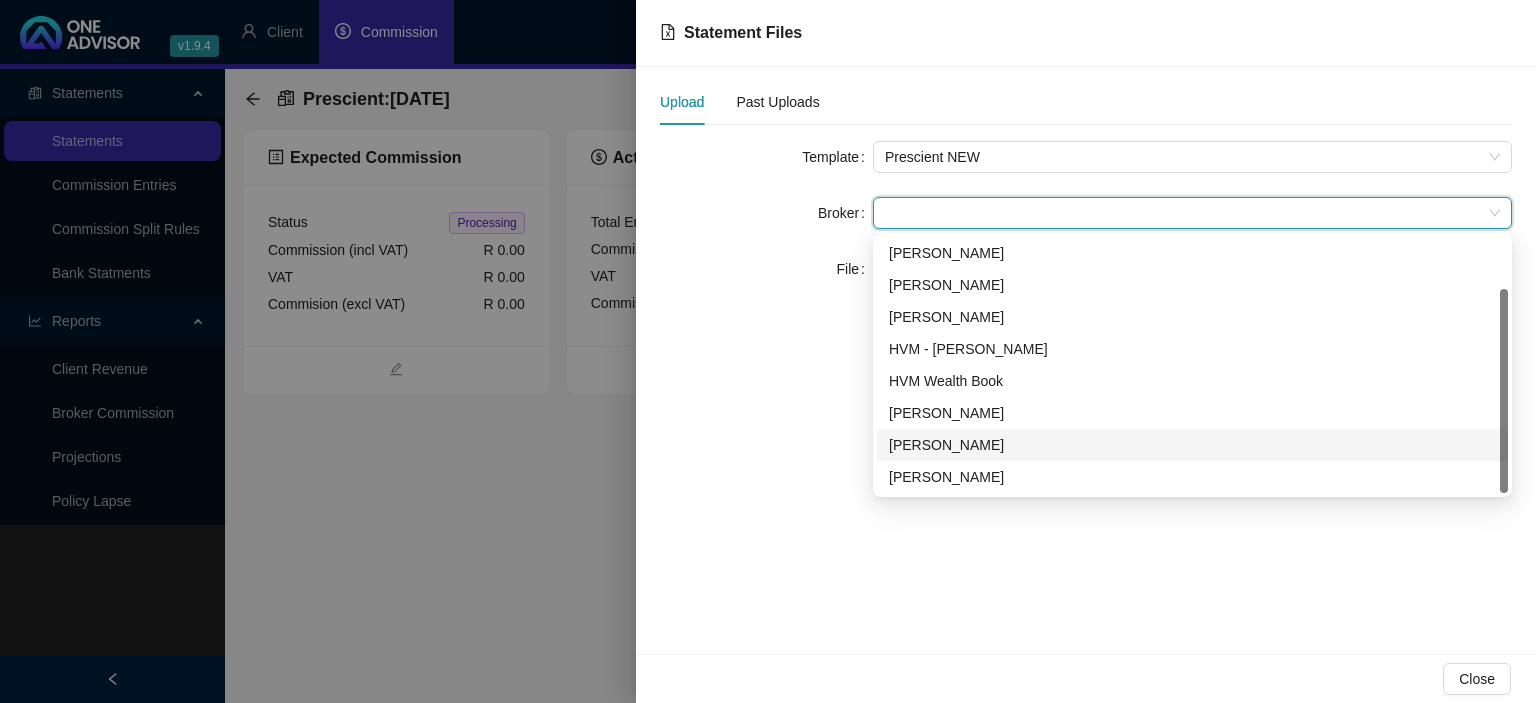 click on "[PERSON_NAME]" at bounding box center (1192, 445) 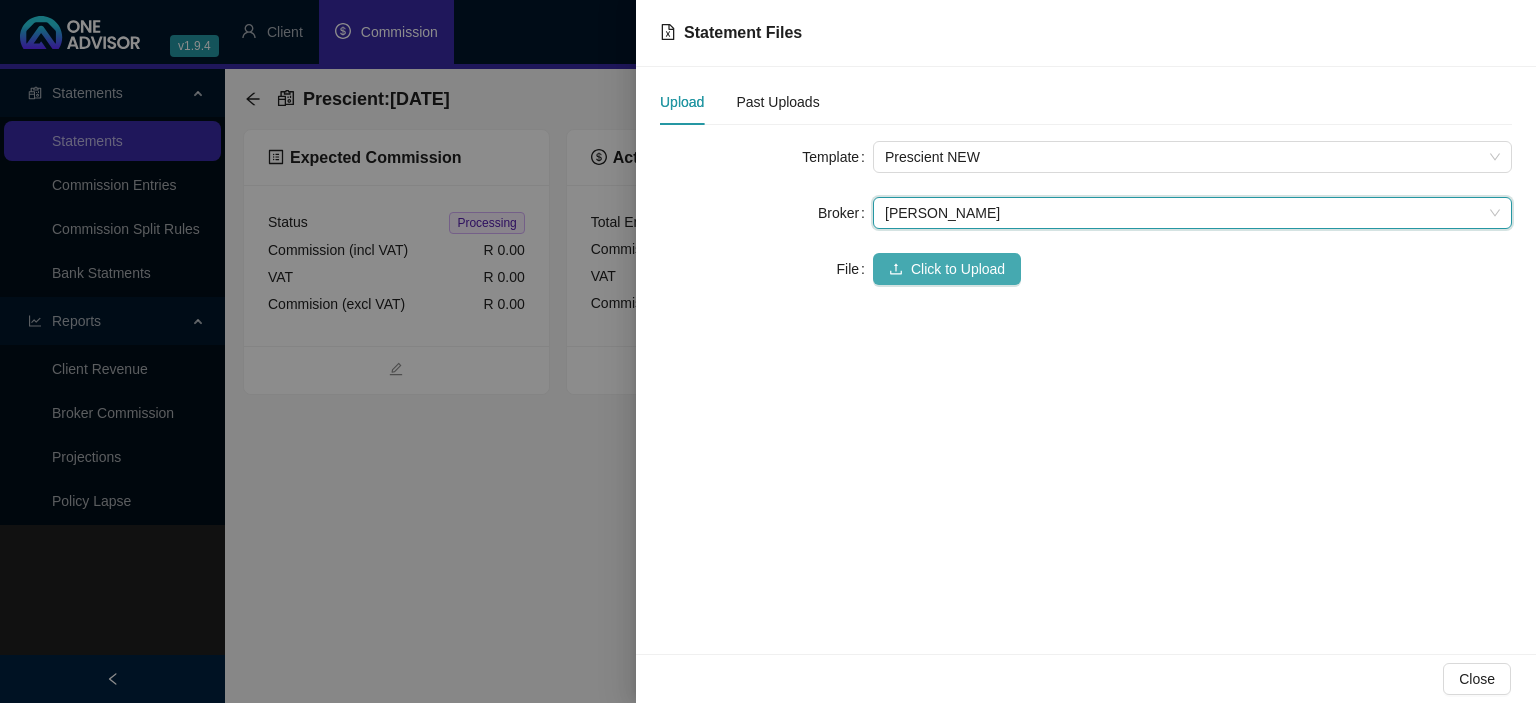 click on "Click to Upload" at bounding box center [958, 269] 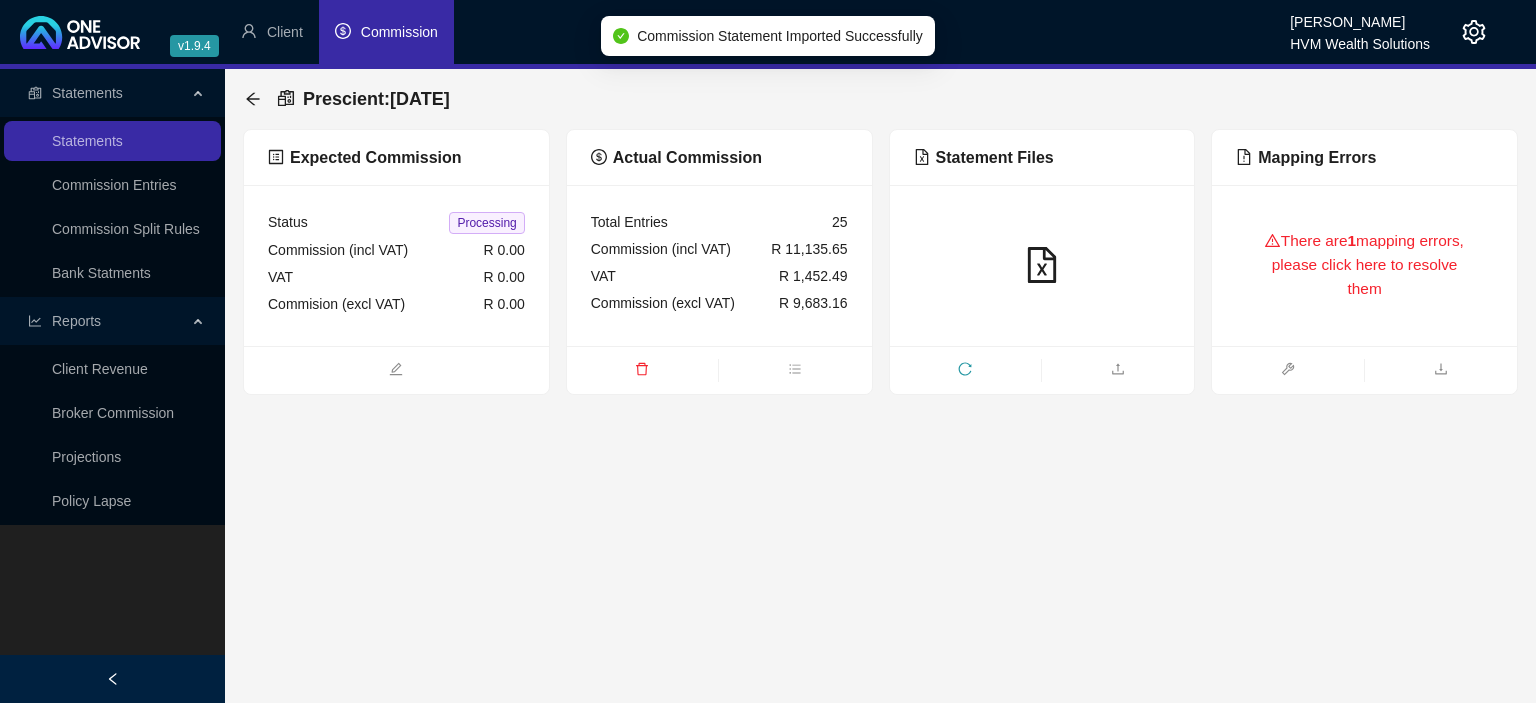 click on "There are  1  mapping errors, please click here to resolve them" at bounding box center (1364, 265) 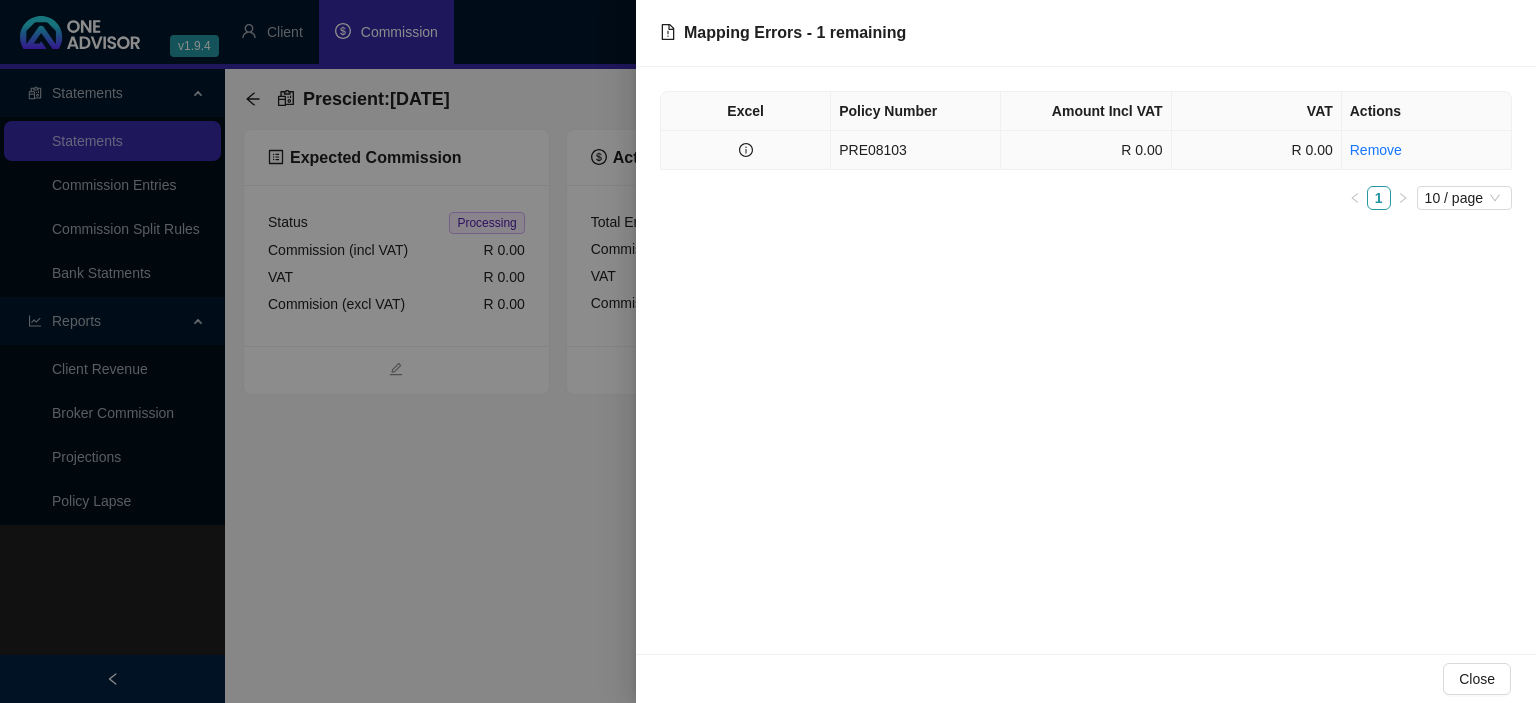 click on "Remove" at bounding box center [1426, 150] 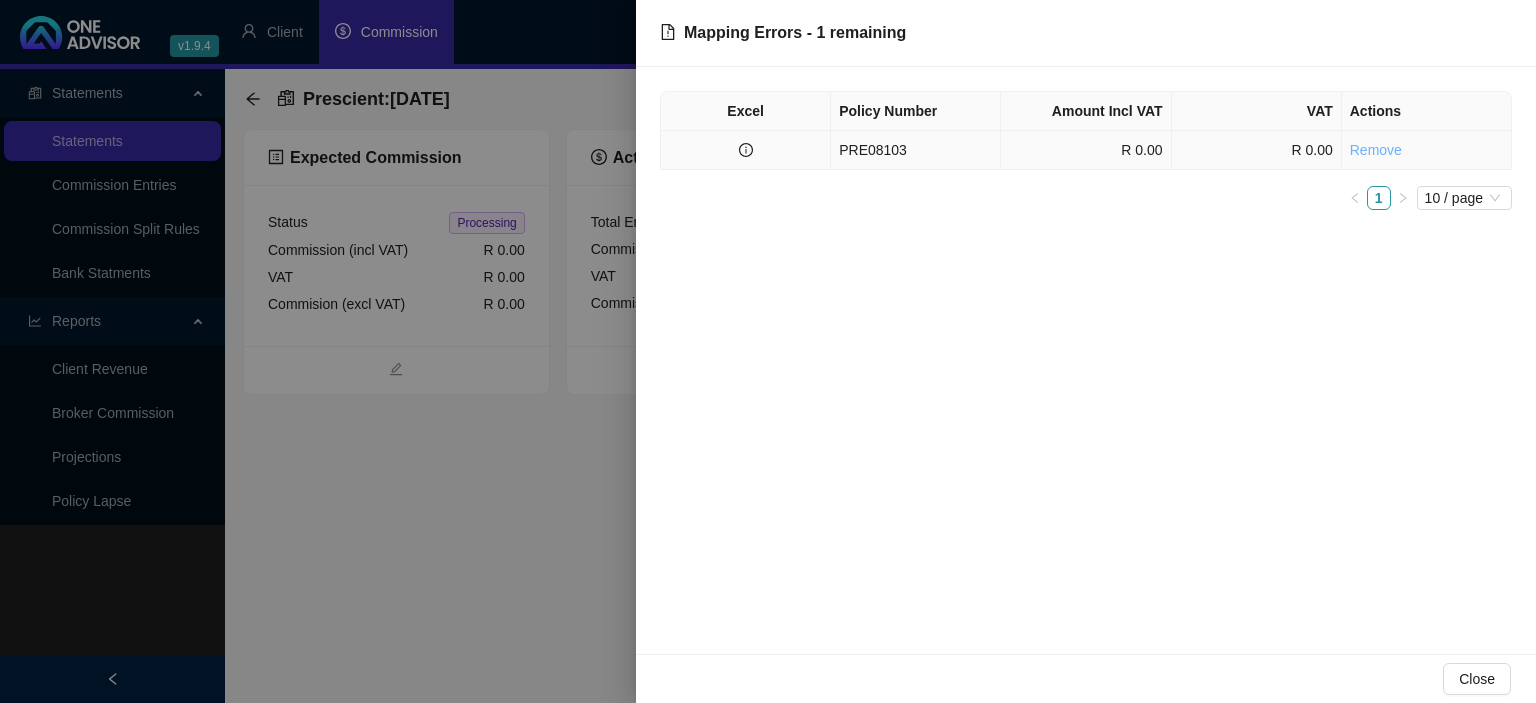 click on "Remove" at bounding box center (1376, 150) 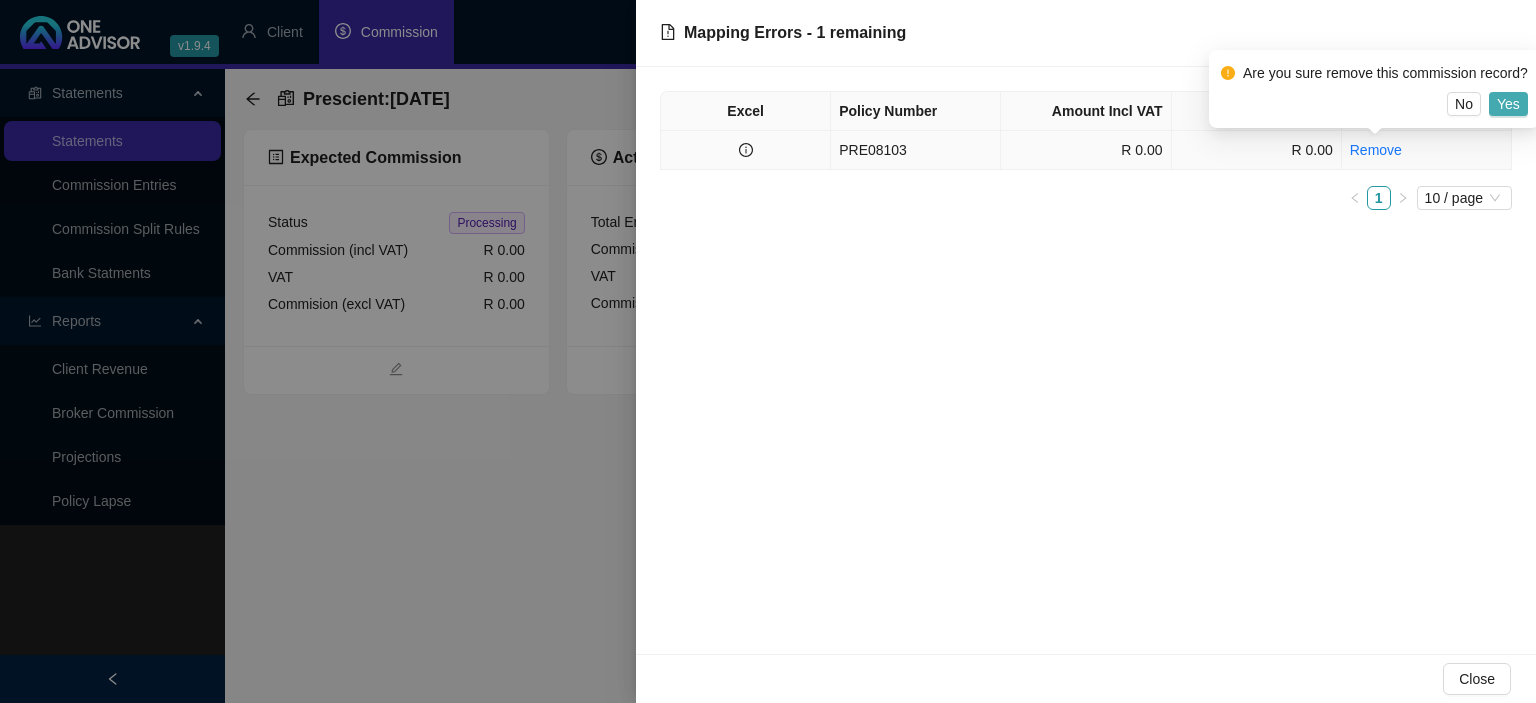 click on "Yes" at bounding box center [1508, 104] 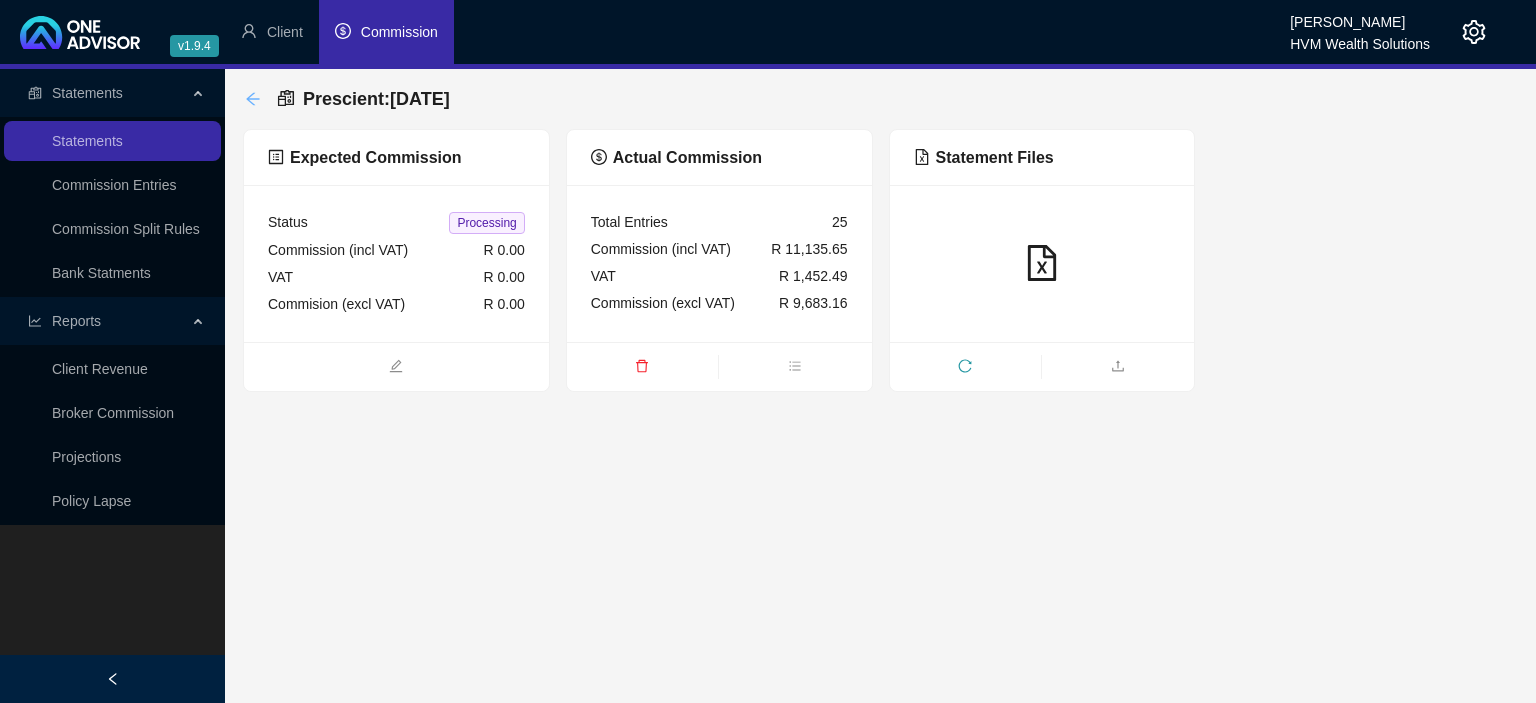 click 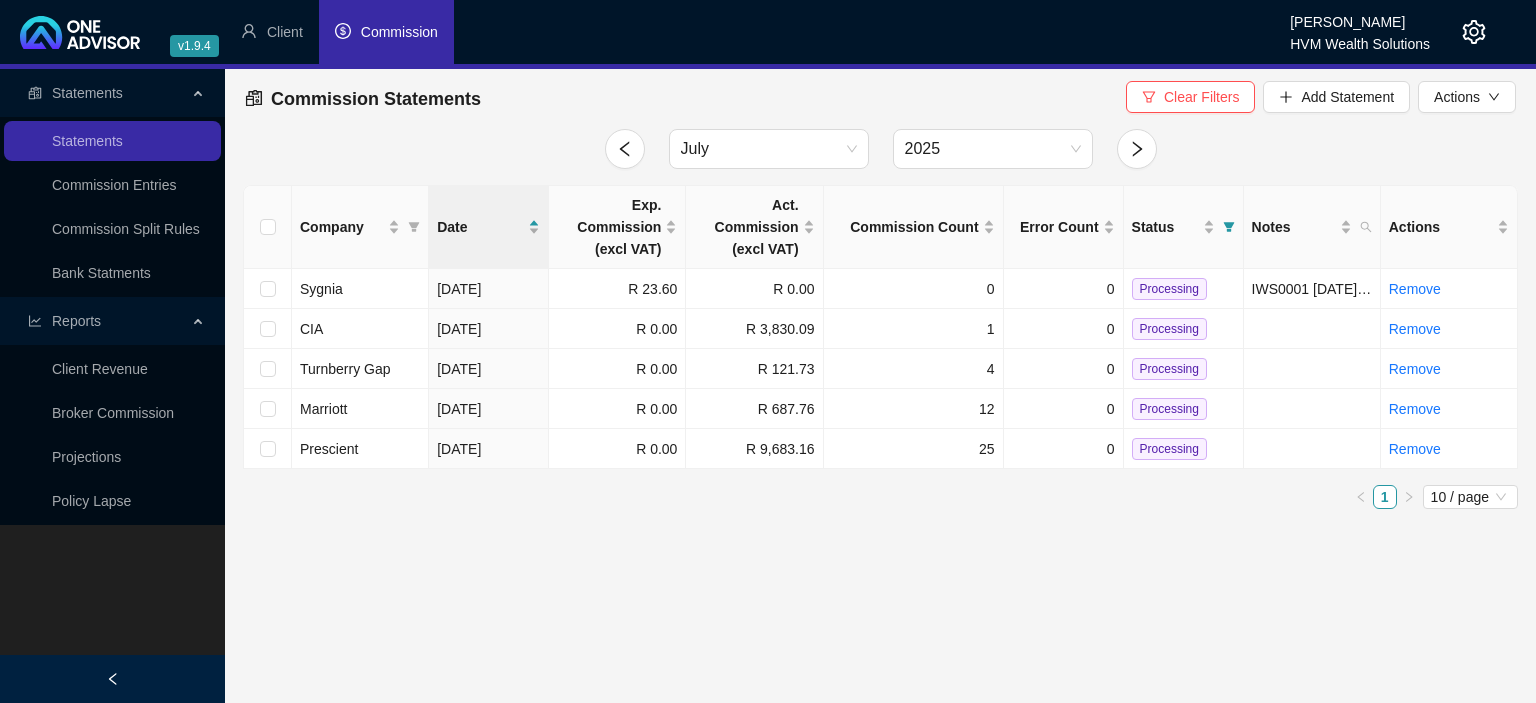 click 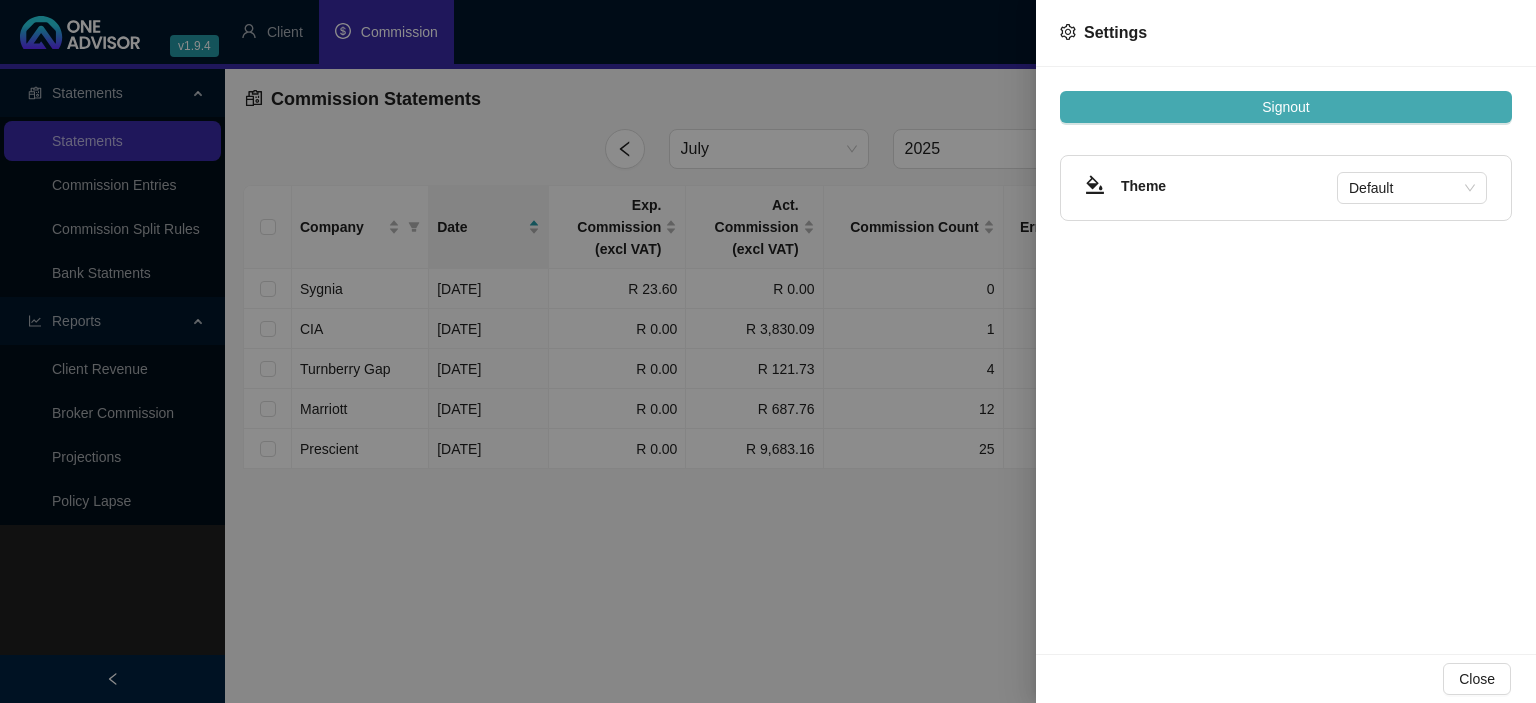 click on "Signout" at bounding box center (1285, 107) 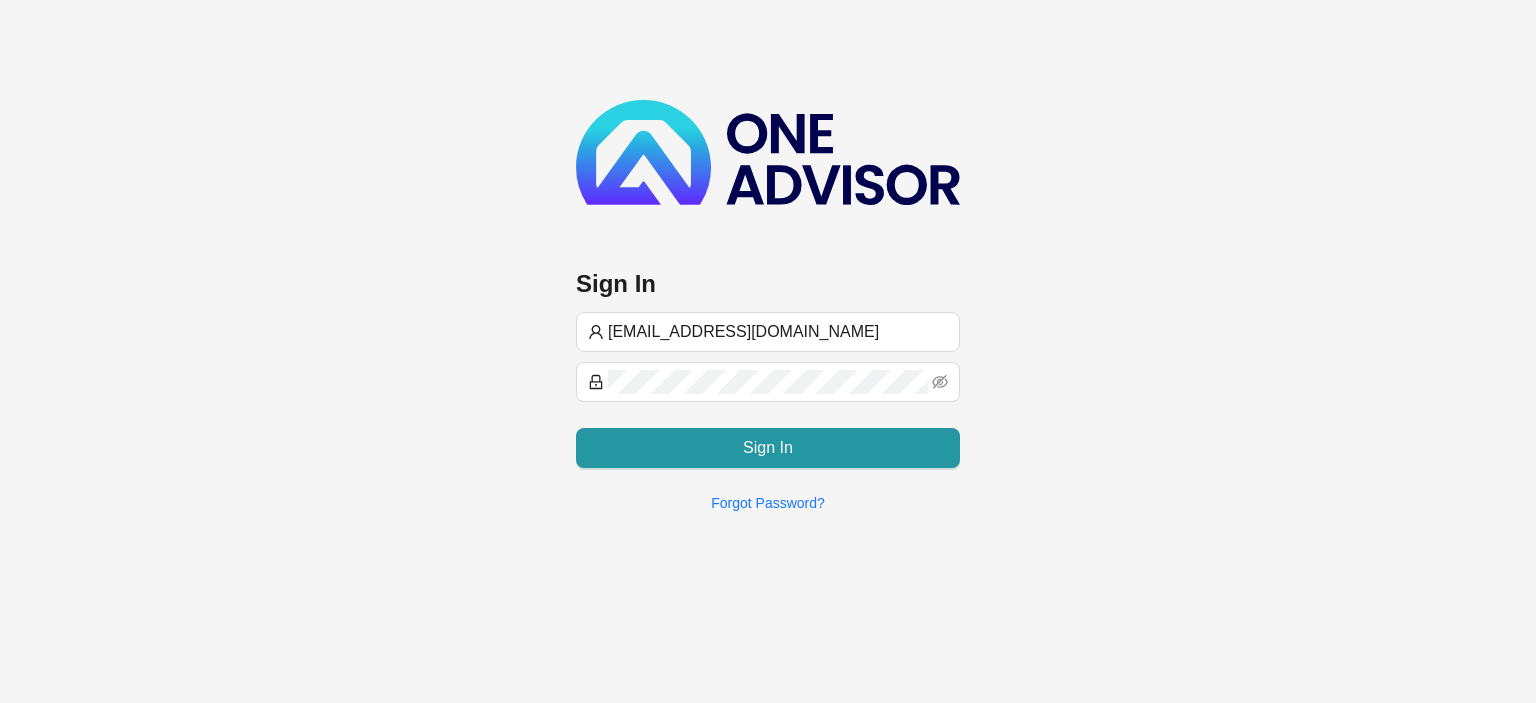 type on "[EMAIL_ADDRESS][DOMAIN_NAME]" 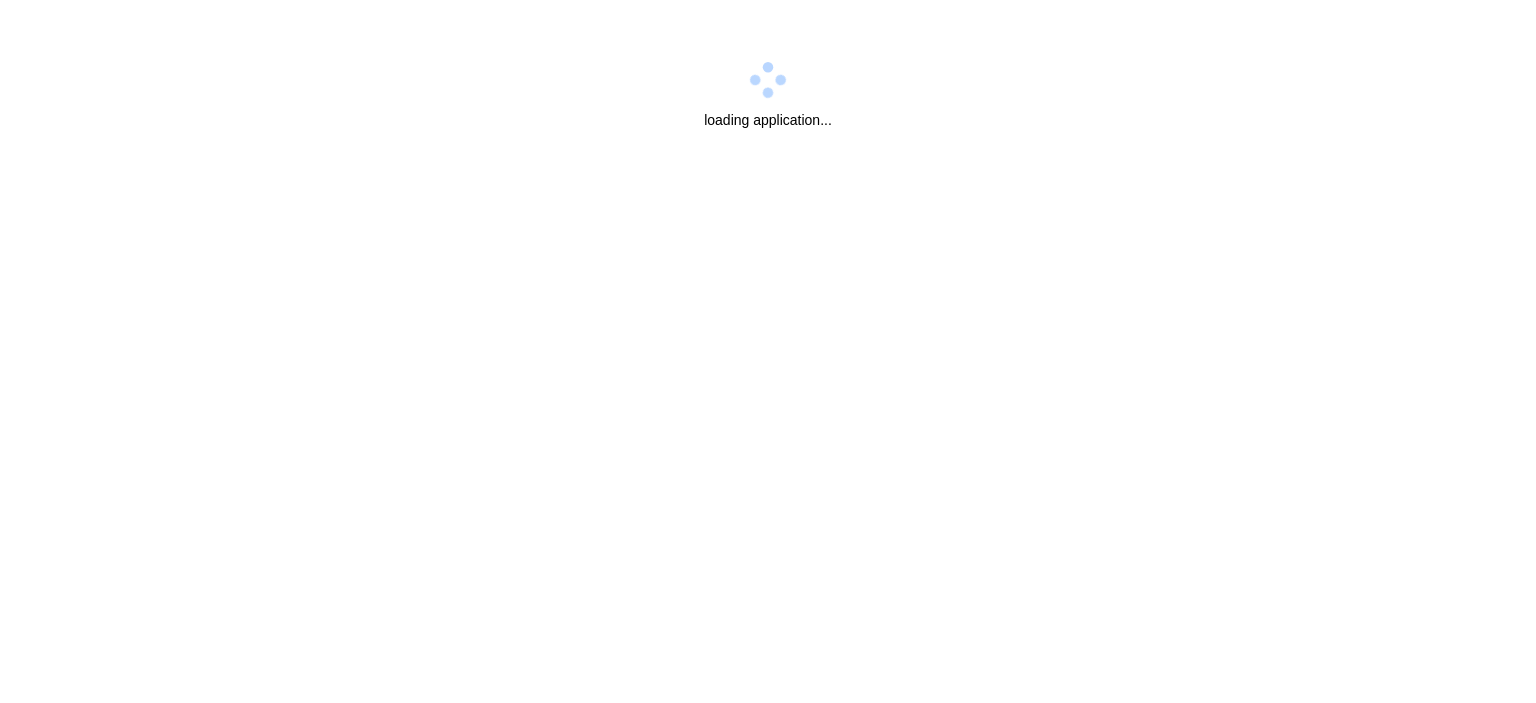 scroll, scrollTop: 0, scrollLeft: 0, axis: both 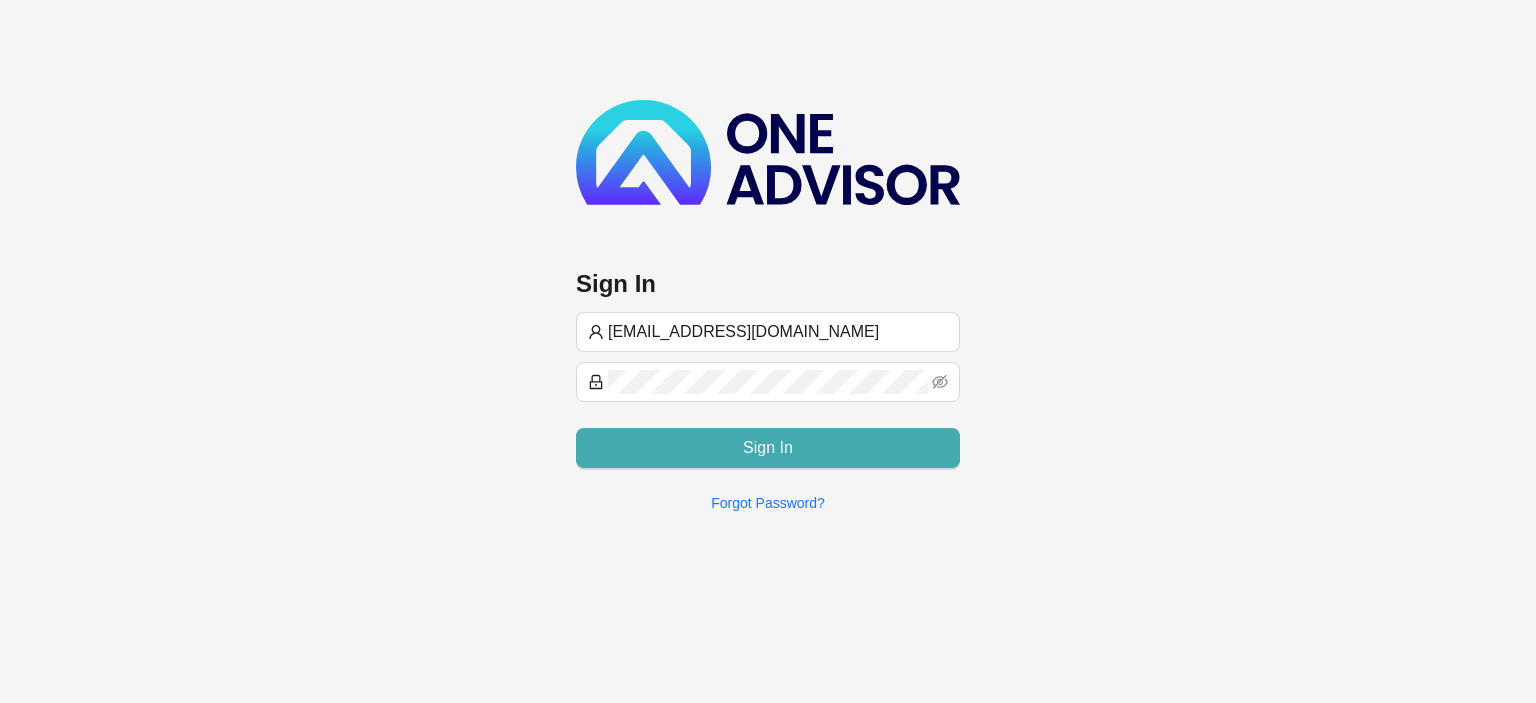 type on "[EMAIL_ADDRESS][DOMAIN_NAME]" 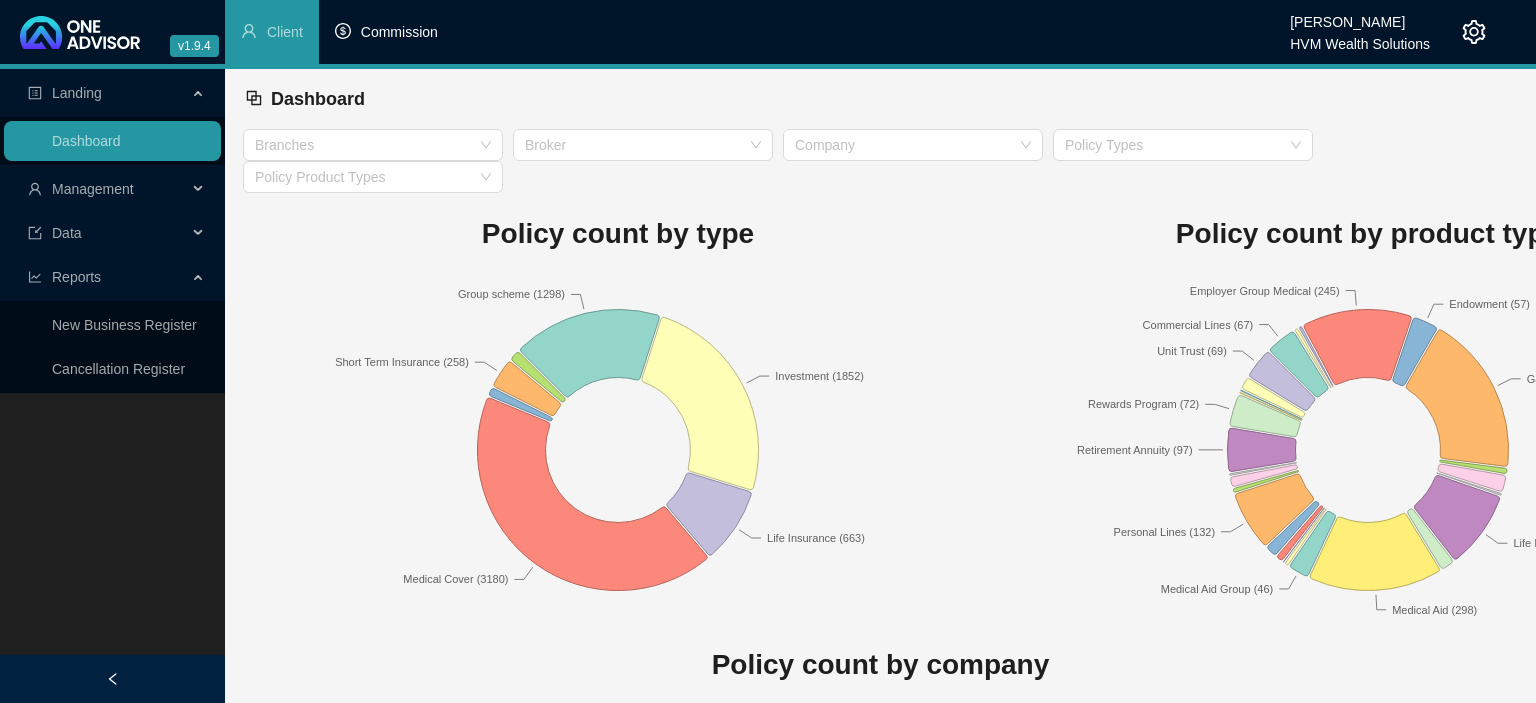 click on "Commission" at bounding box center [399, 32] 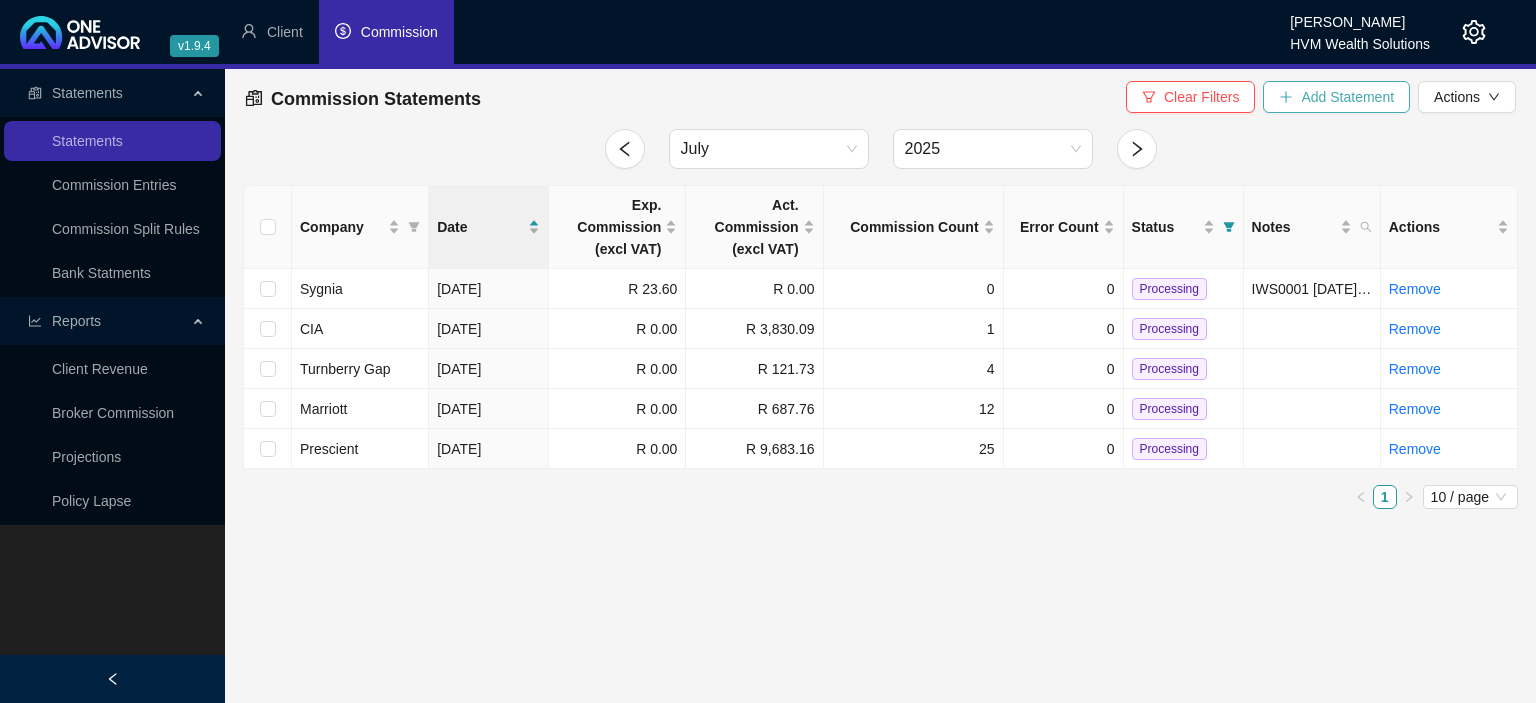 click on "Add Statement" at bounding box center (1336, 97) 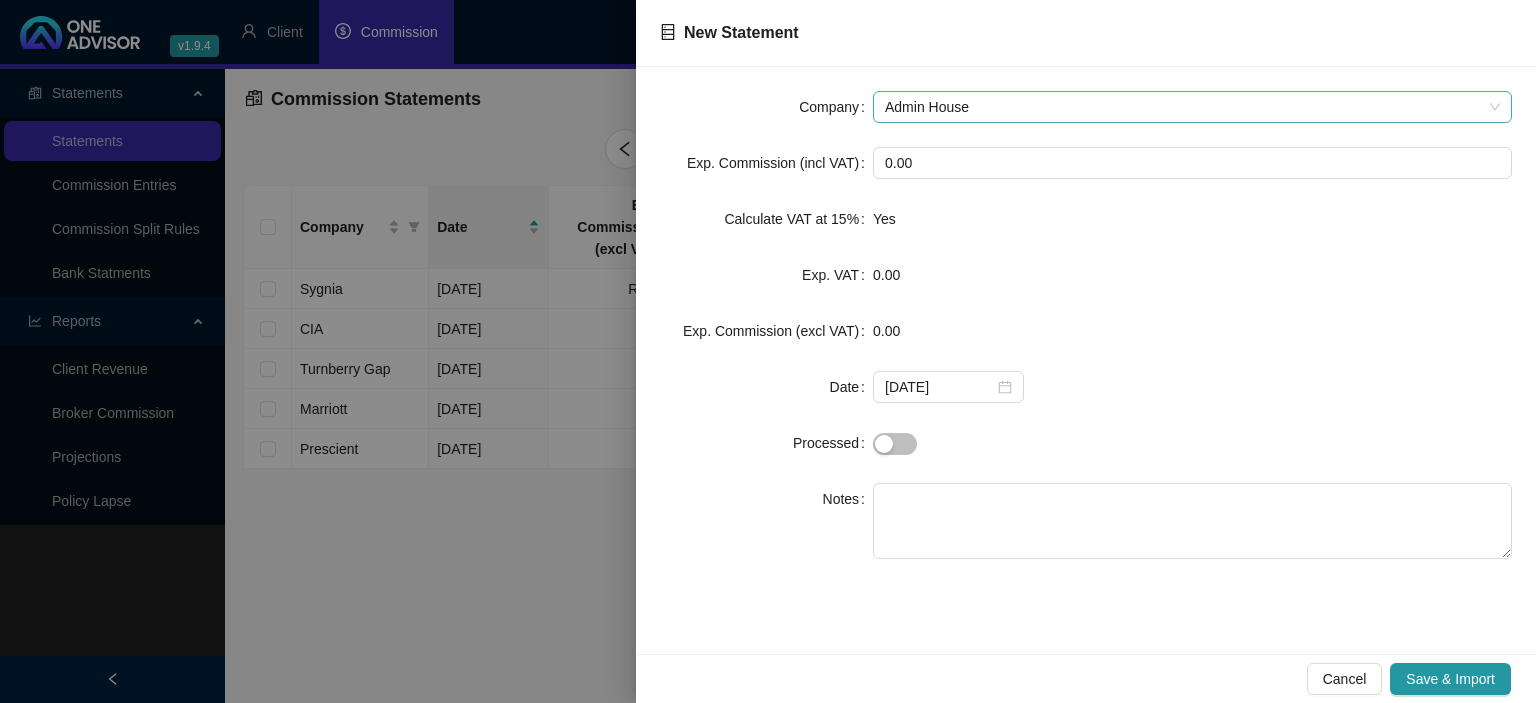 click on "Admin House" at bounding box center (1192, 107) 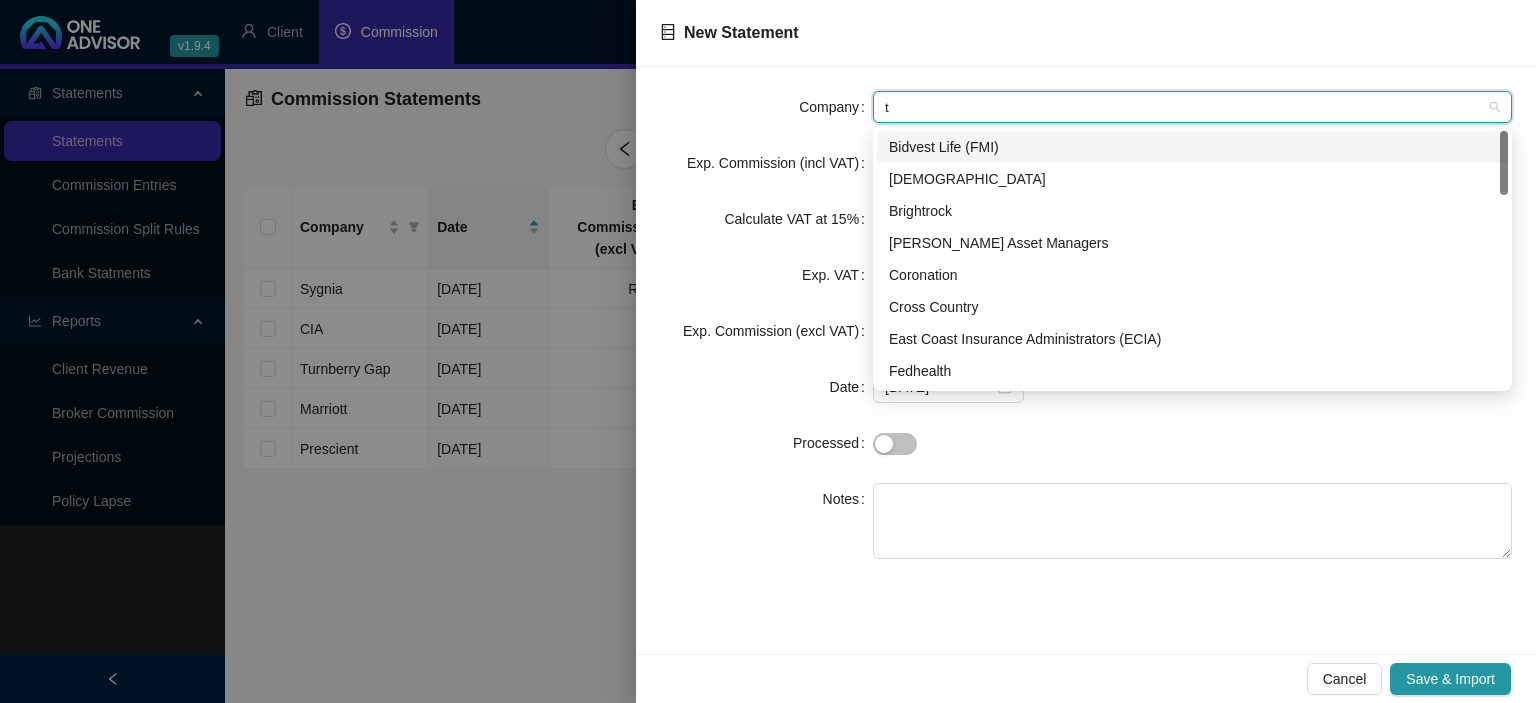 type on "tu" 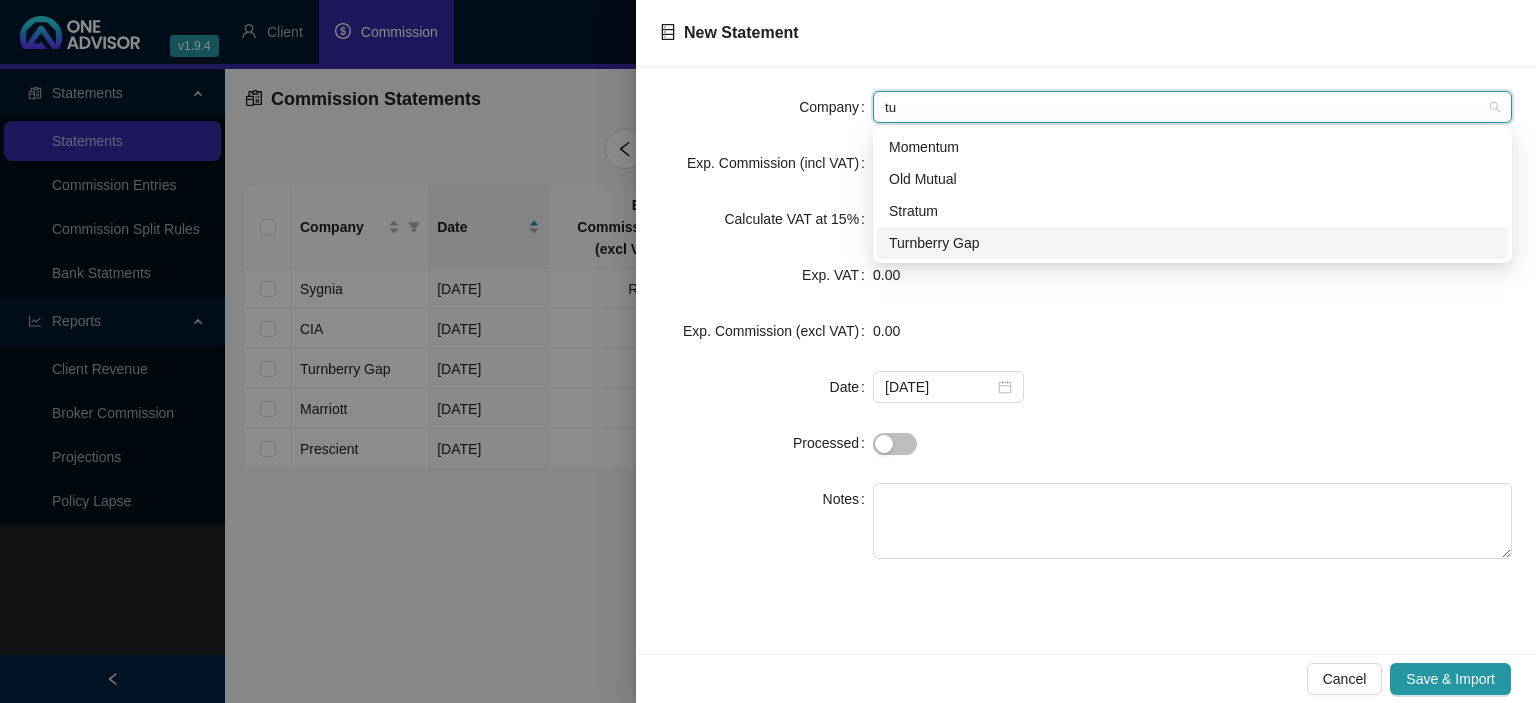 click on "Turnberry Gap" at bounding box center [1192, 243] 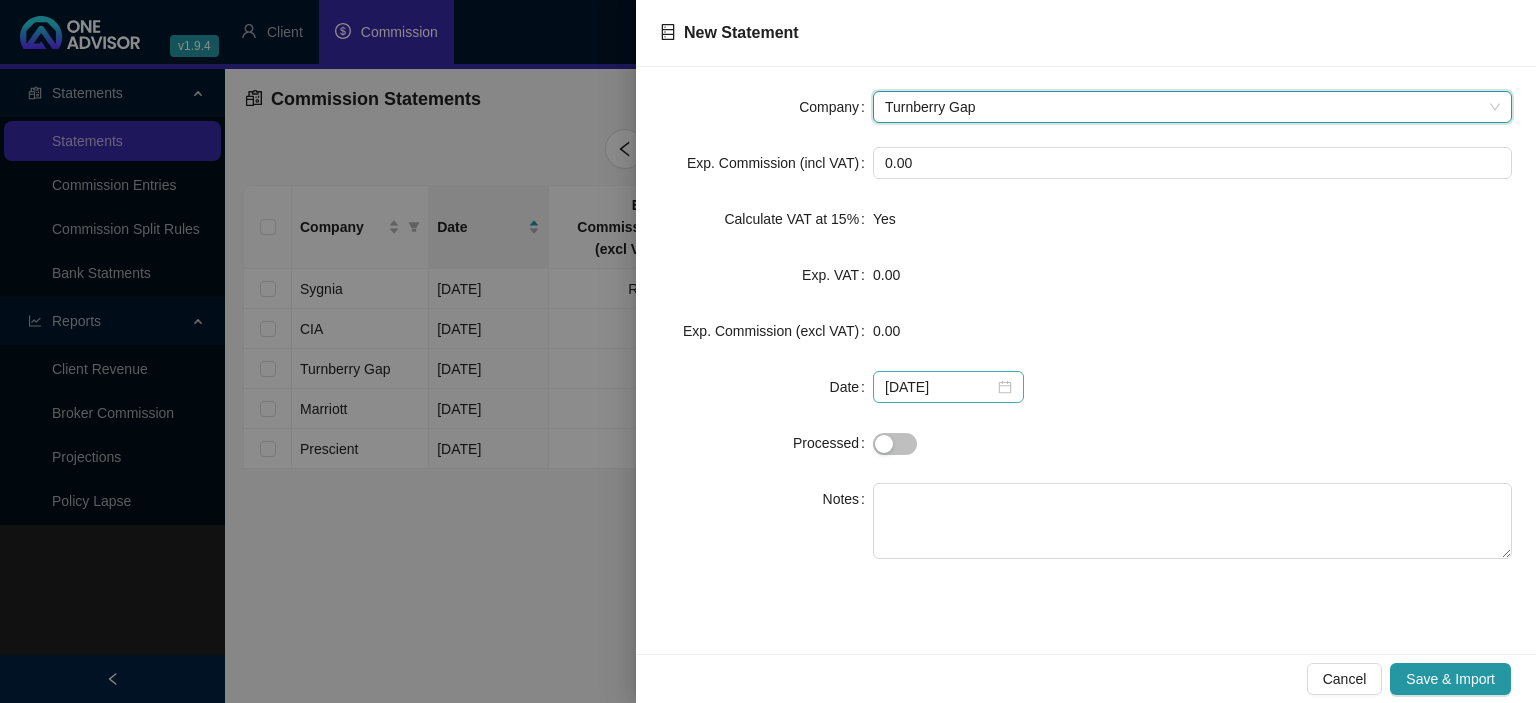 click on "[DATE]" at bounding box center (948, 387) 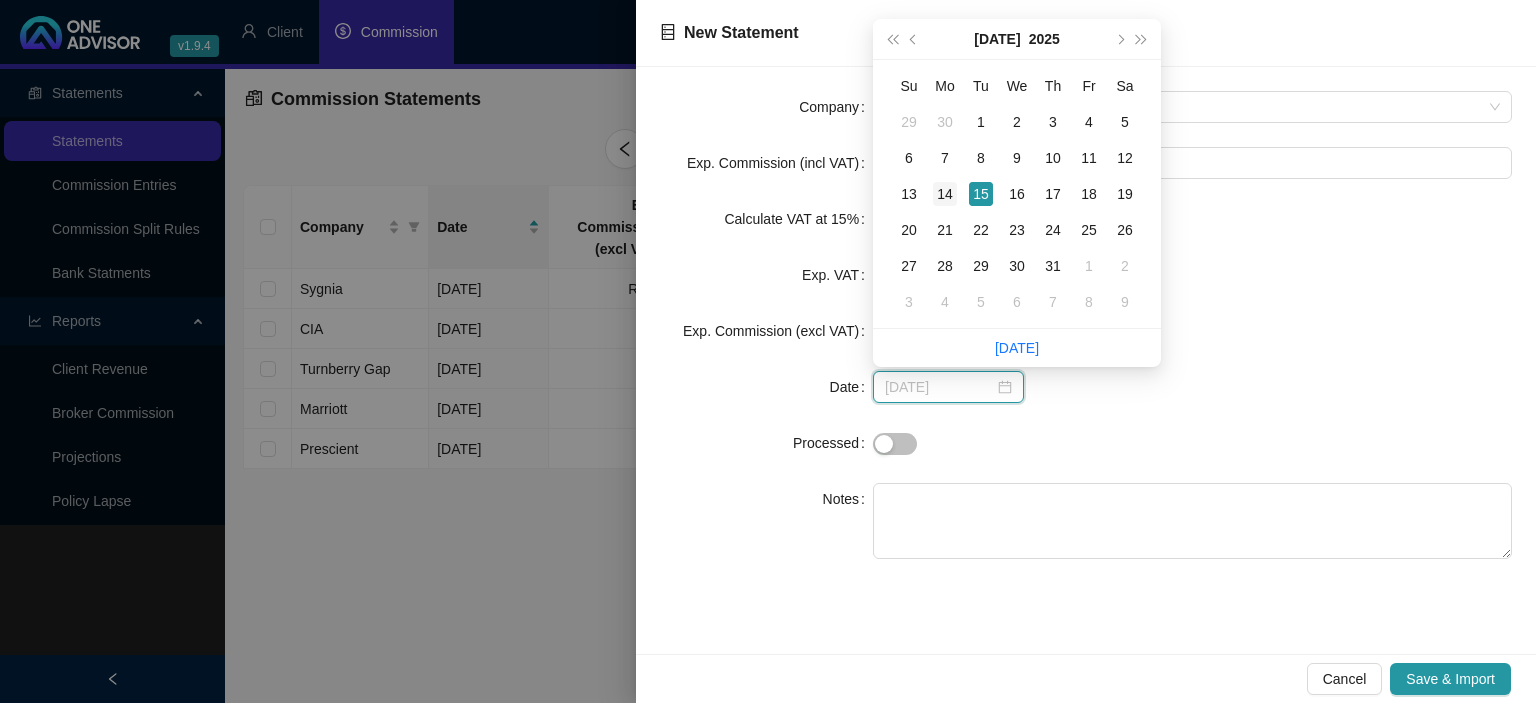 type on "[DATE]" 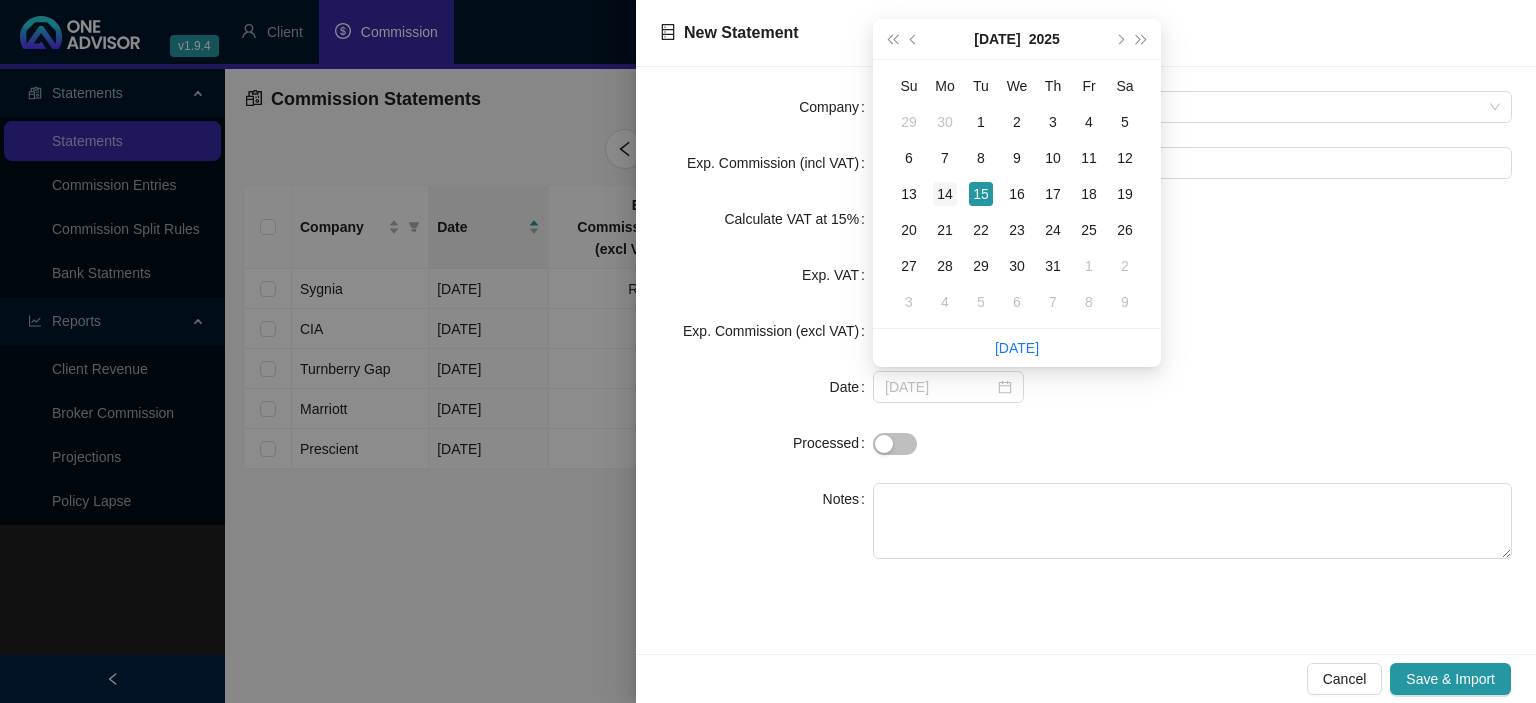 click on "14" at bounding box center (945, 194) 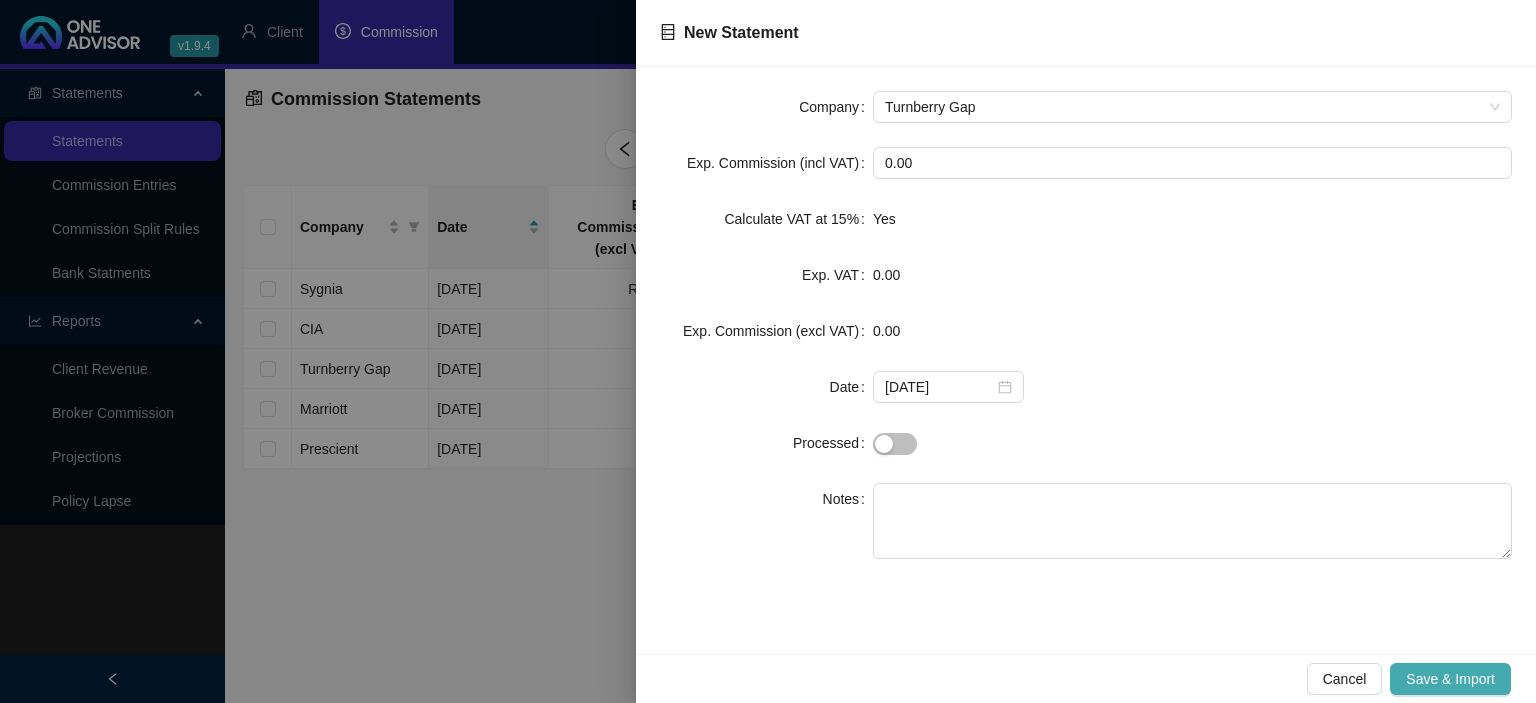 click on "Save & Import" at bounding box center (1450, 679) 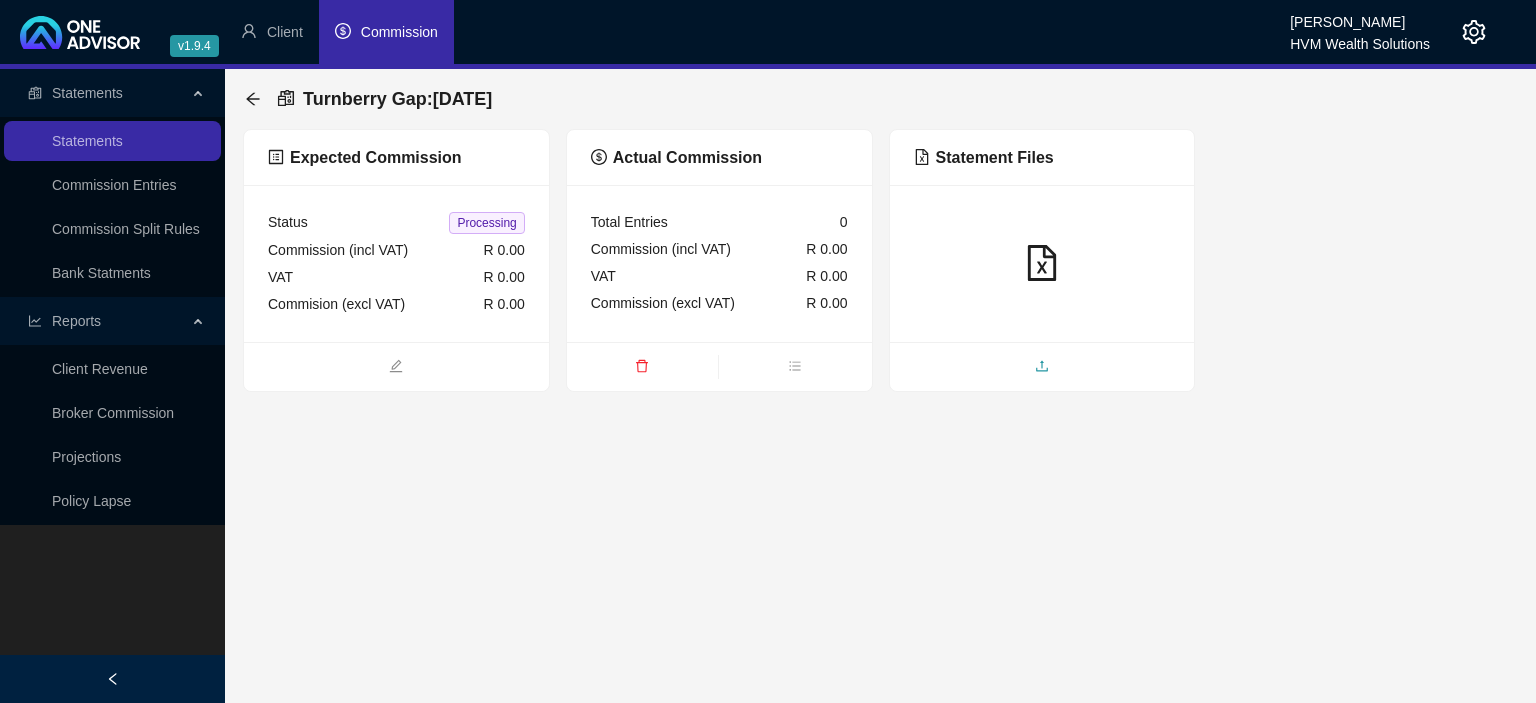 click at bounding box center [1042, 368] 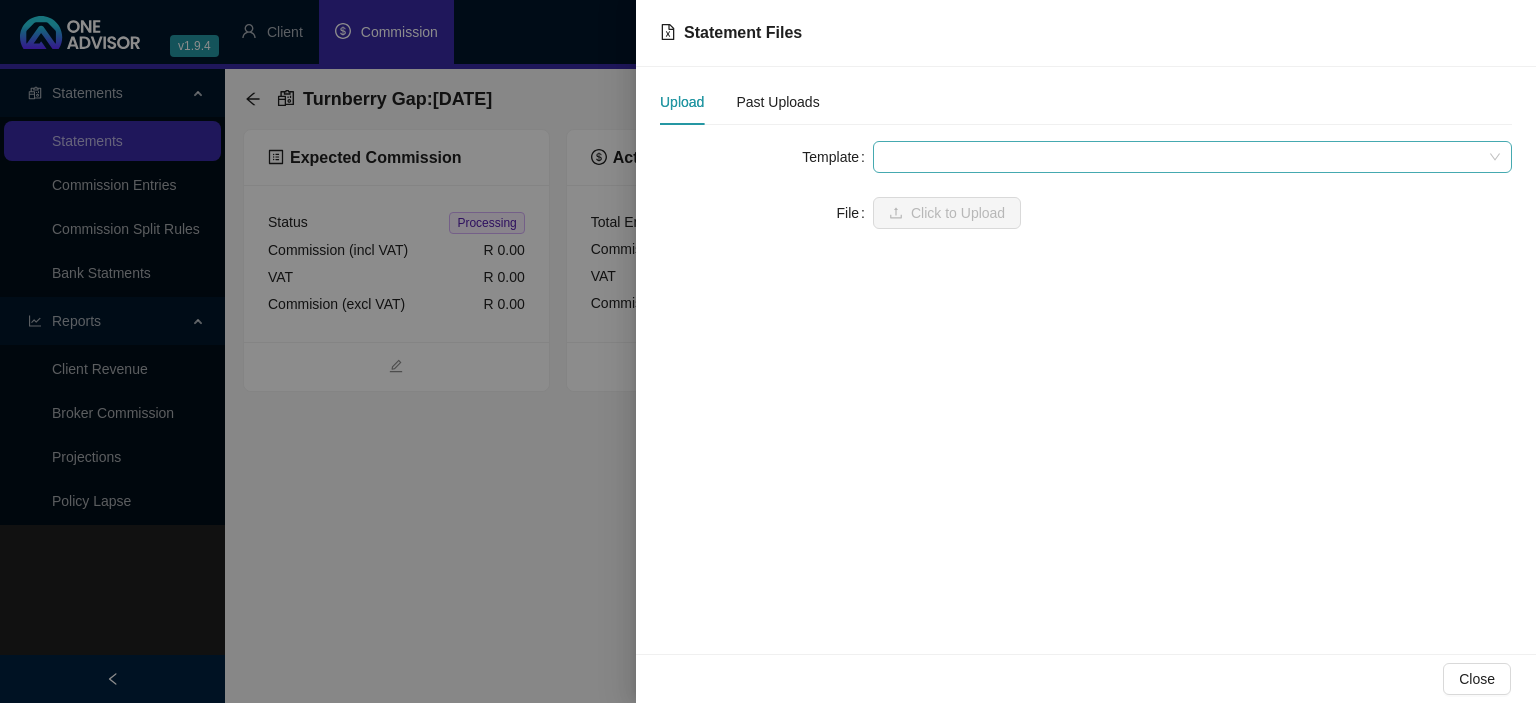 click at bounding box center [1192, 157] 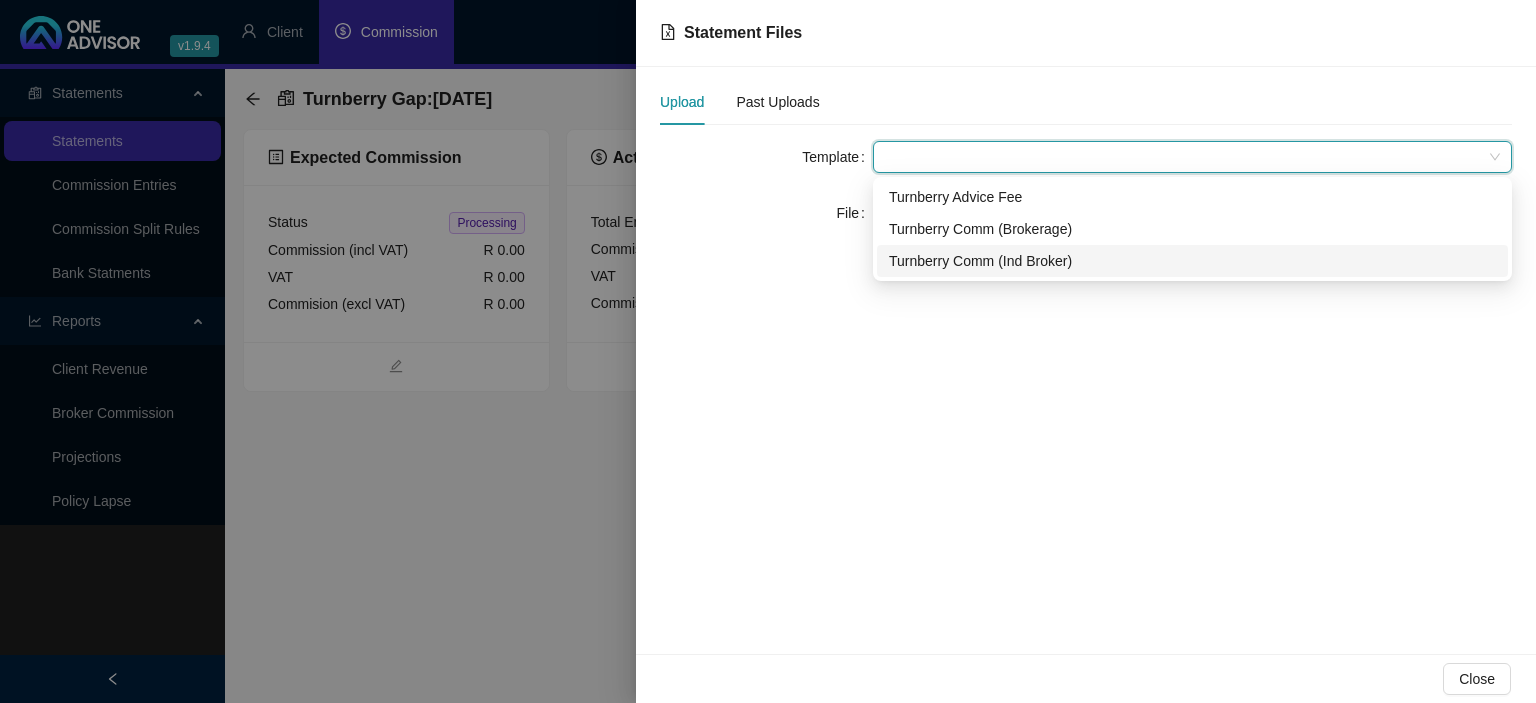 click on "Turnberry Comm (Ind Broker)" at bounding box center (1192, 261) 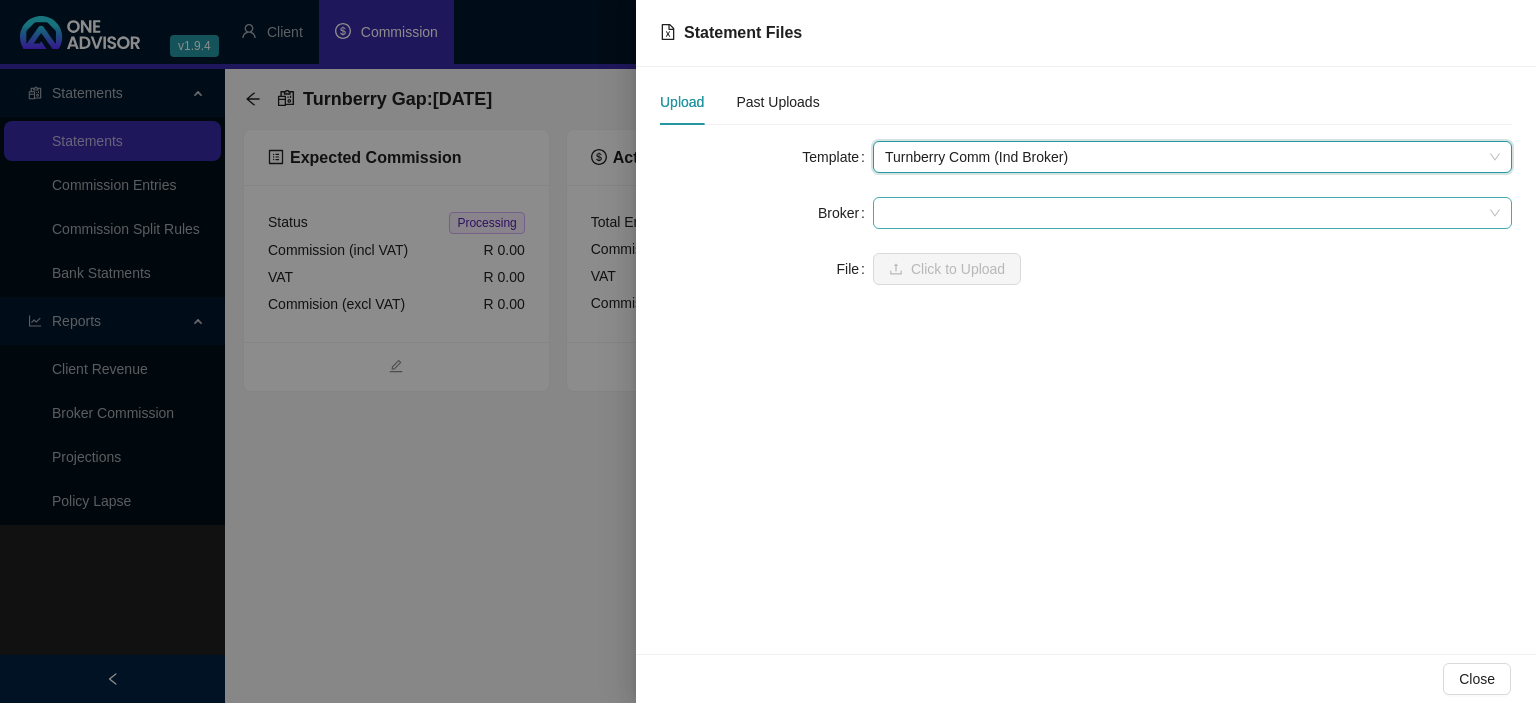 click at bounding box center [1192, 213] 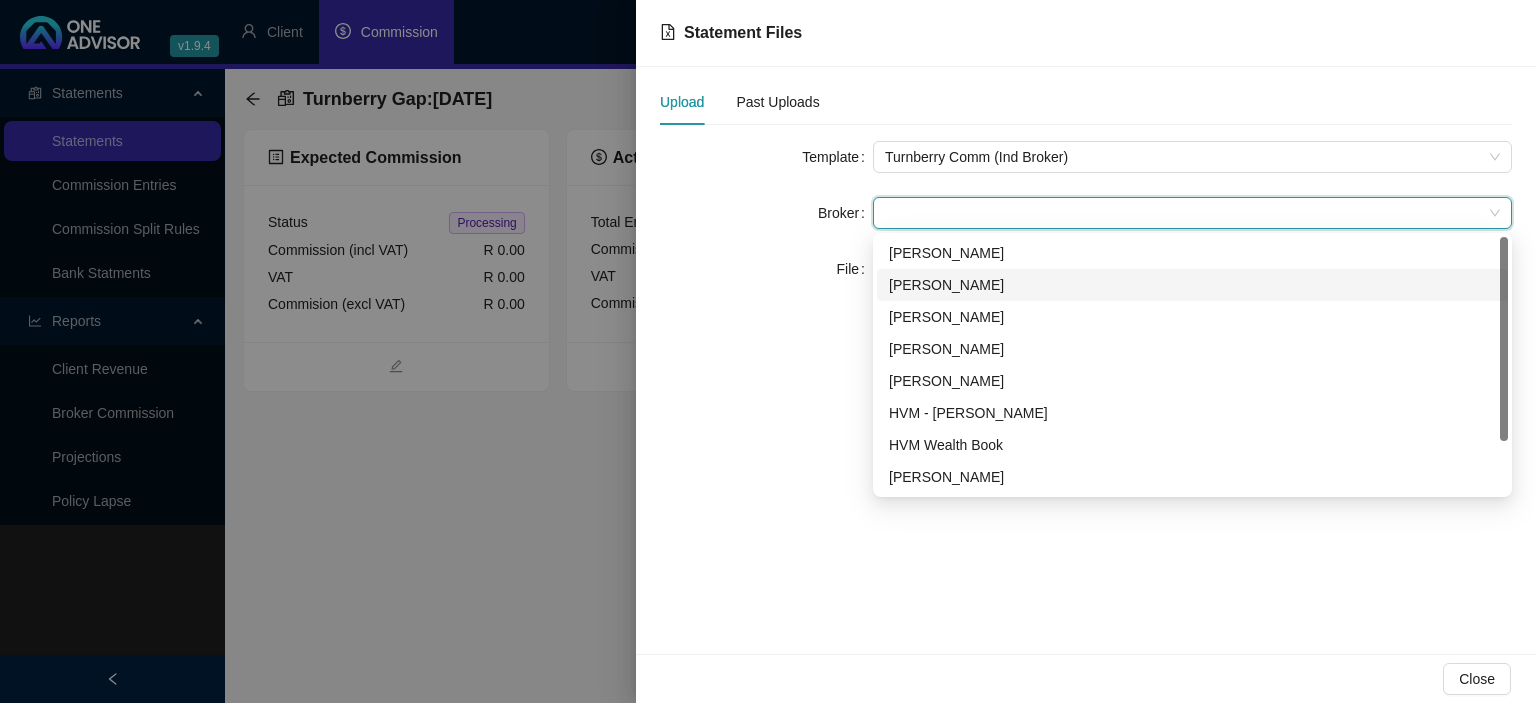 click on "[PERSON_NAME]" at bounding box center [1192, 285] 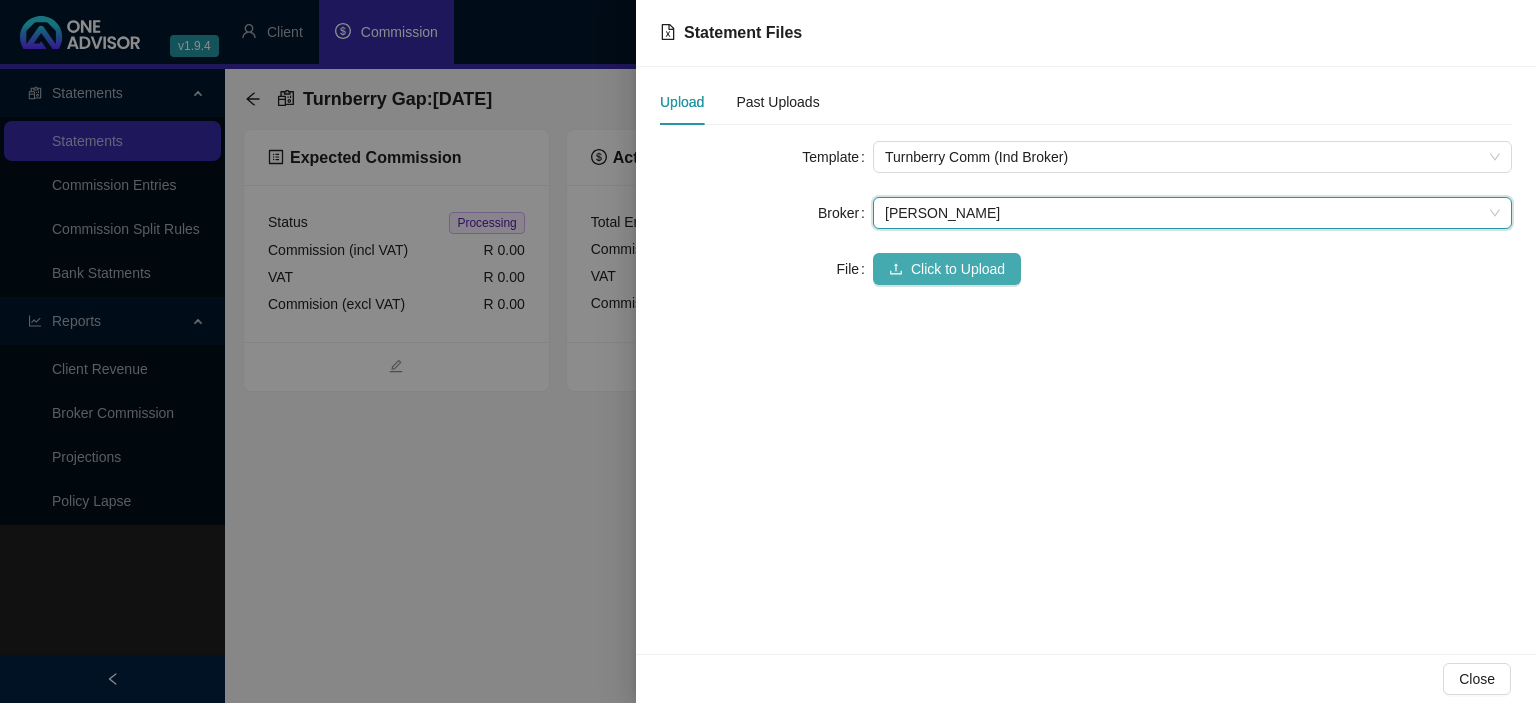 click on "Click to Upload" at bounding box center [947, 269] 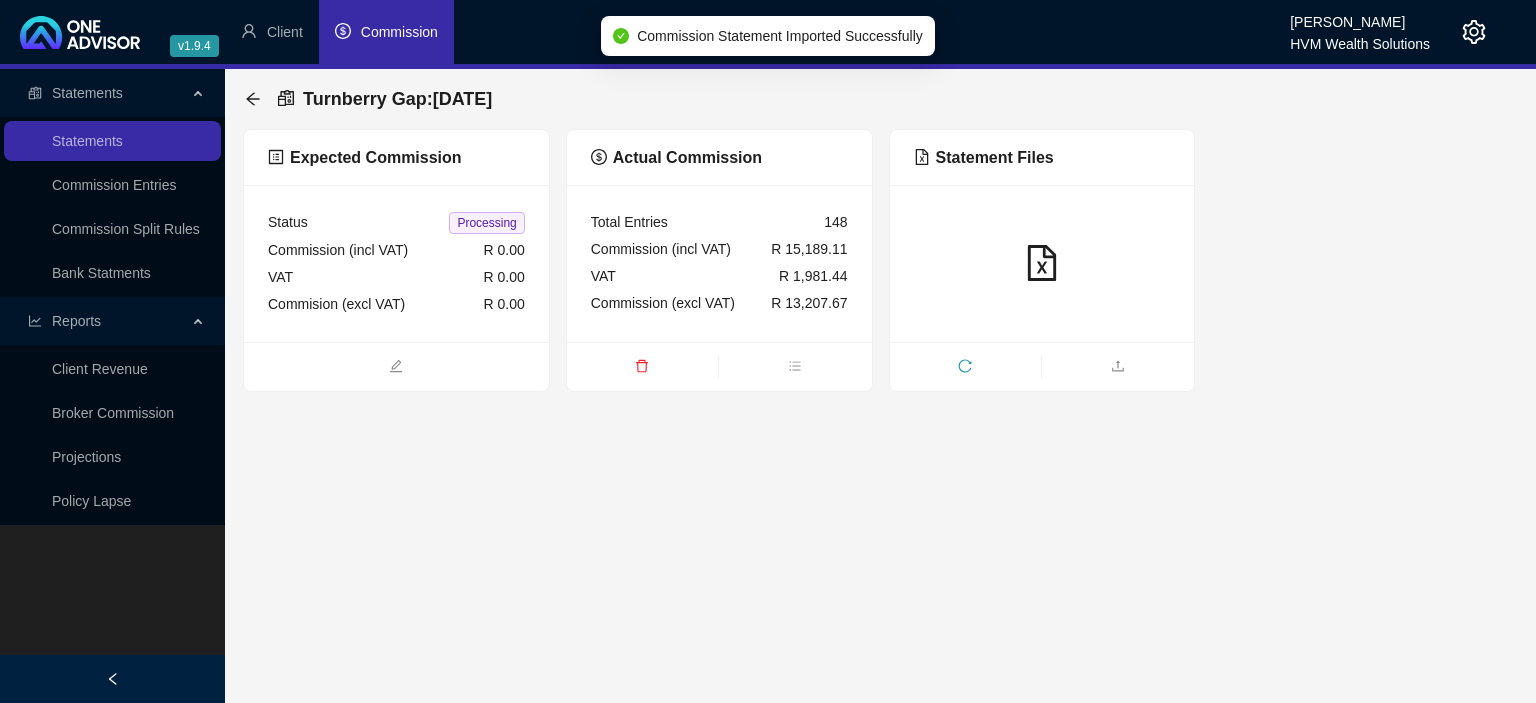 click at bounding box center [1042, 263] 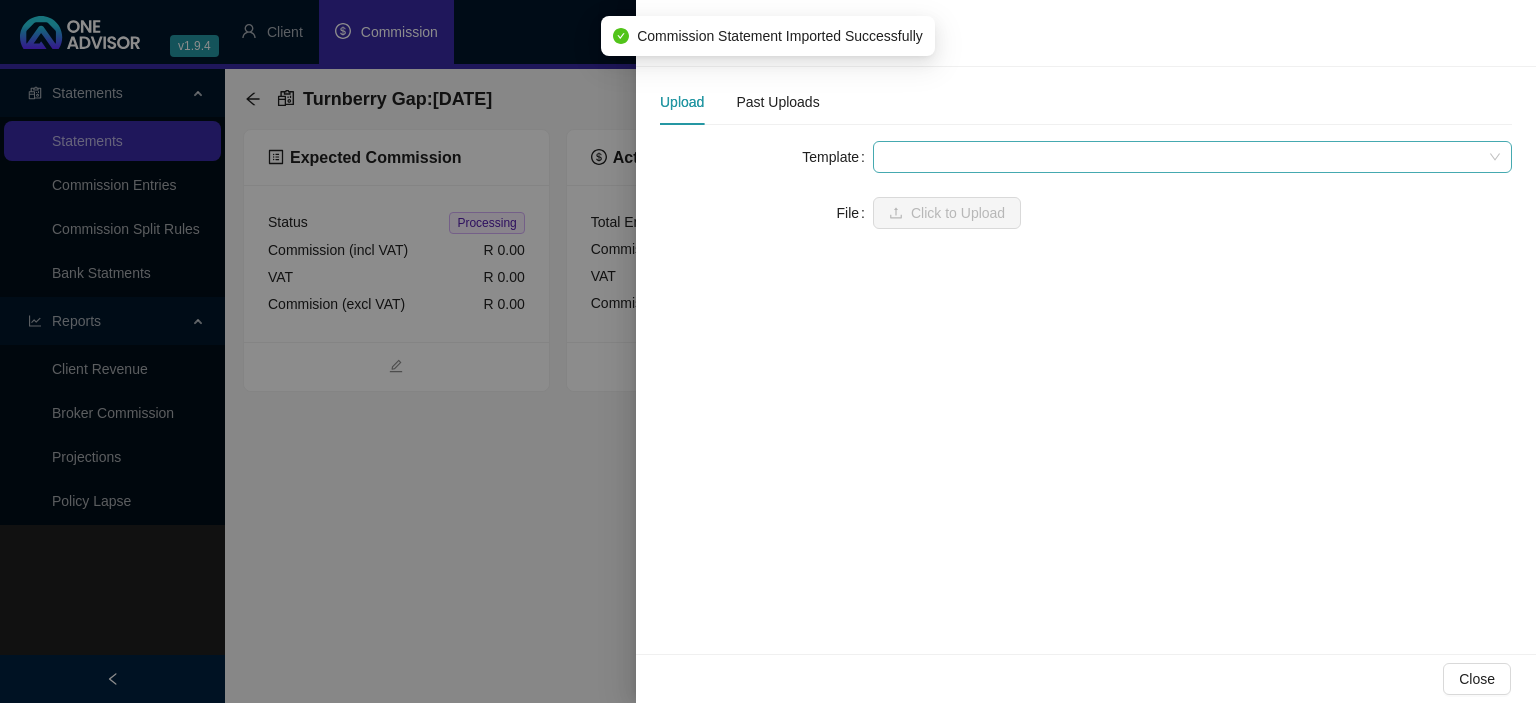 click at bounding box center (1192, 157) 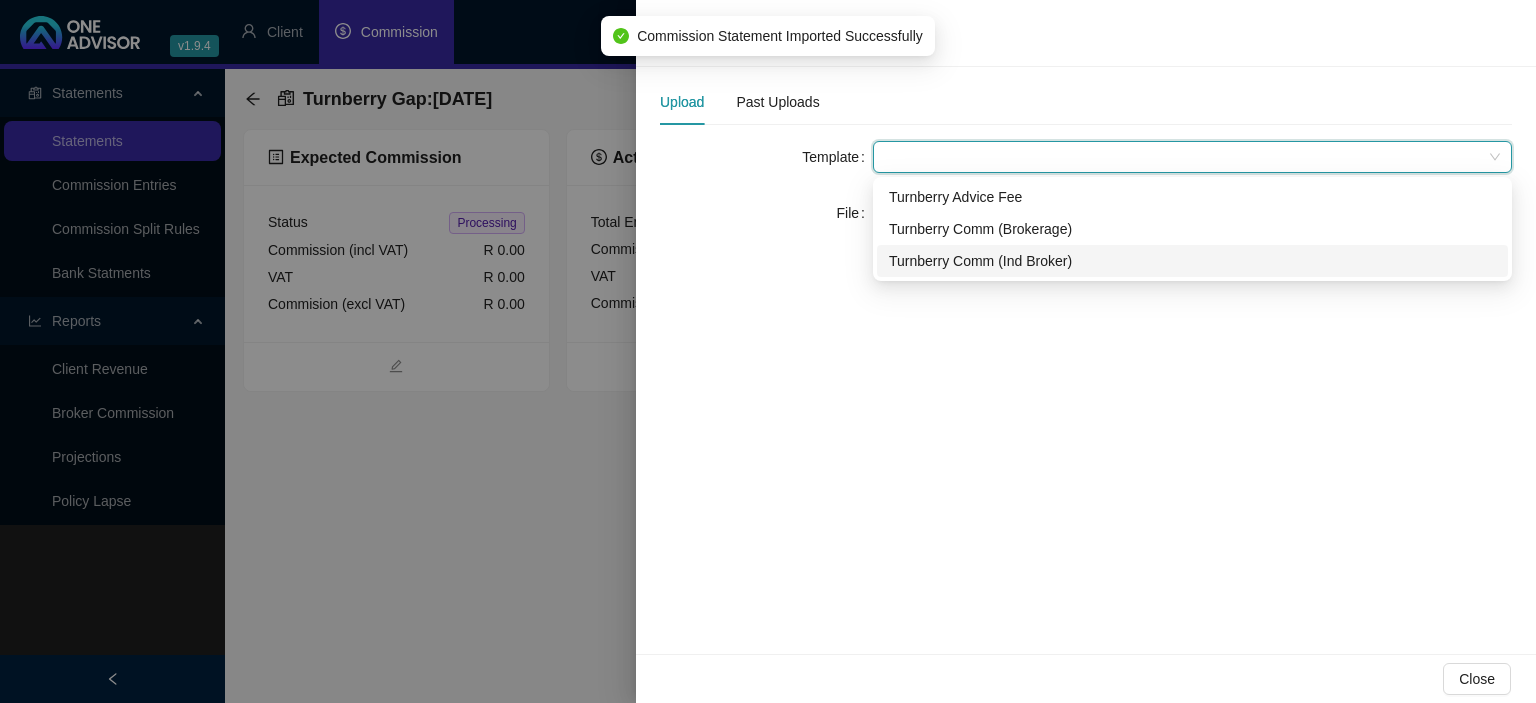 click on "Turnberry Comm (Ind Broker)" at bounding box center [1192, 261] 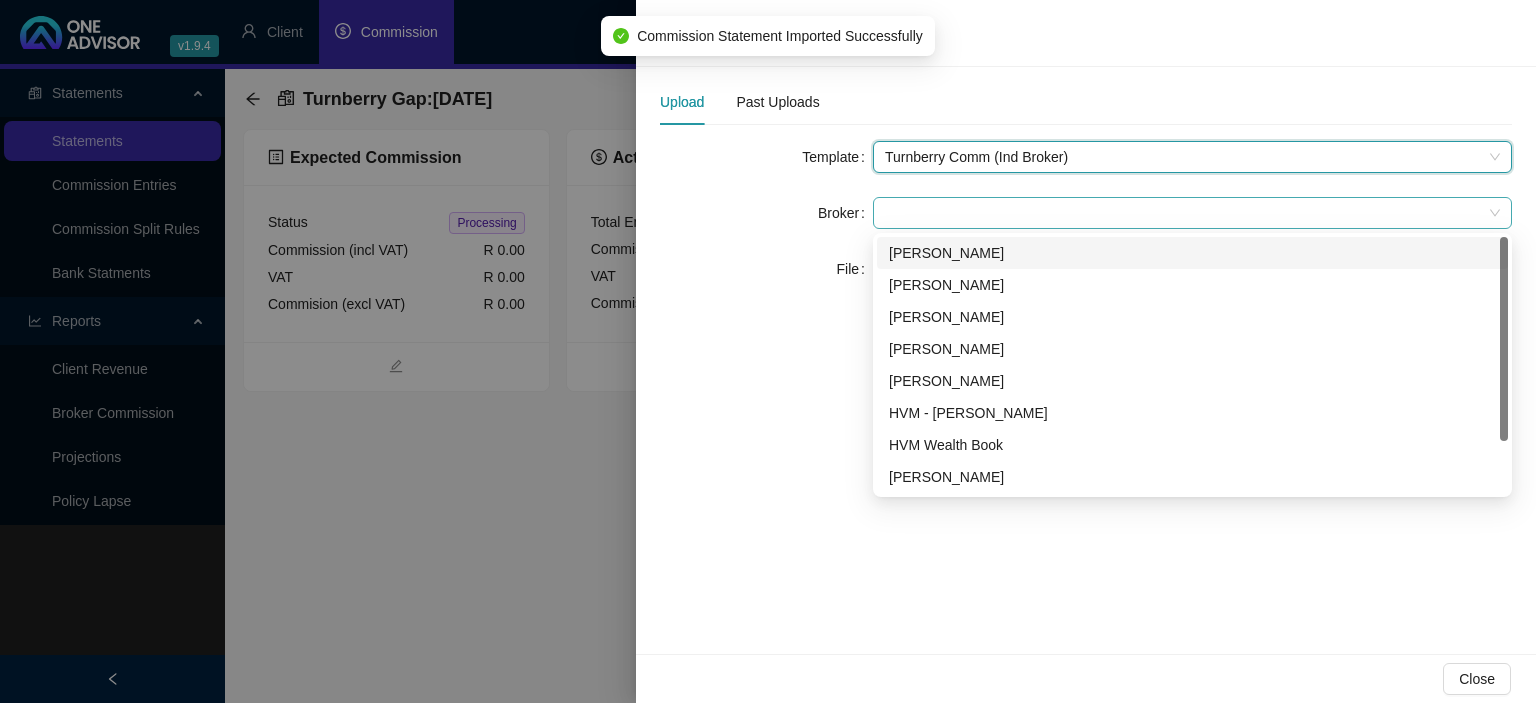click at bounding box center [1192, 213] 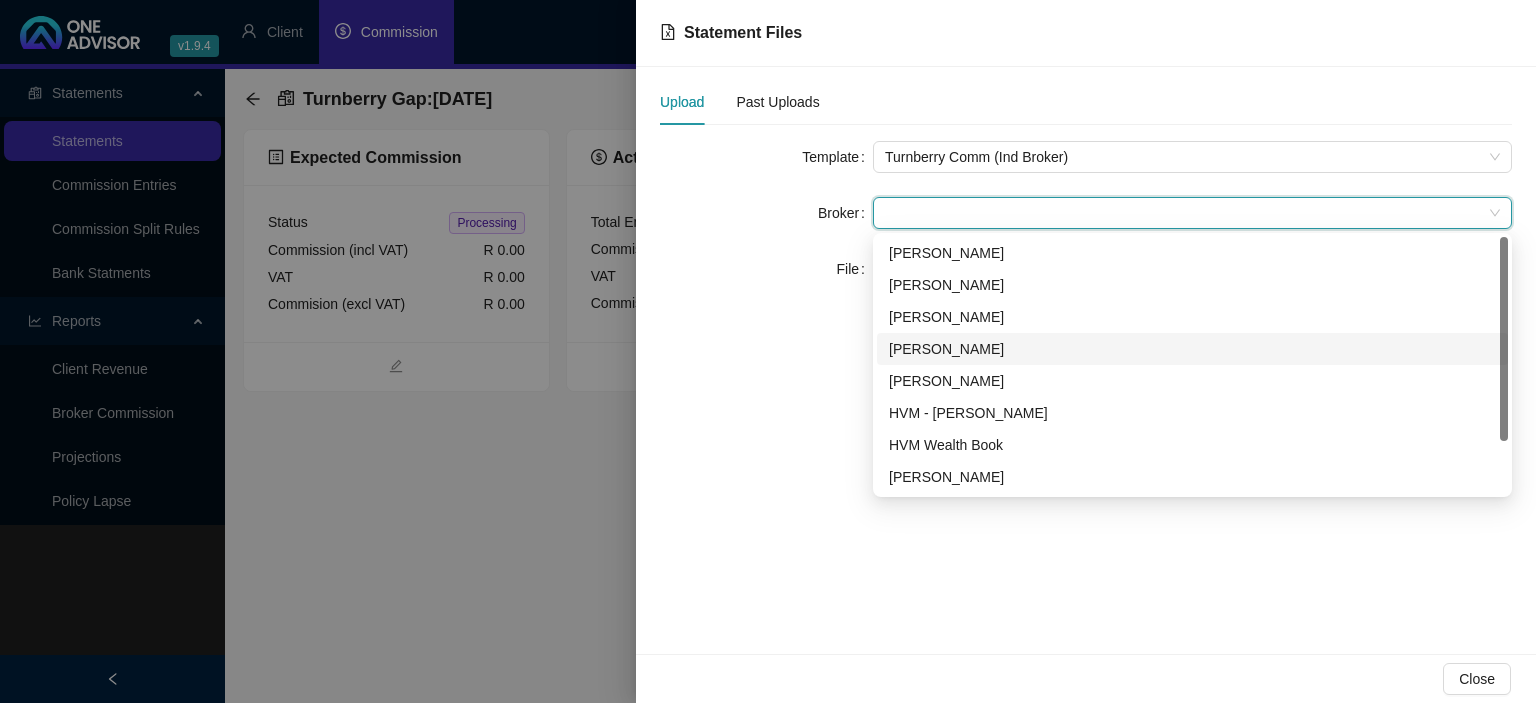 click on "[PERSON_NAME]" at bounding box center (1192, 349) 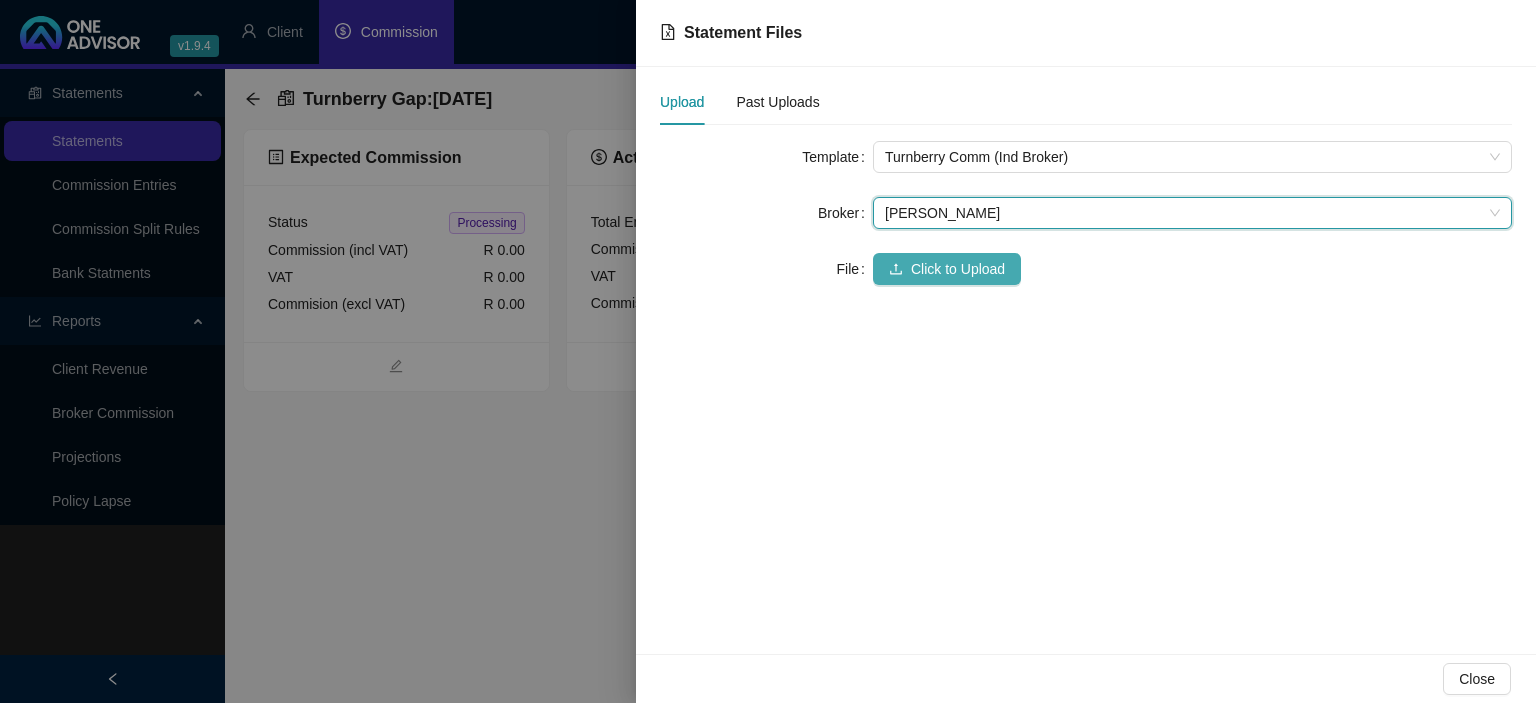 click on "Click to Upload" at bounding box center [958, 269] 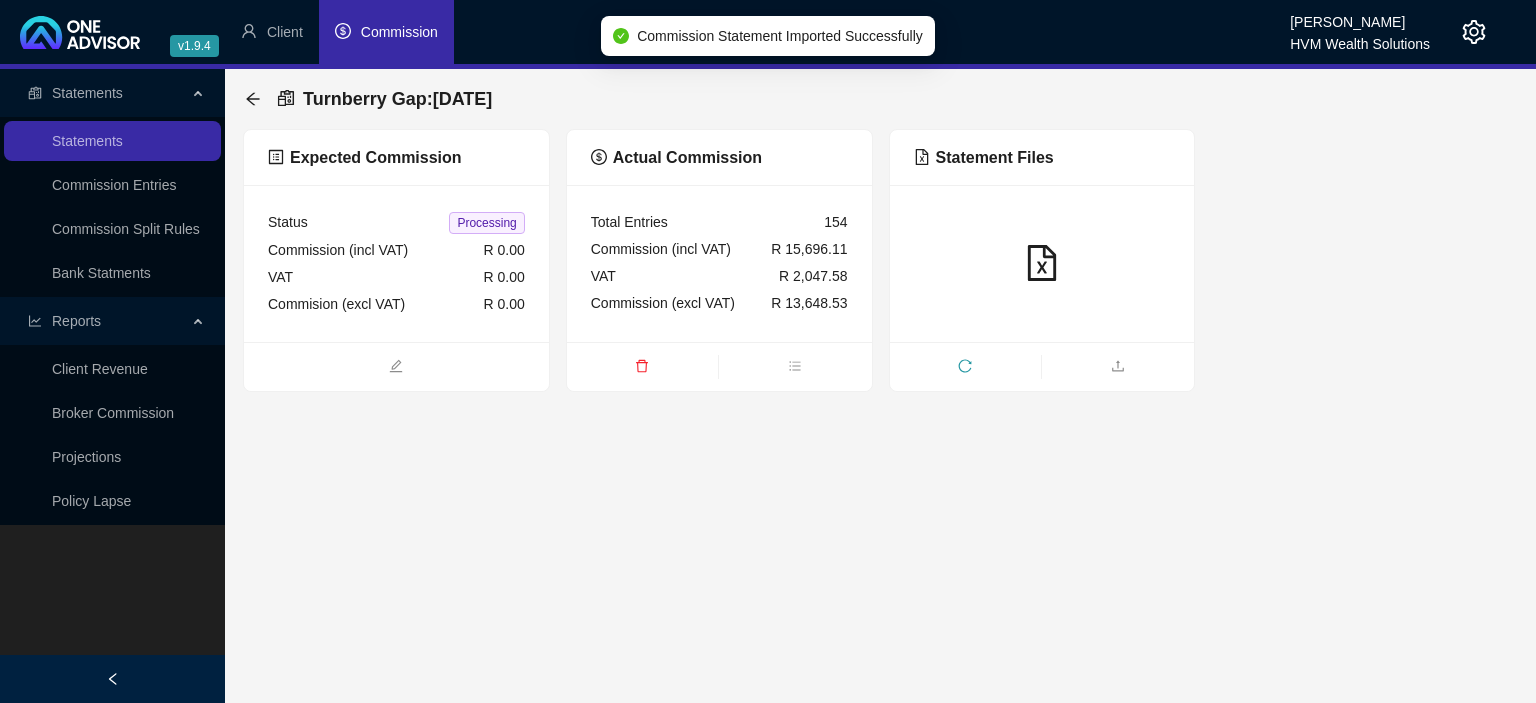 click at bounding box center (1042, 263) 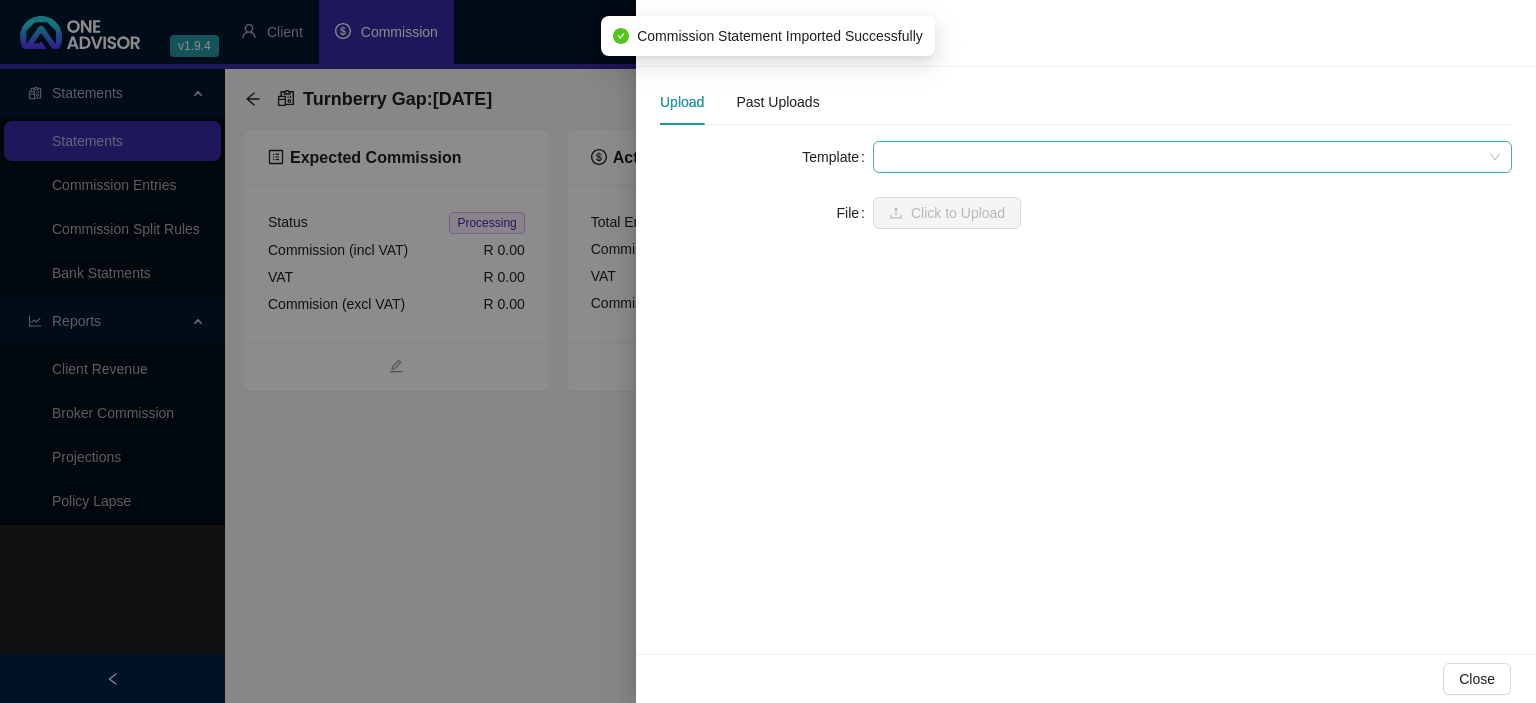 click at bounding box center (1192, 157) 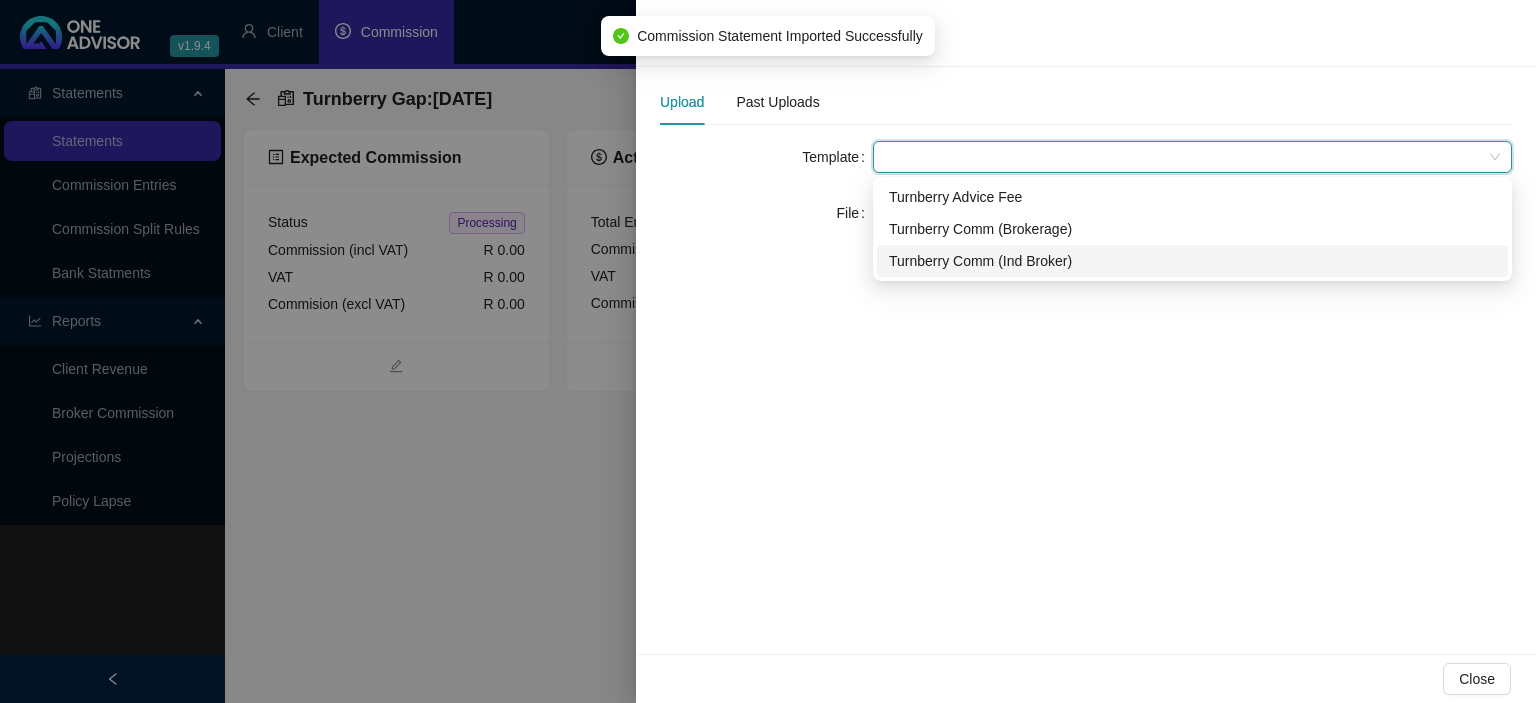 click on "Turnberry Comm (Ind Broker)" at bounding box center (1192, 261) 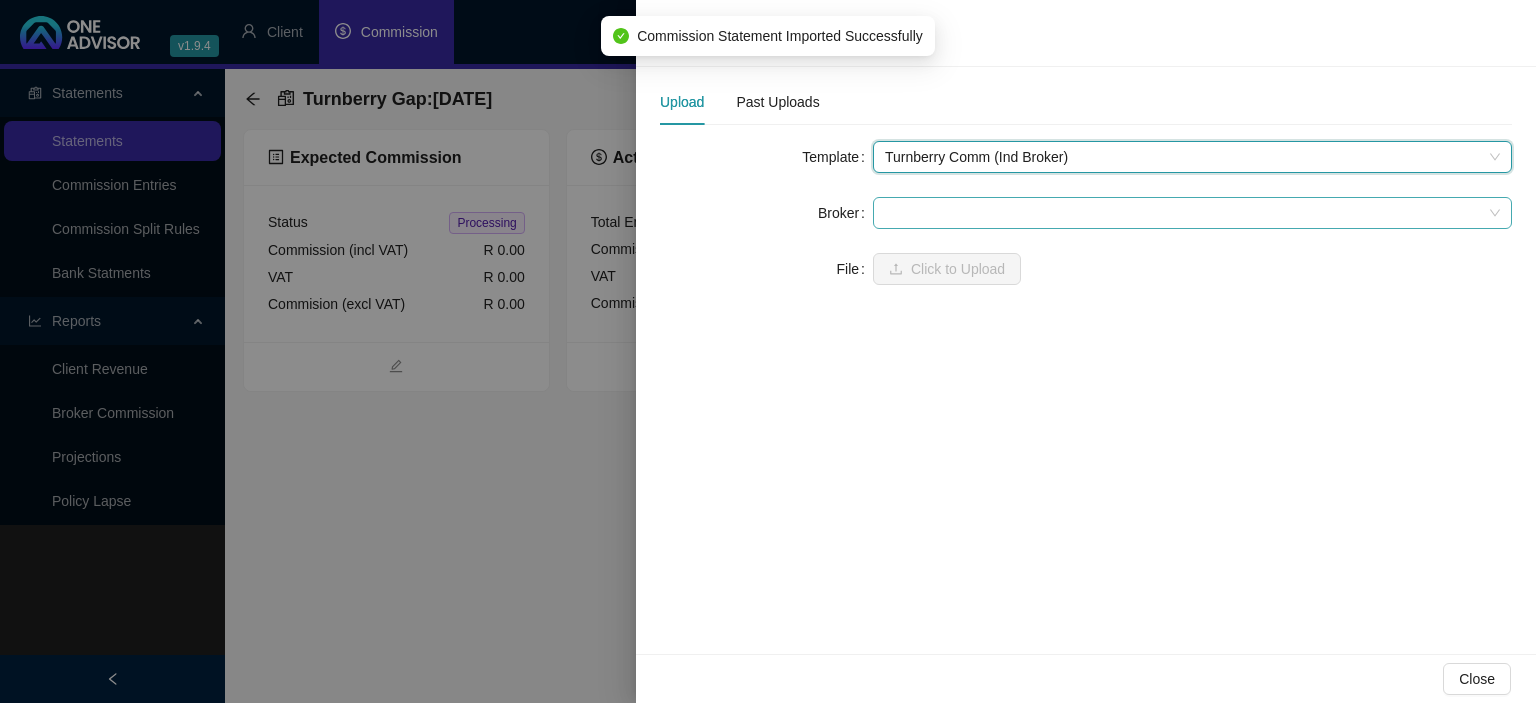 click at bounding box center (1192, 213) 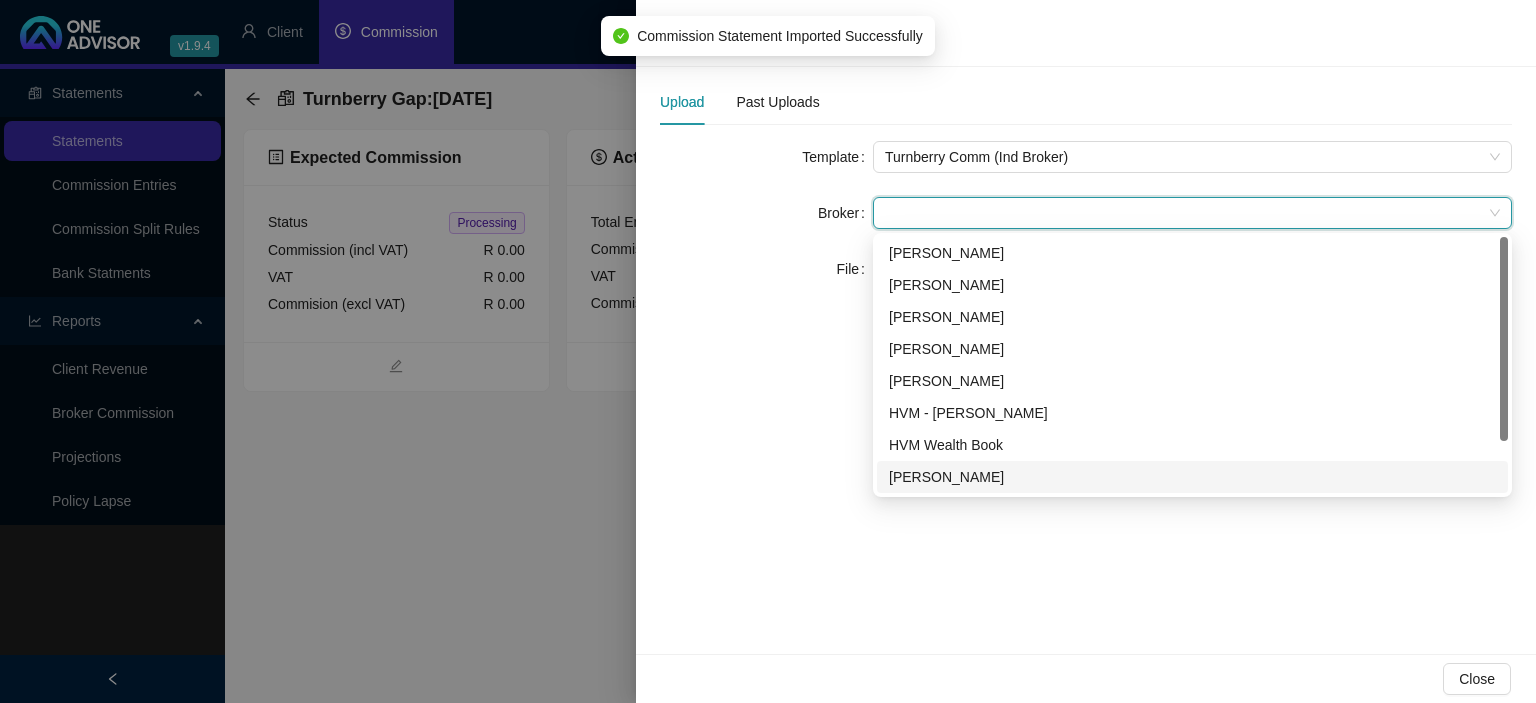 click on "[PERSON_NAME]" at bounding box center [1192, 477] 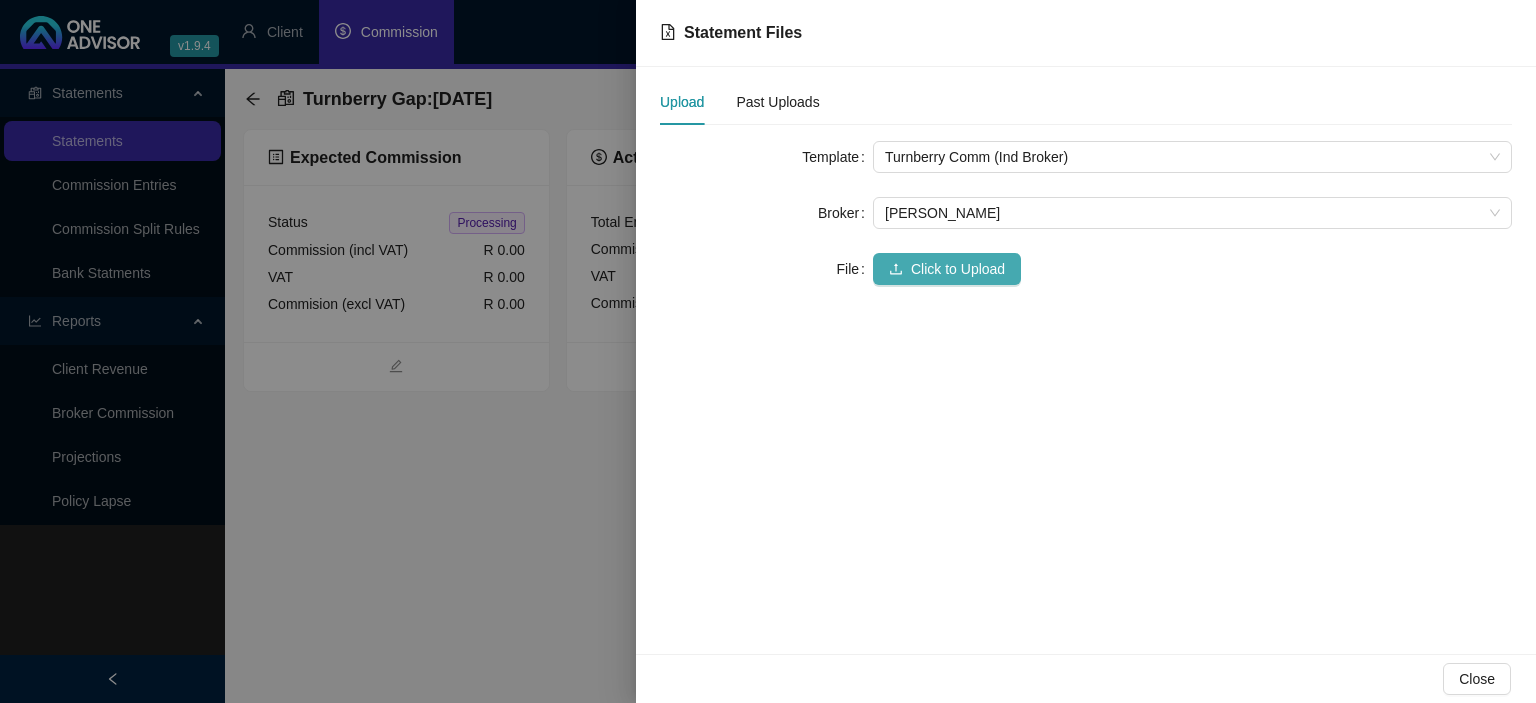click on "Click to Upload" at bounding box center (958, 269) 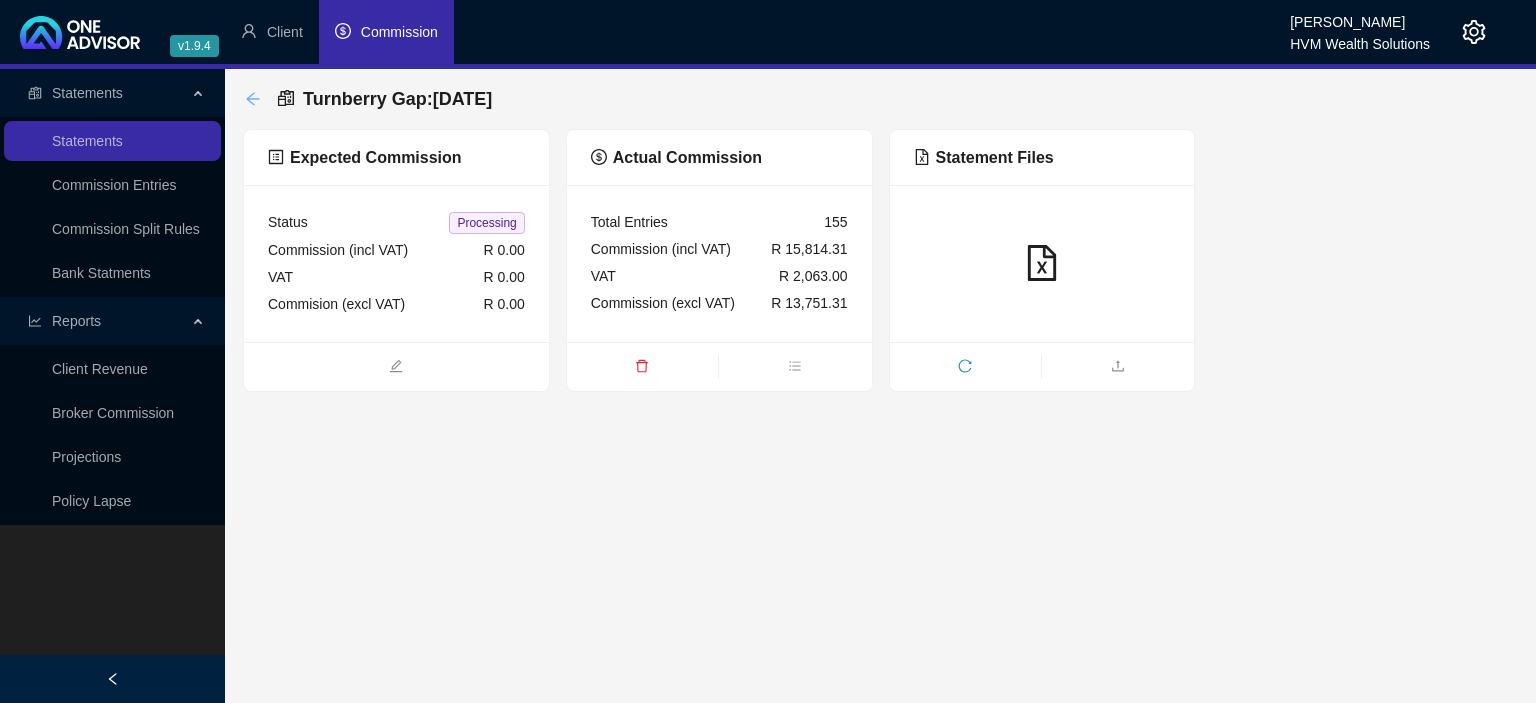 click 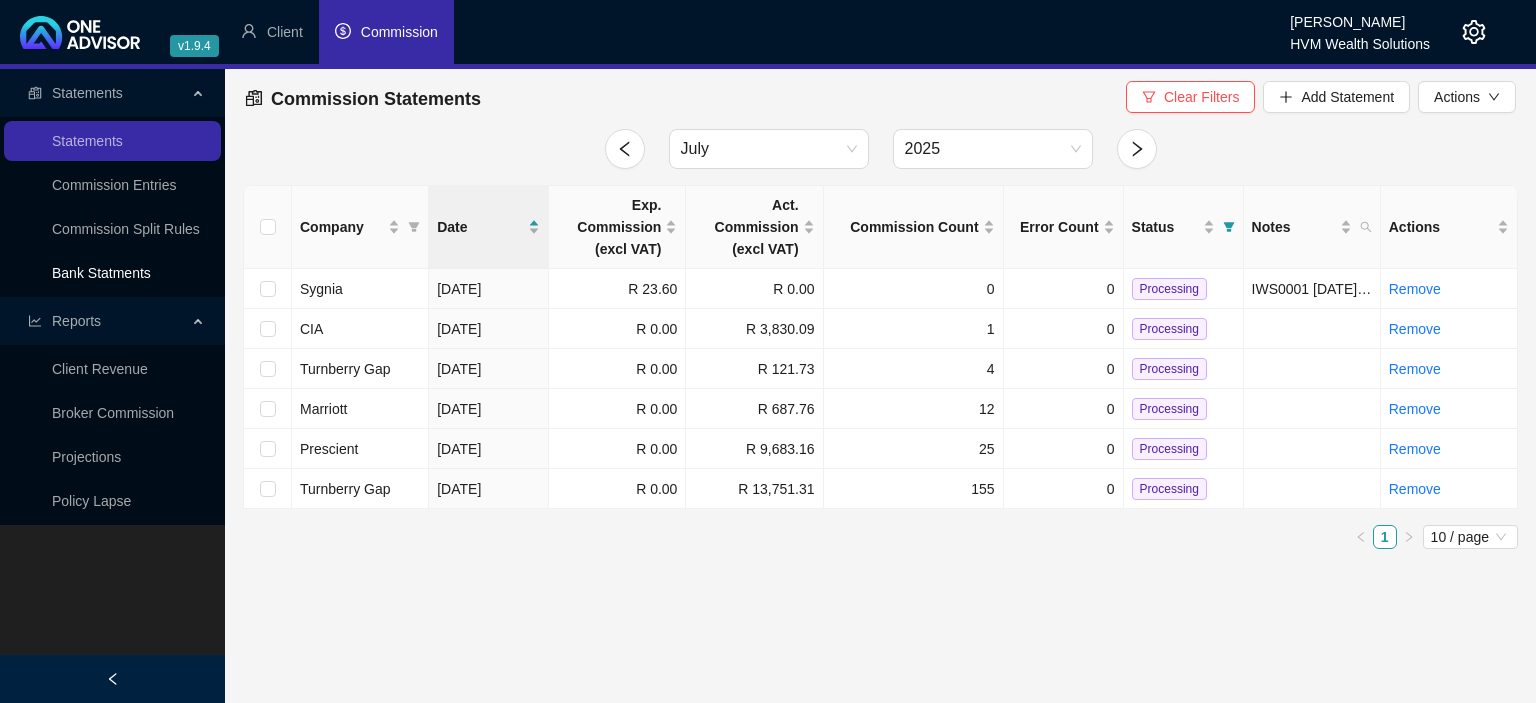 click on "Bank Statments" at bounding box center [101, 273] 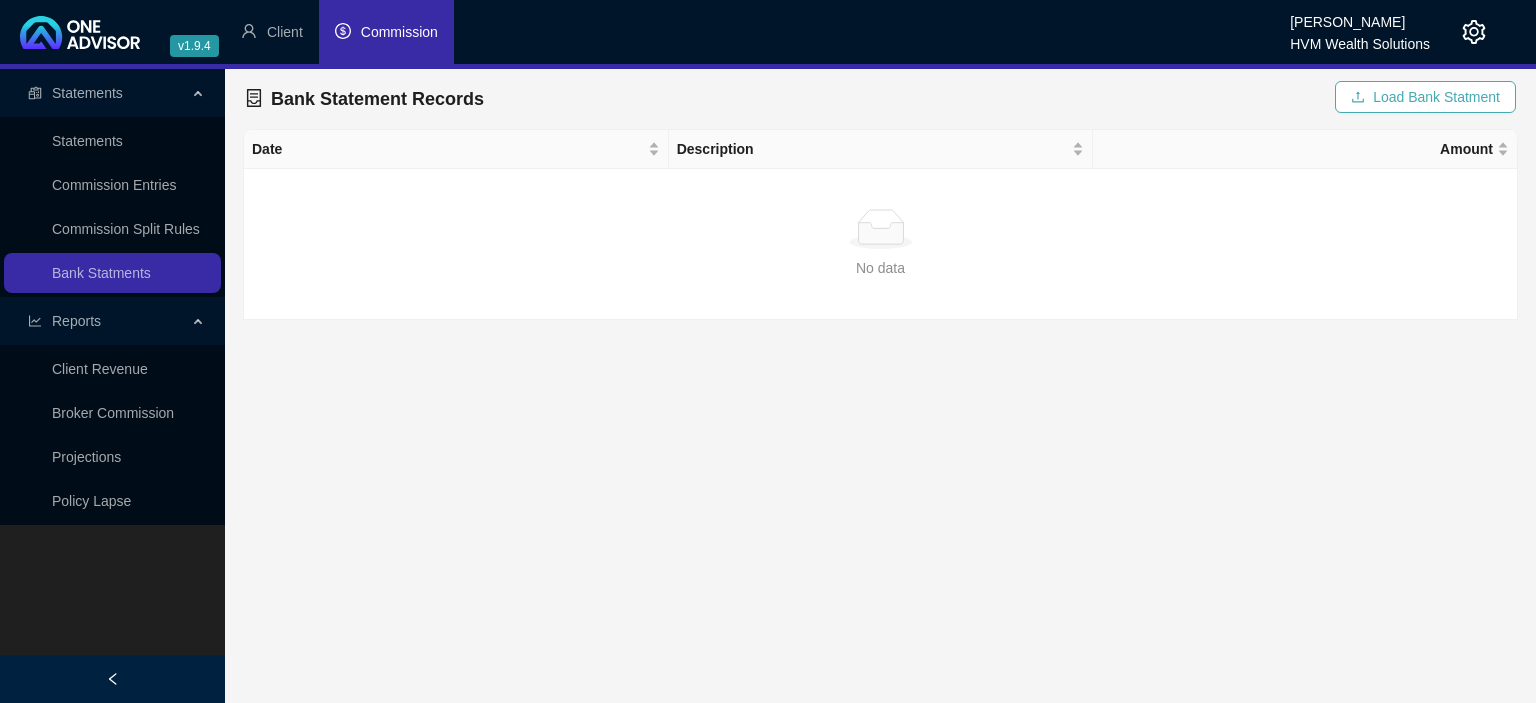 click on "Load Bank Statment" at bounding box center (1425, 97) 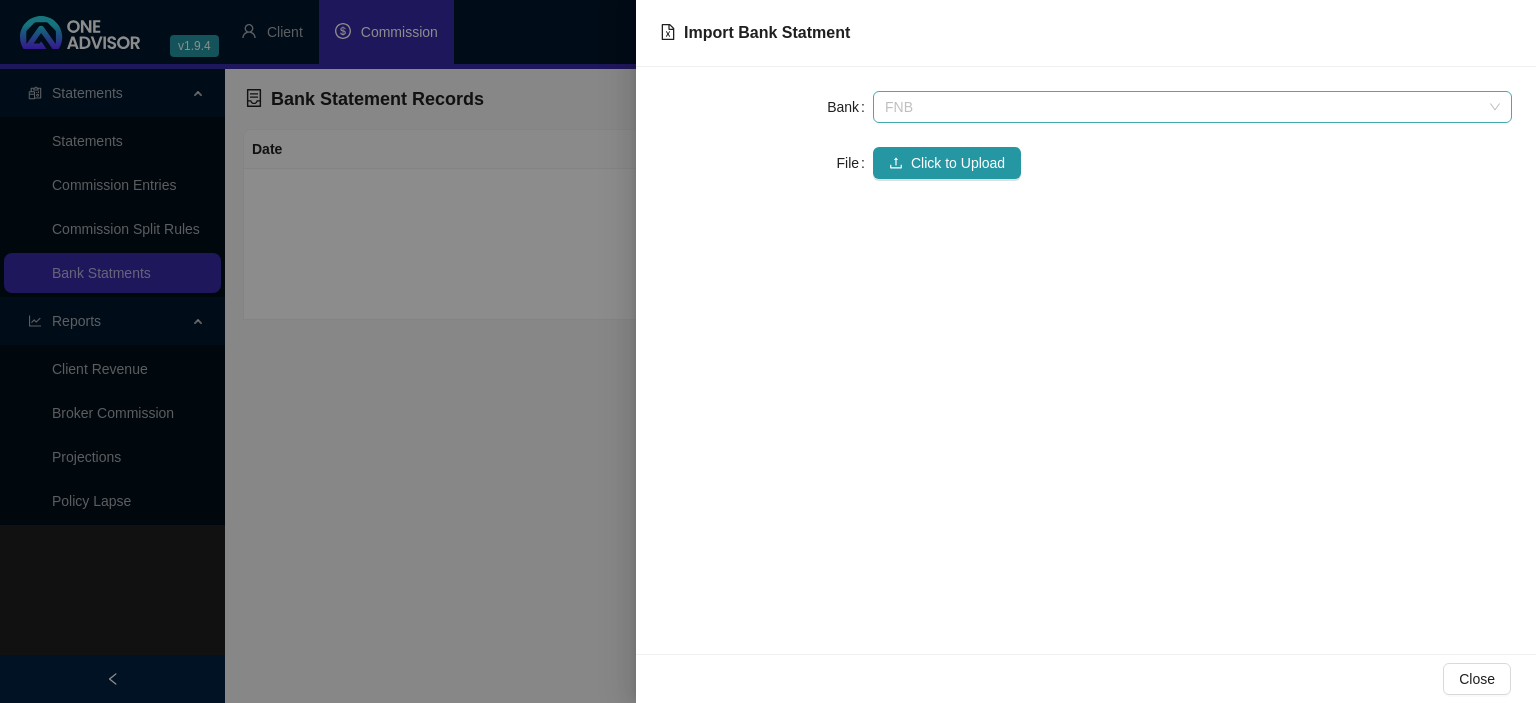 click on "FNB" at bounding box center [1192, 107] 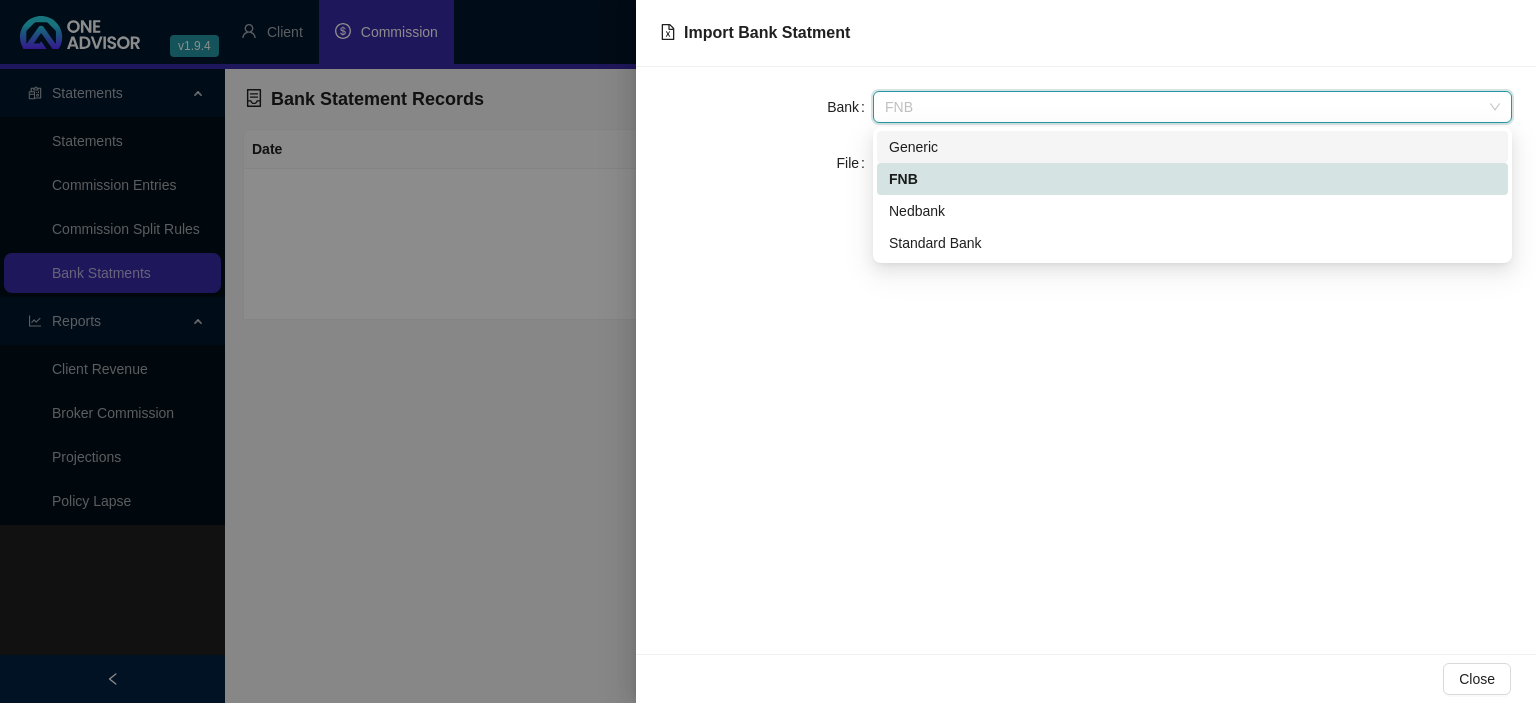 click on "Generic" at bounding box center (1192, 147) 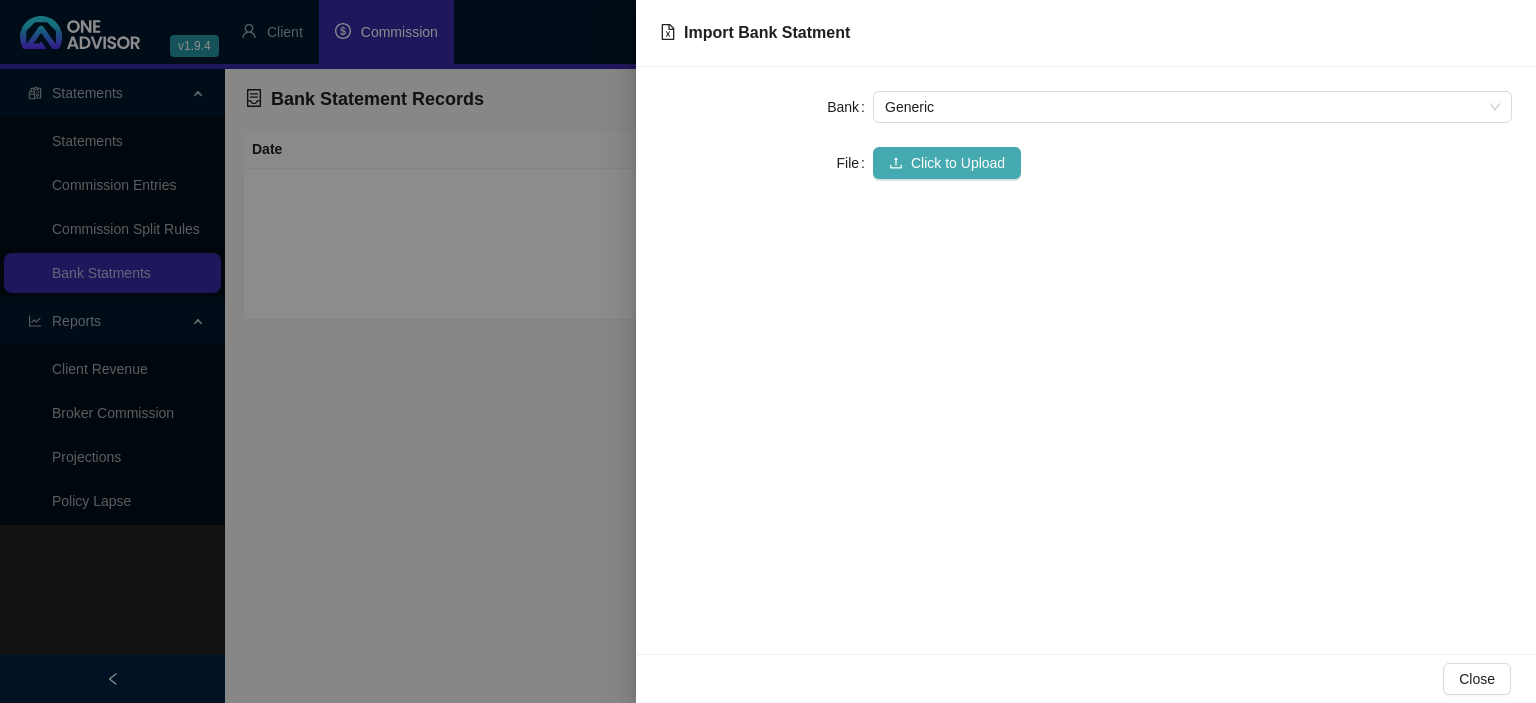 click on "Click to Upload" at bounding box center [958, 163] 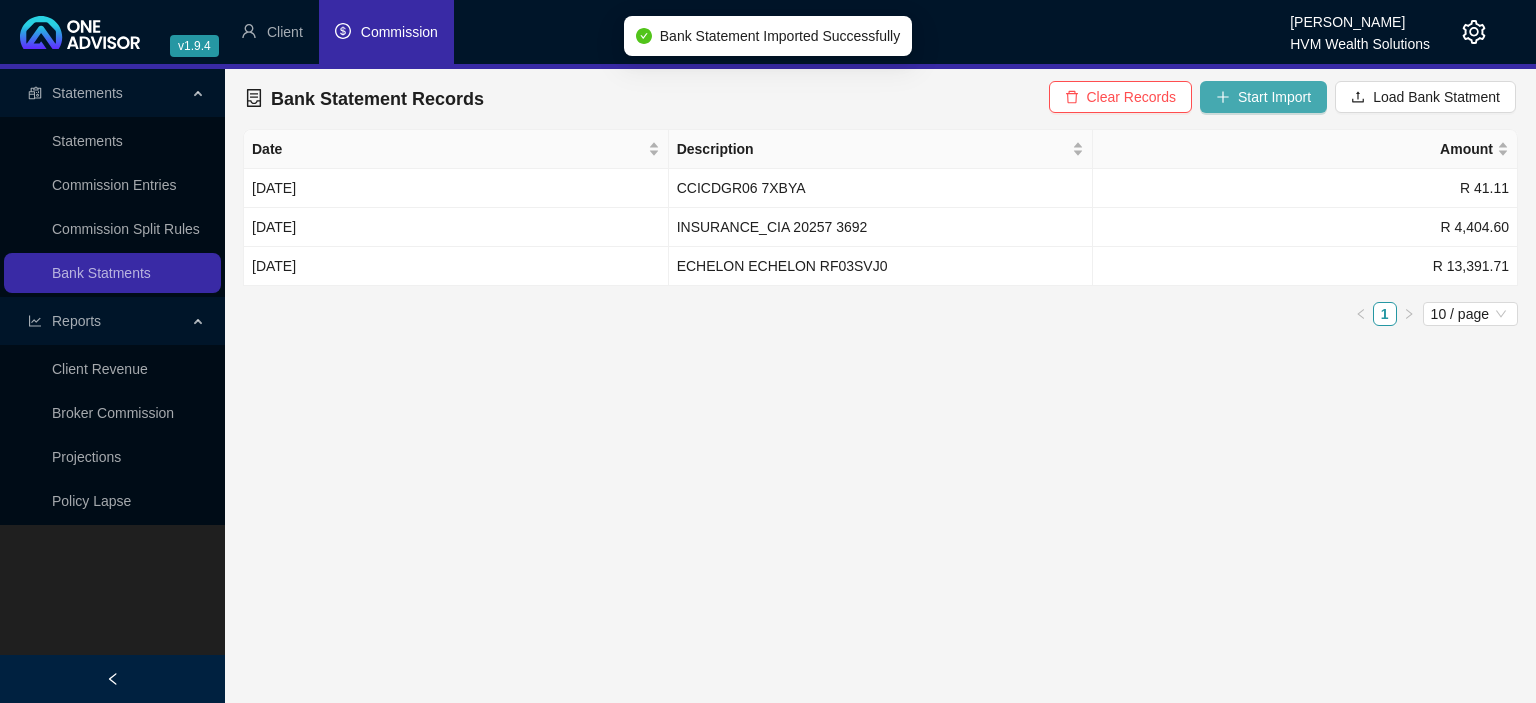 click on "Start Import" at bounding box center [1263, 97] 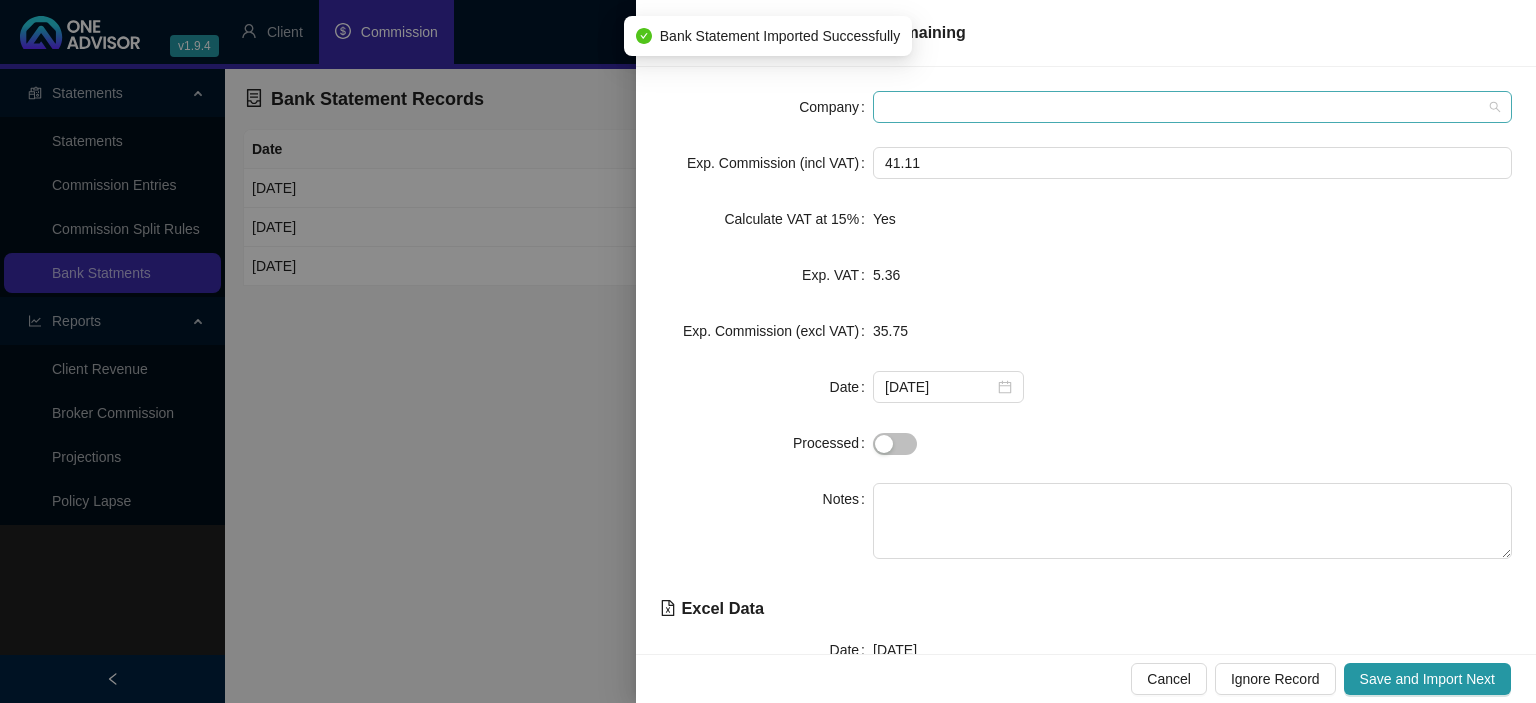 click at bounding box center [1192, 107] 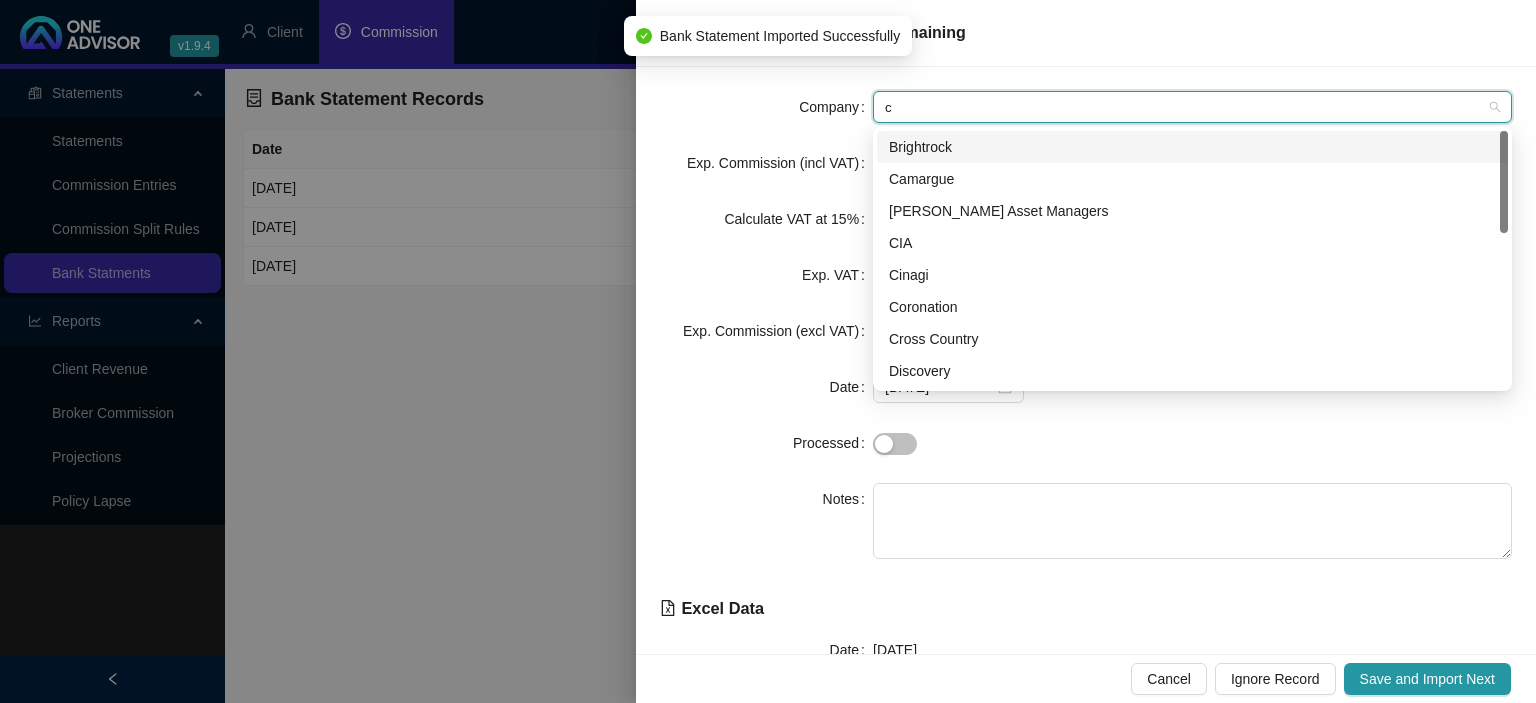 type on "cr" 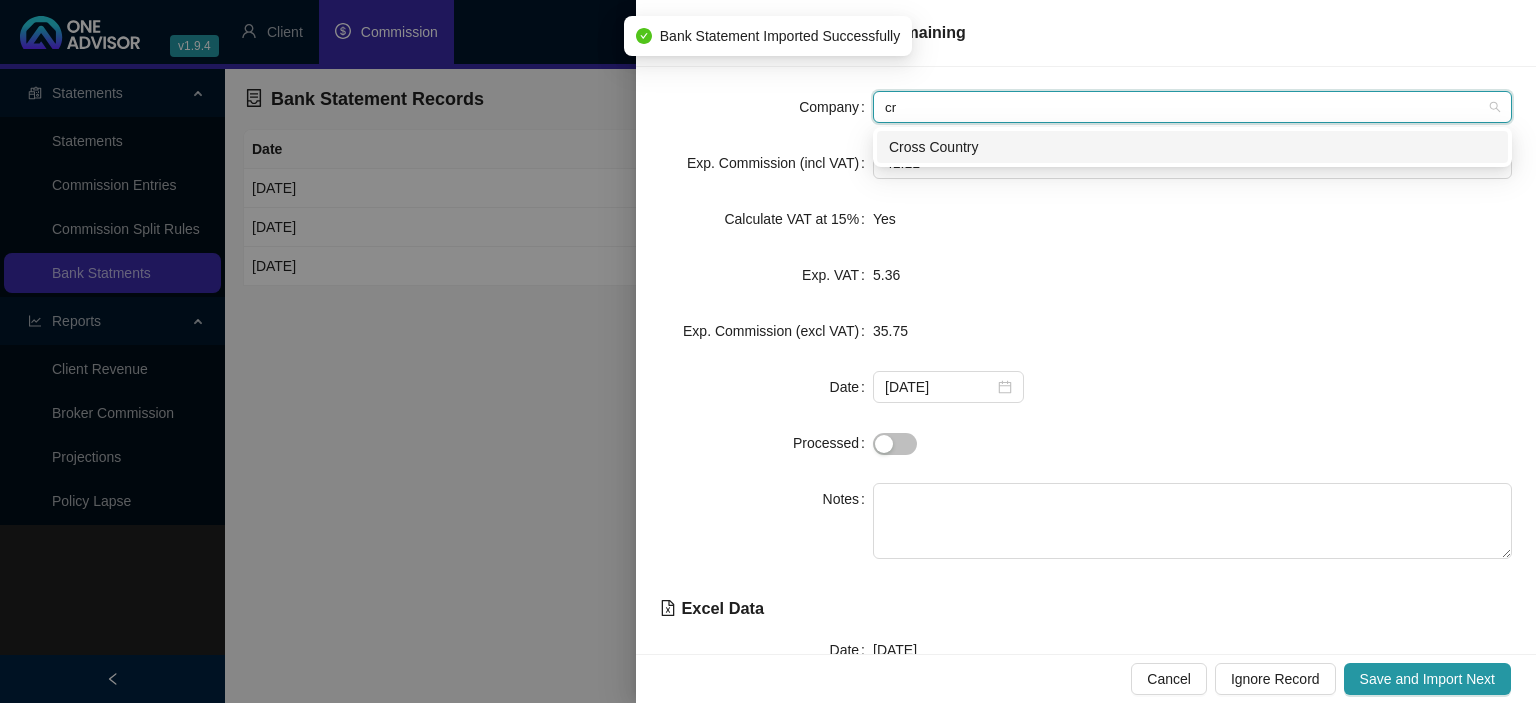 click on "Cross Country" at bounding box center (1192, 147) 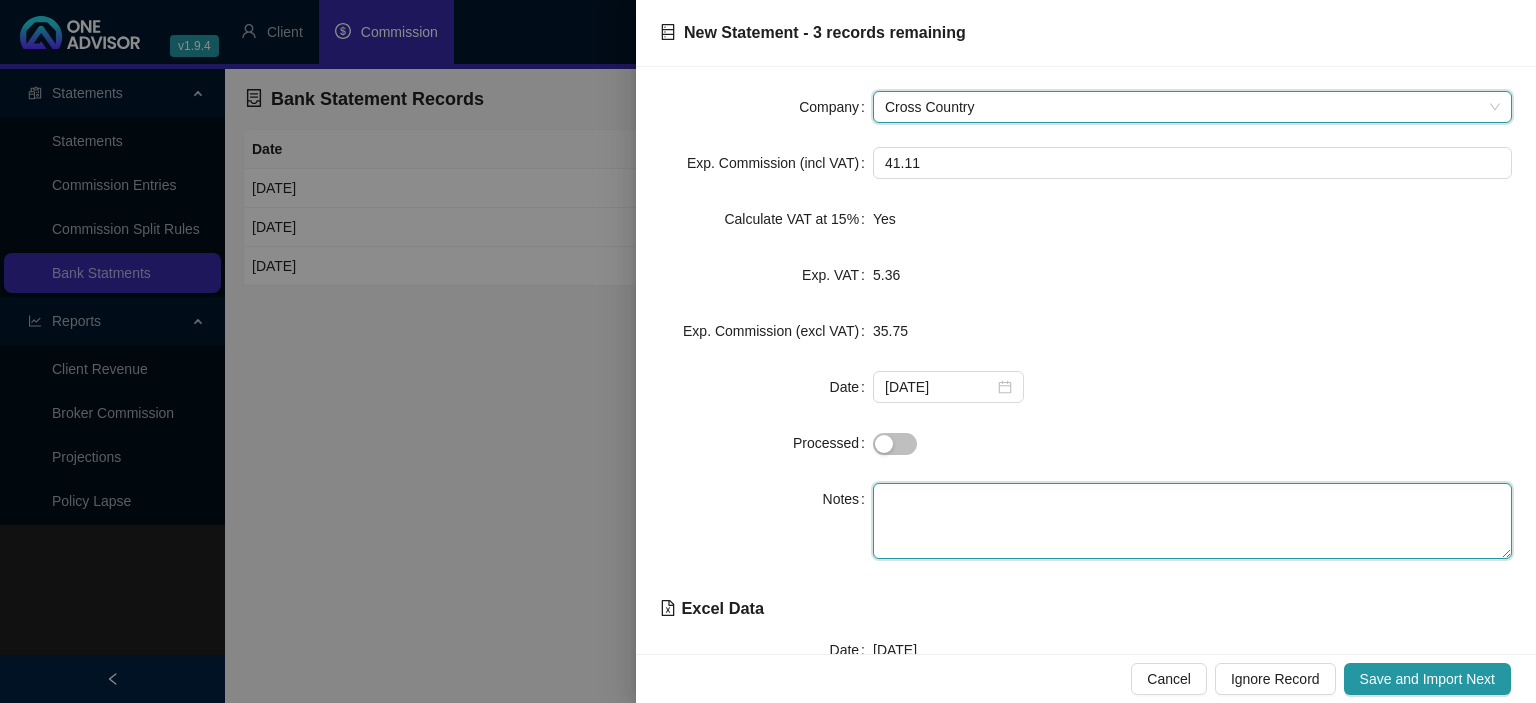 click at bounding box center [1192, 521] 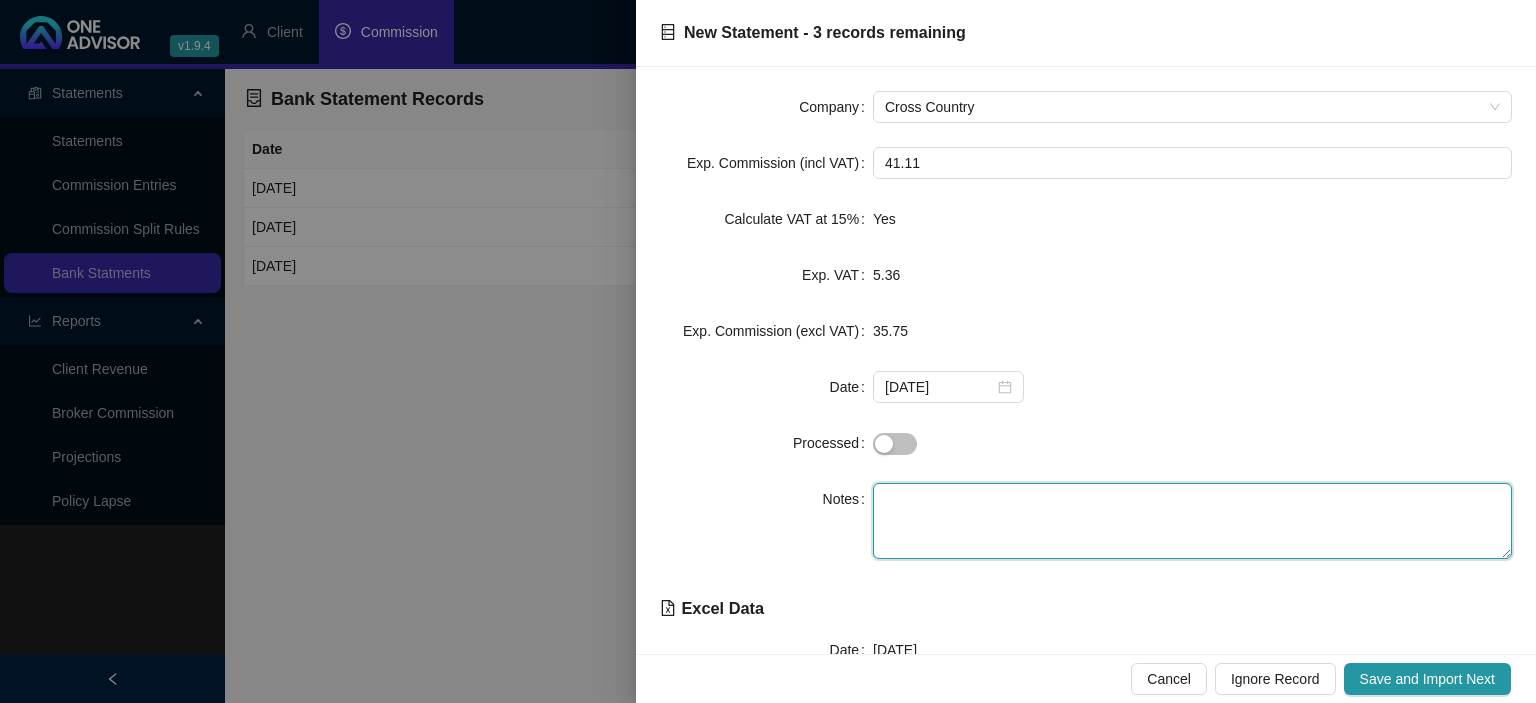 paste on "CCICDGR06 7XBYA" 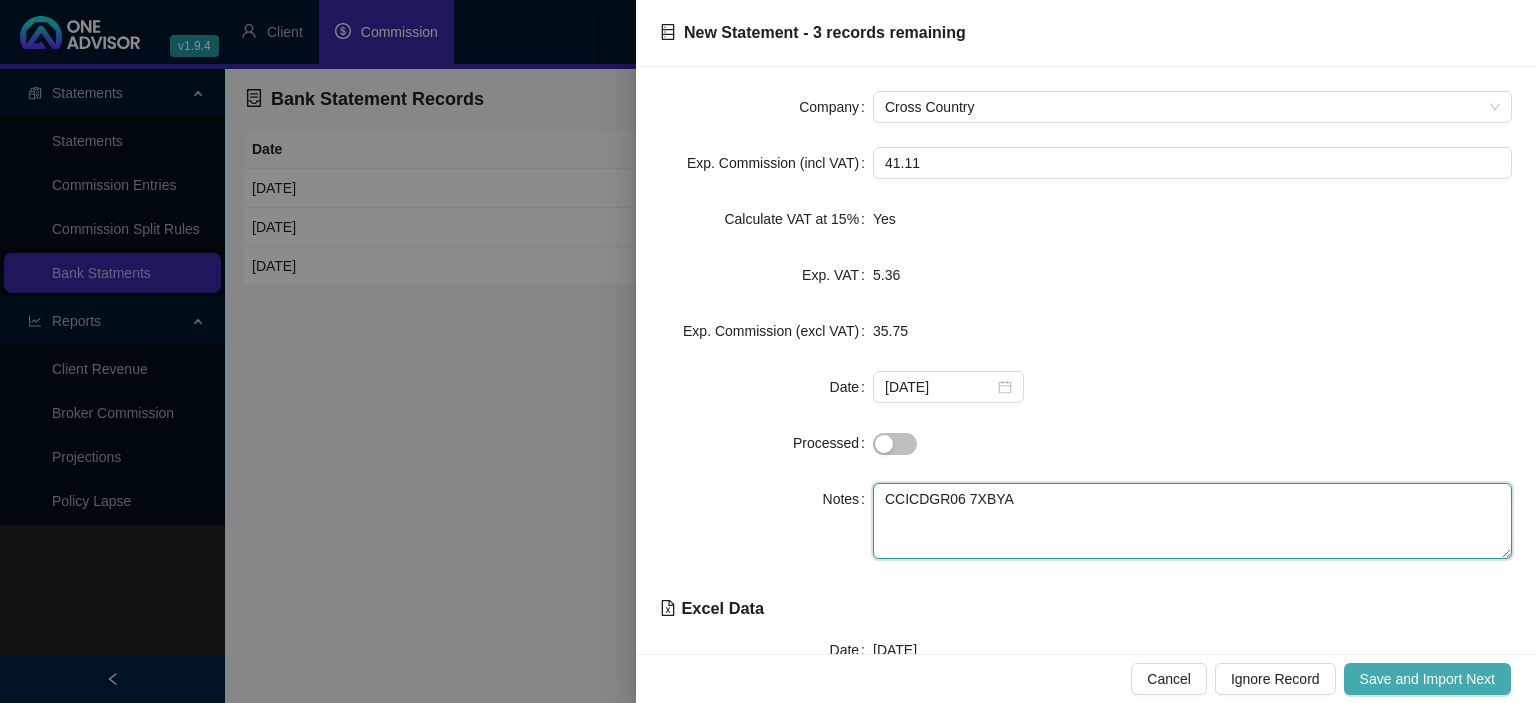 type on "CCICDGR06 7XBYA" 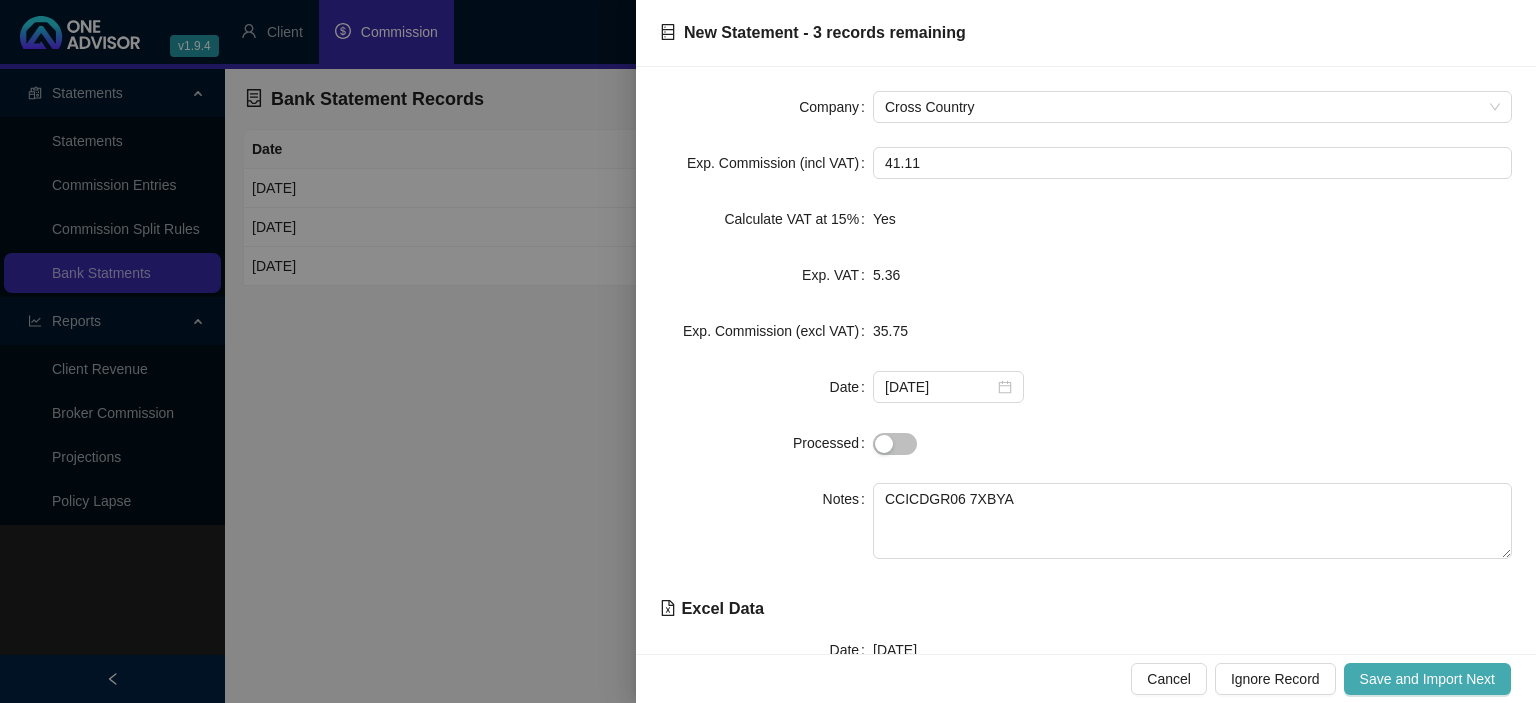 click on "Save and Import Next" at bounding box center (1427, 679) 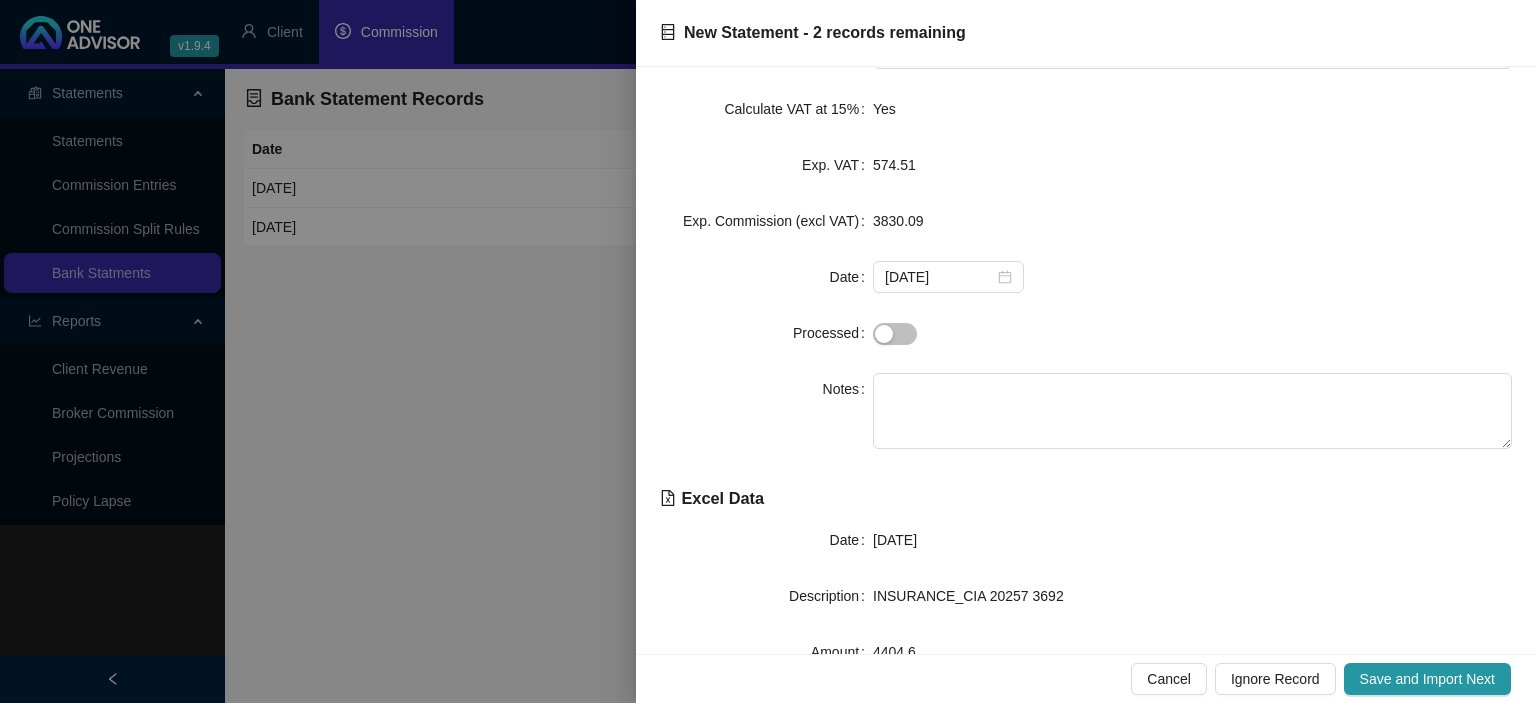 scroll, scrollTop: 0, scrollLeft: 0, axis: both 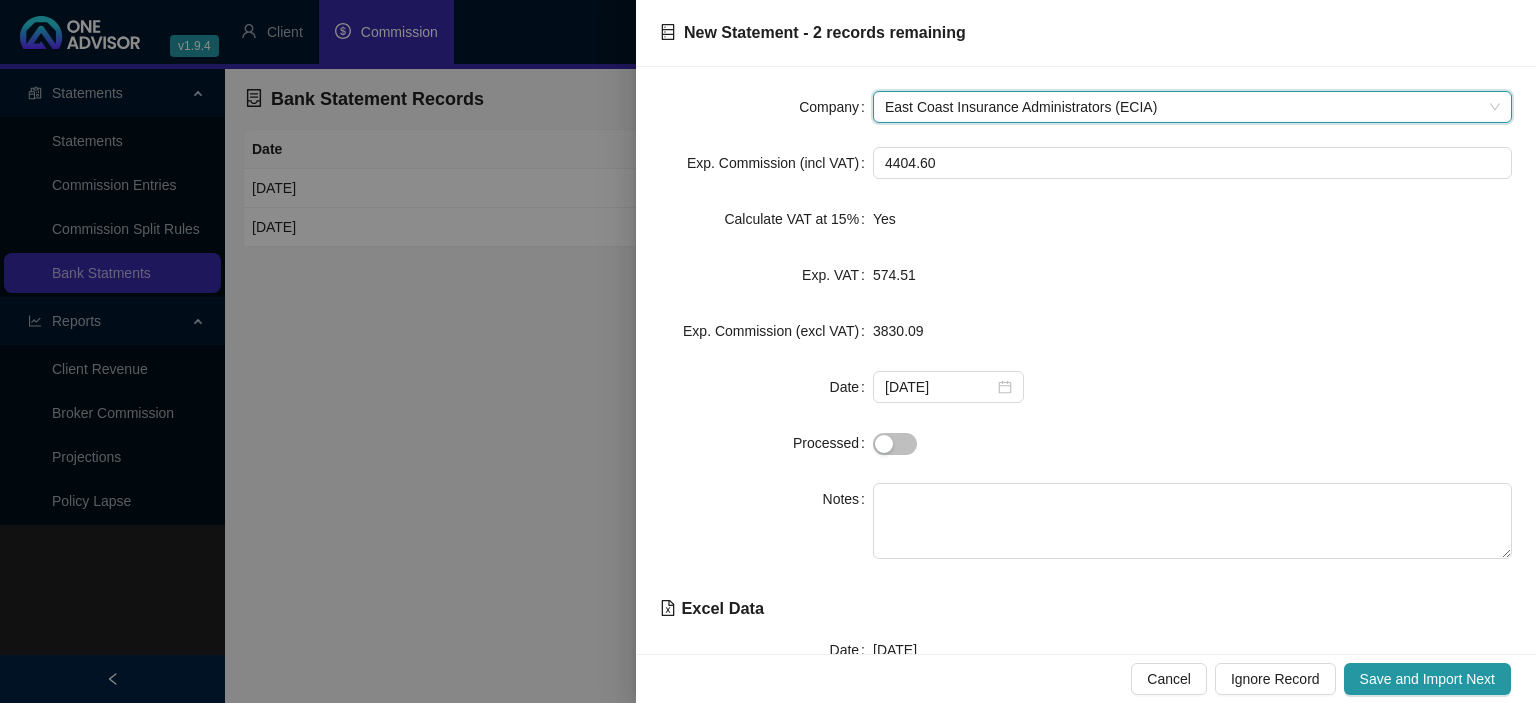 type on "c" 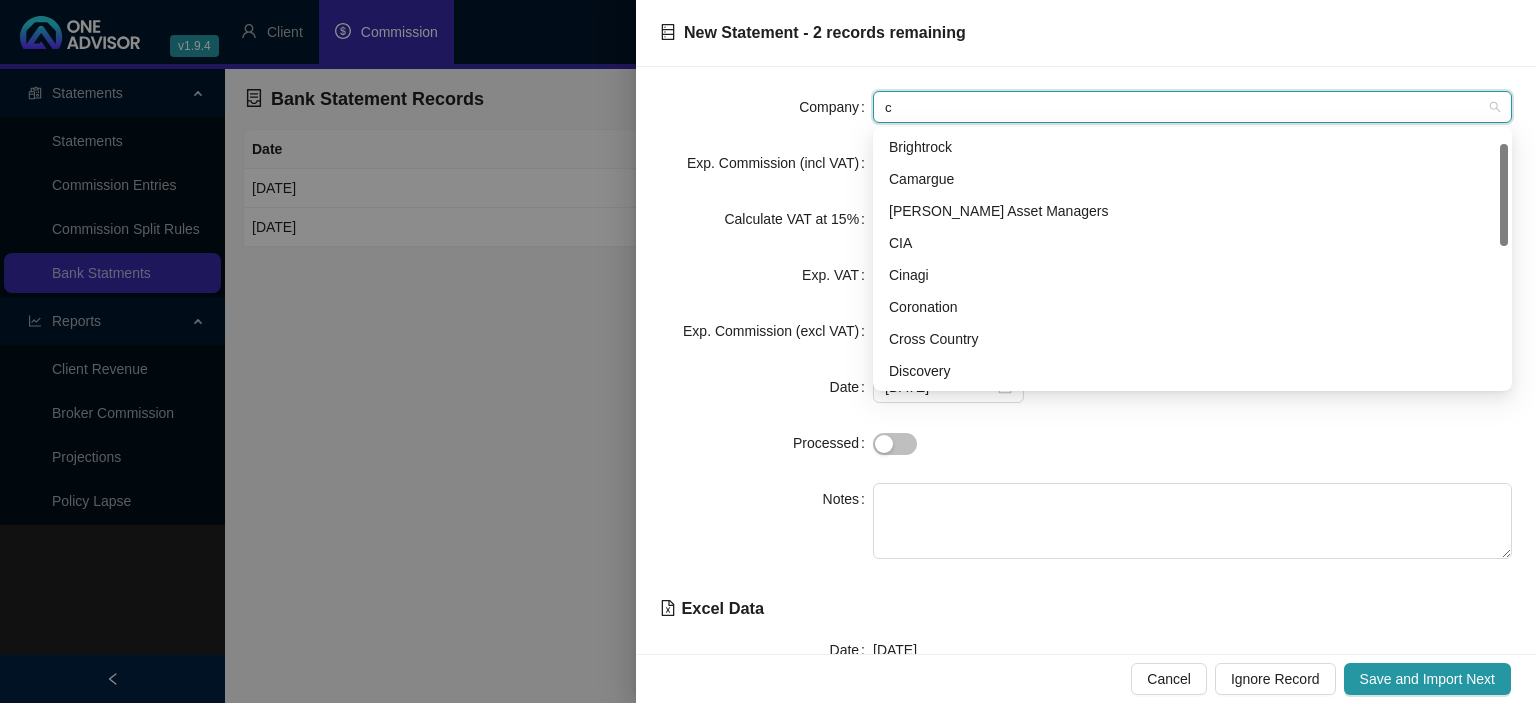 scroll, scrollTop: 32, scrollLeft: 0, axis: vertical 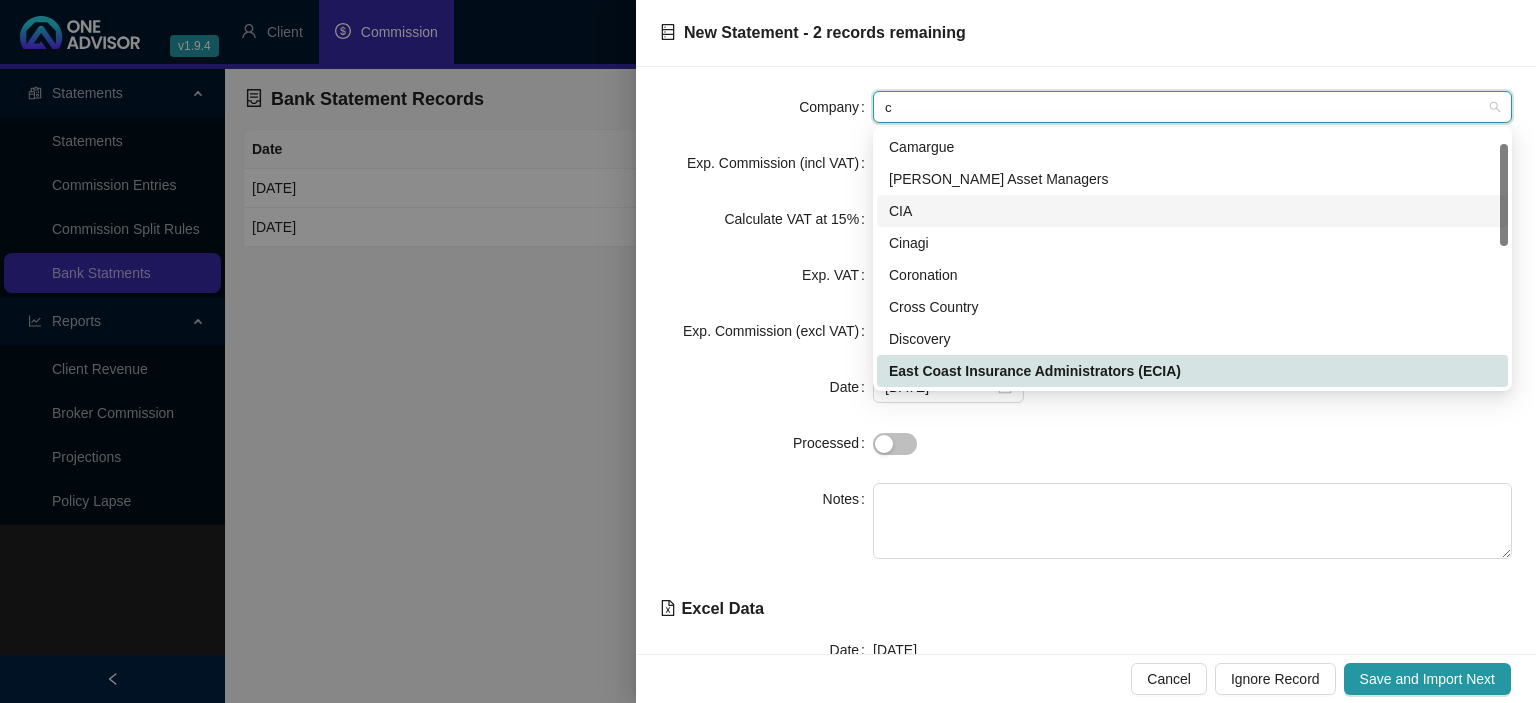 click on "CIA" at bounding box center (1192, 211) 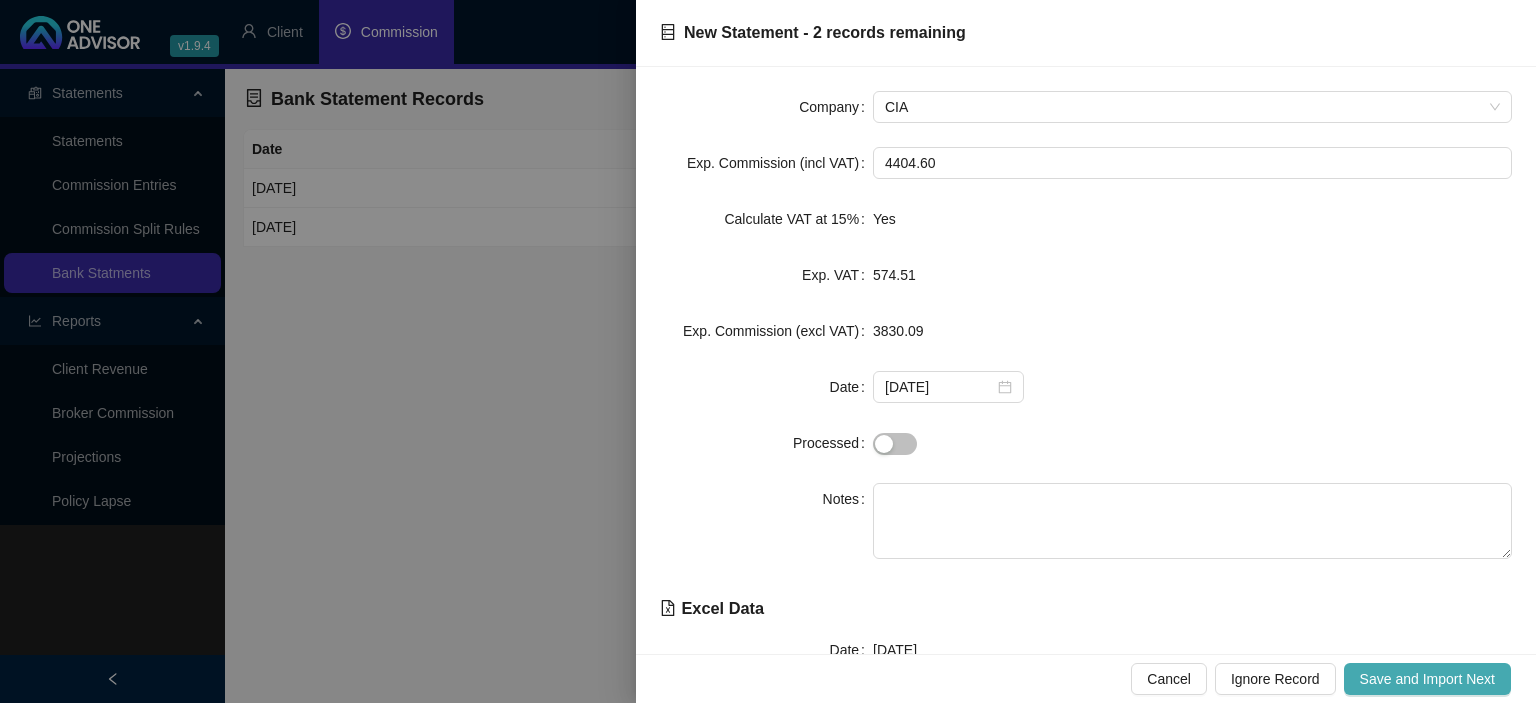click on "Save and Import Next" at bounding box center [1427, 679] 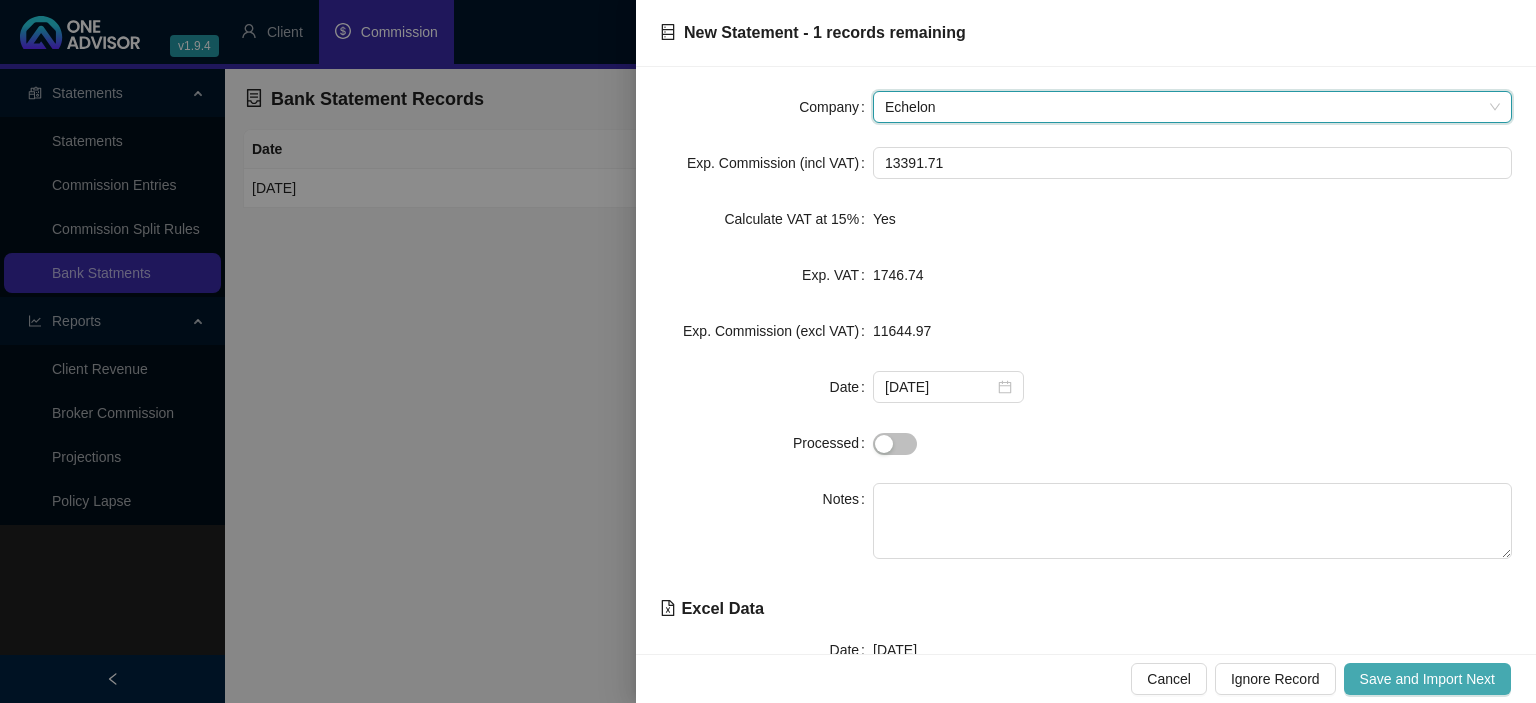 click on "Save and Import Next" at bounding box center (1427, 679) 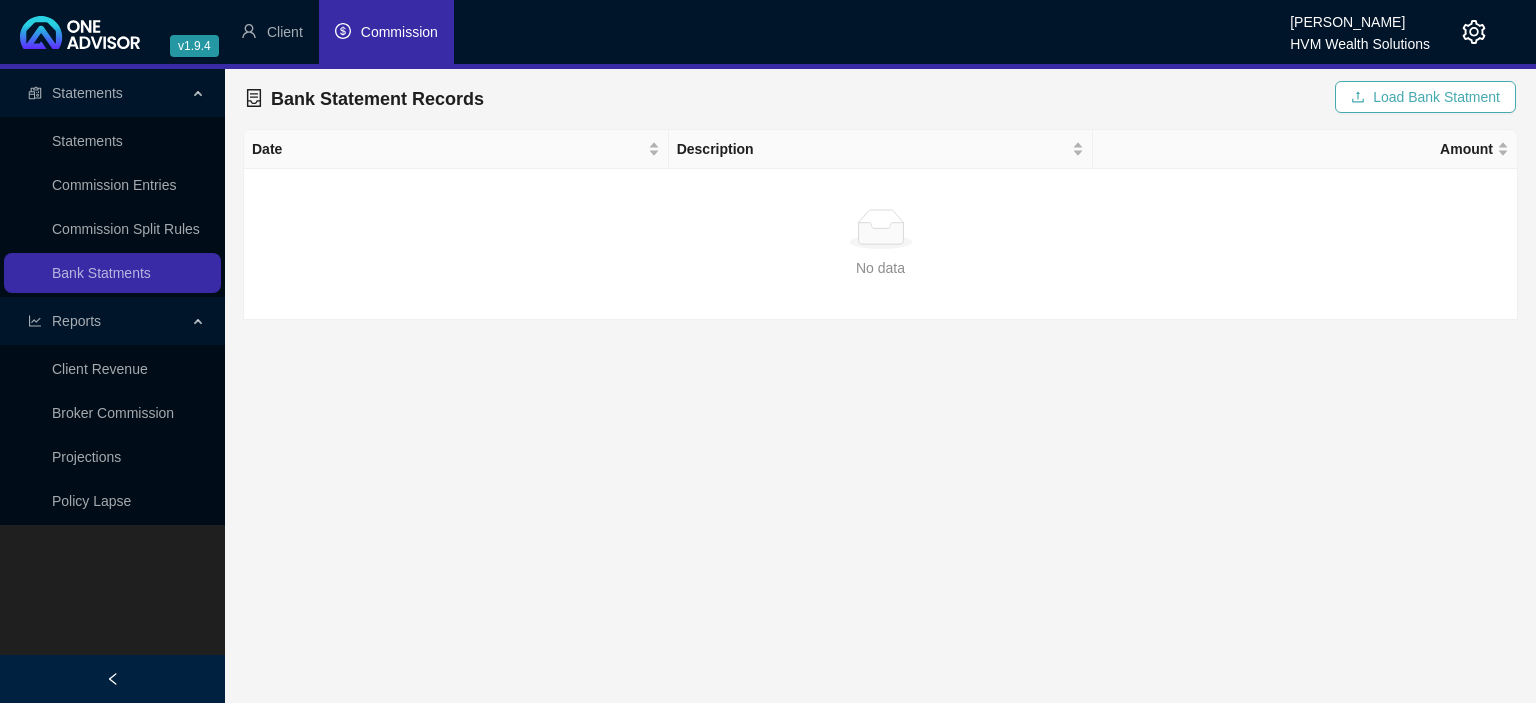 click 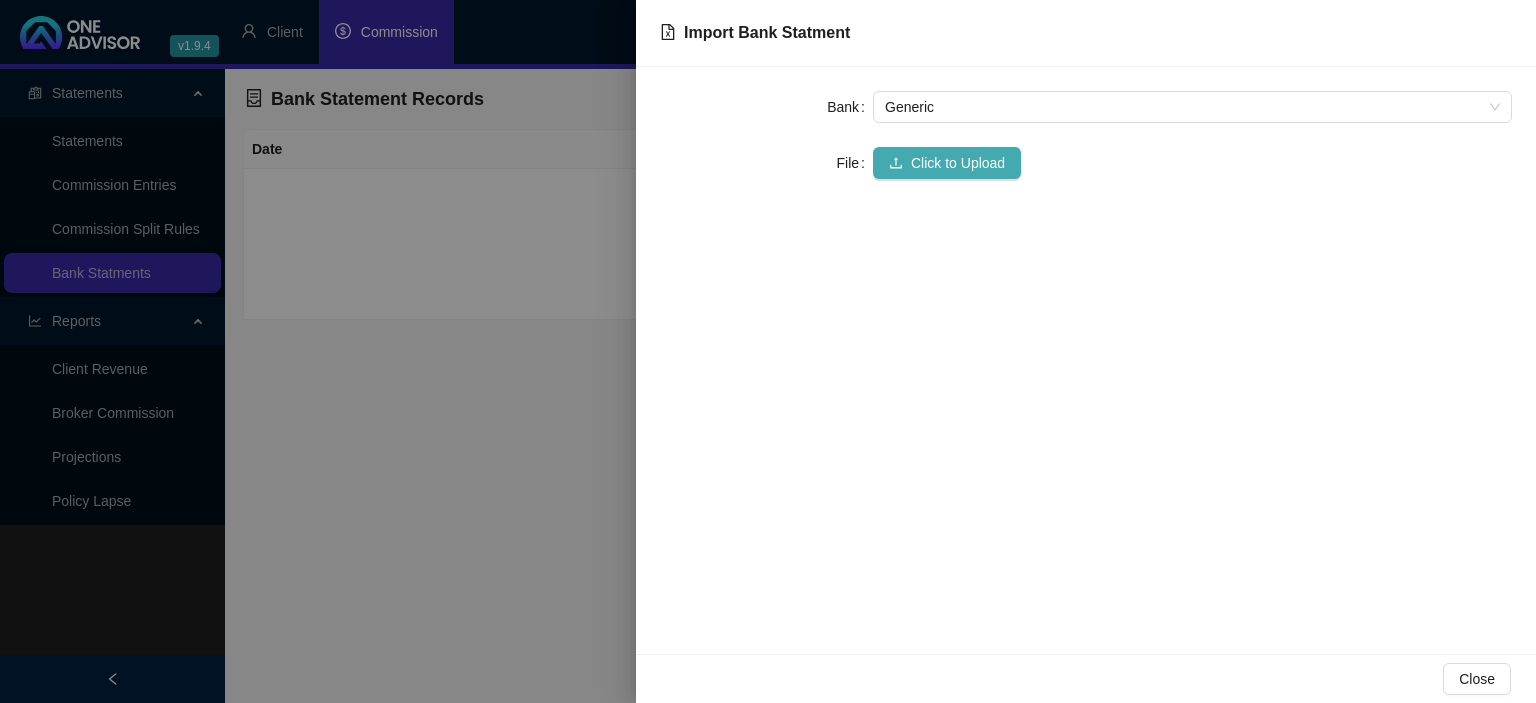 click on "Click to Upload" at bounding box center [958, 163] 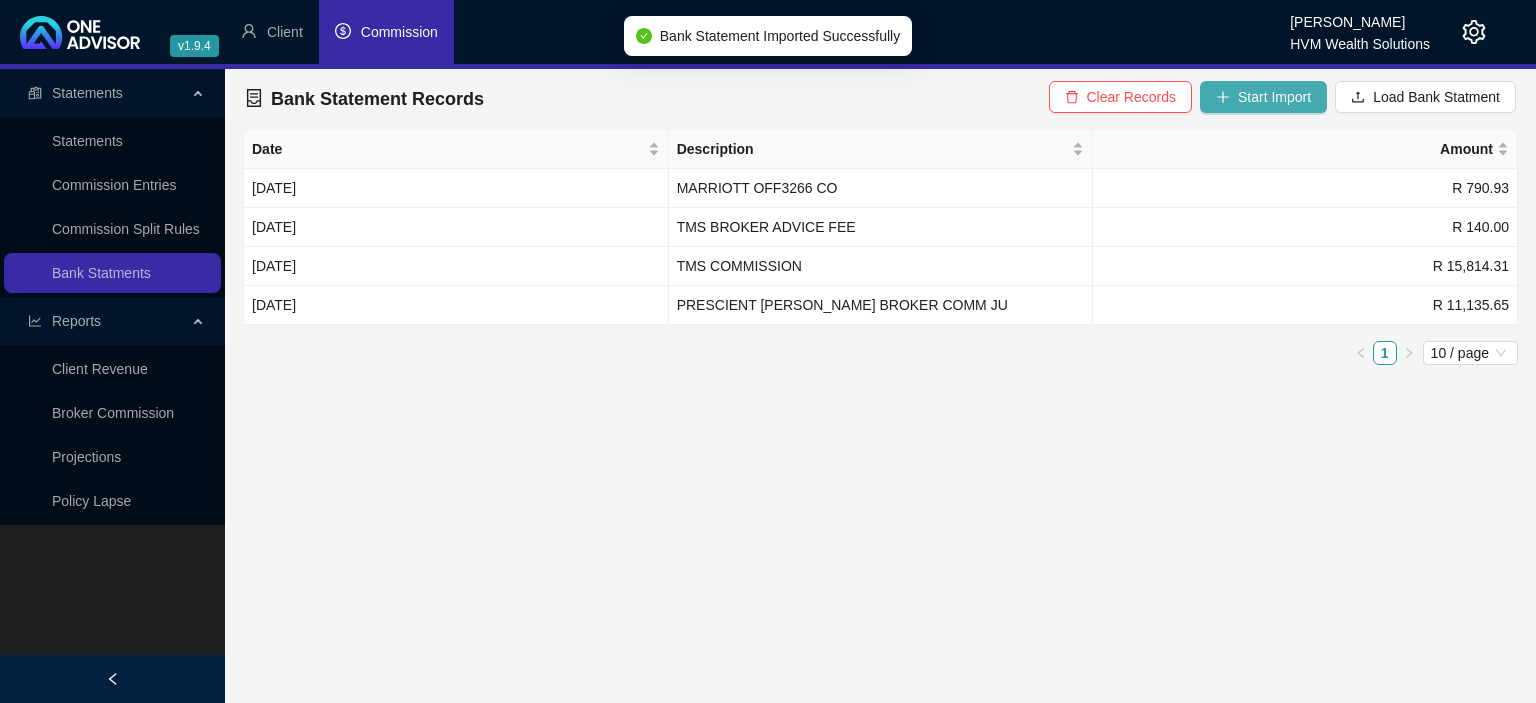 click on "Start Import" at bounding box center (1263, 97) 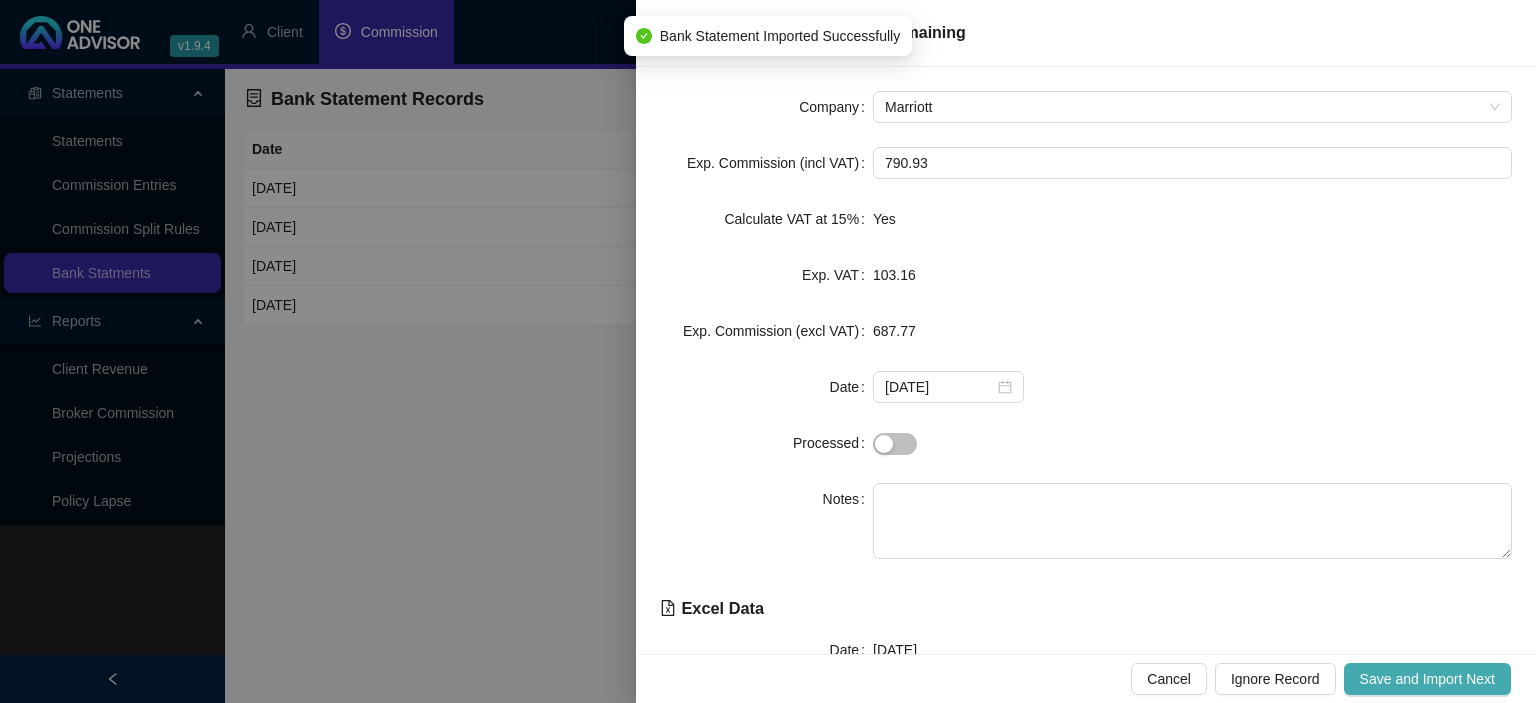click on "Save and Import Next" at bounding box center [1427, 679] 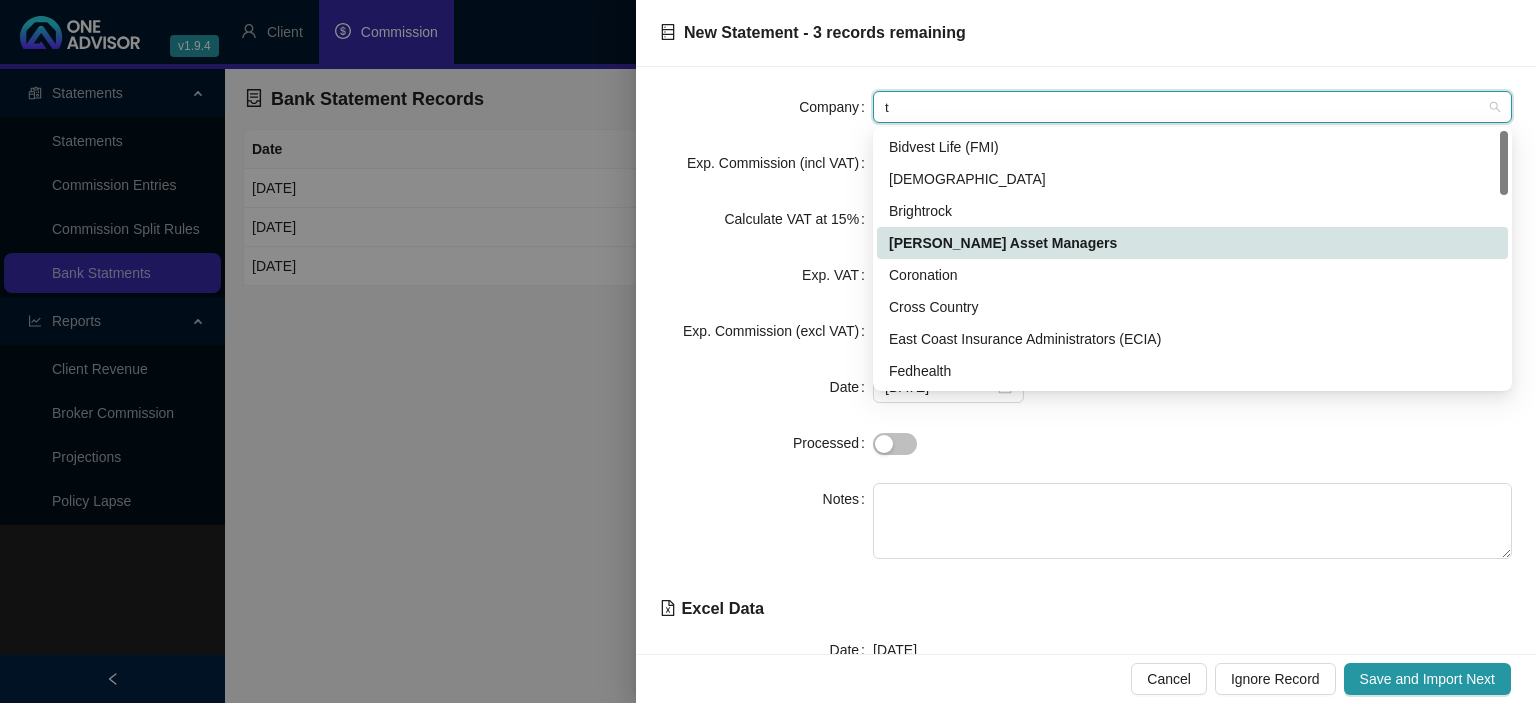 type on "tu" 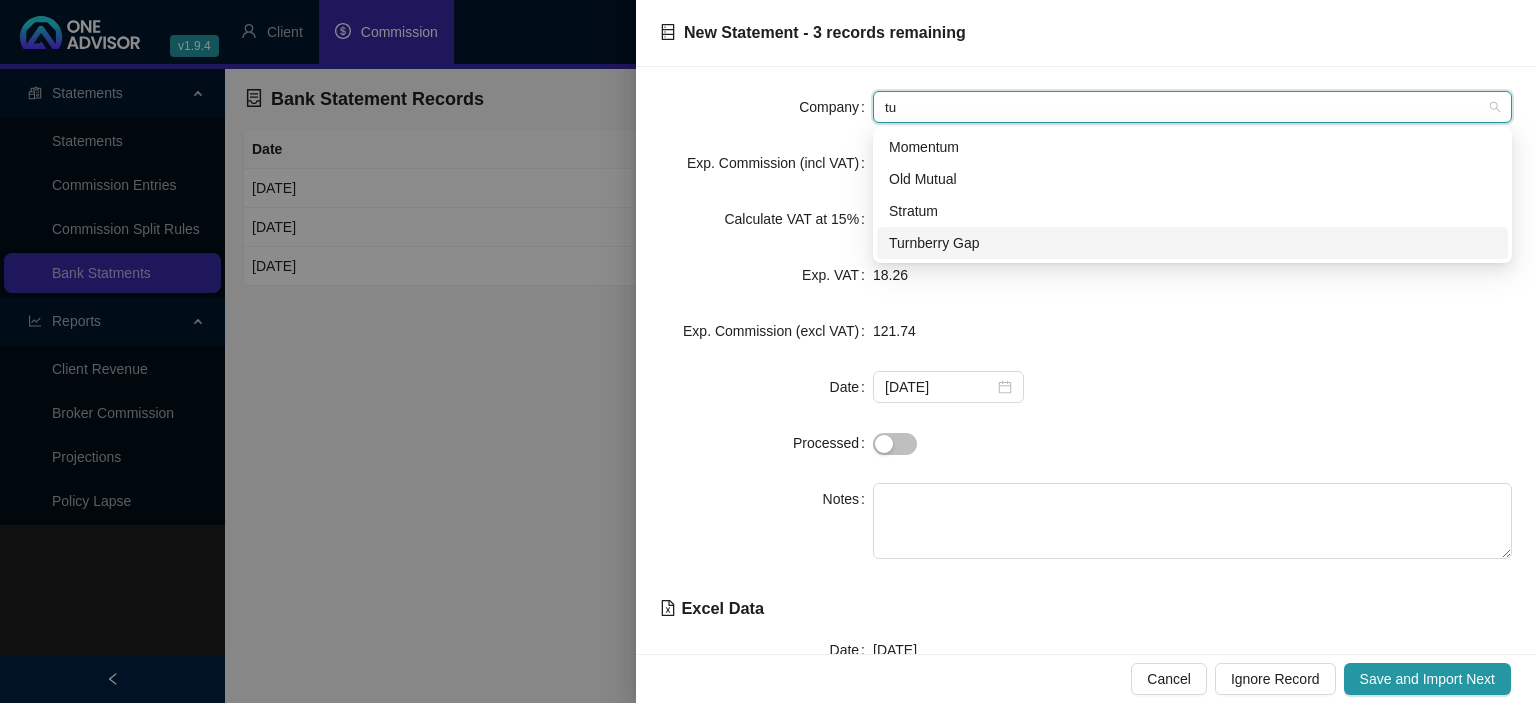 click on "Turnberry Gap" at bounding box center [1192, 243] 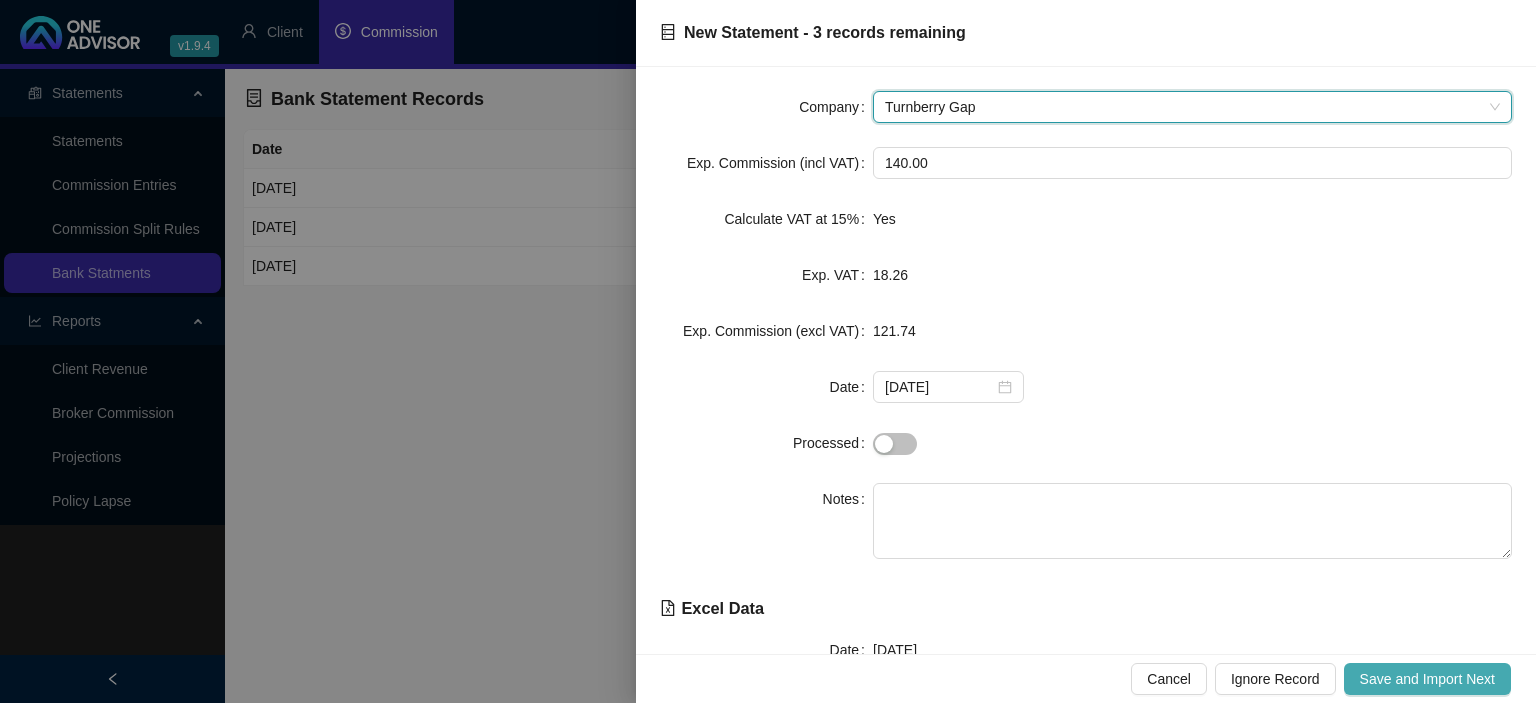 click on "Save and Import Next" at bounding box center (1427, 679) 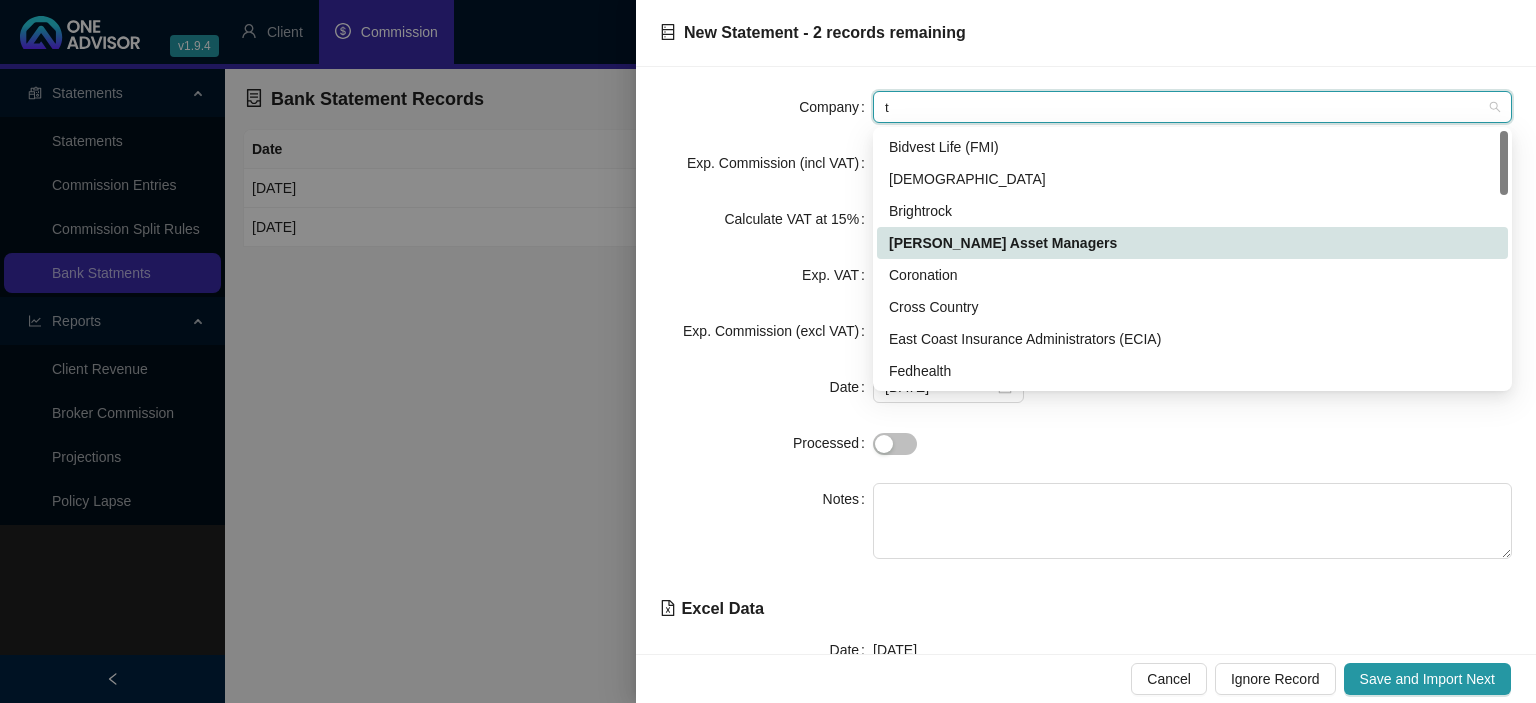 type on "tu" 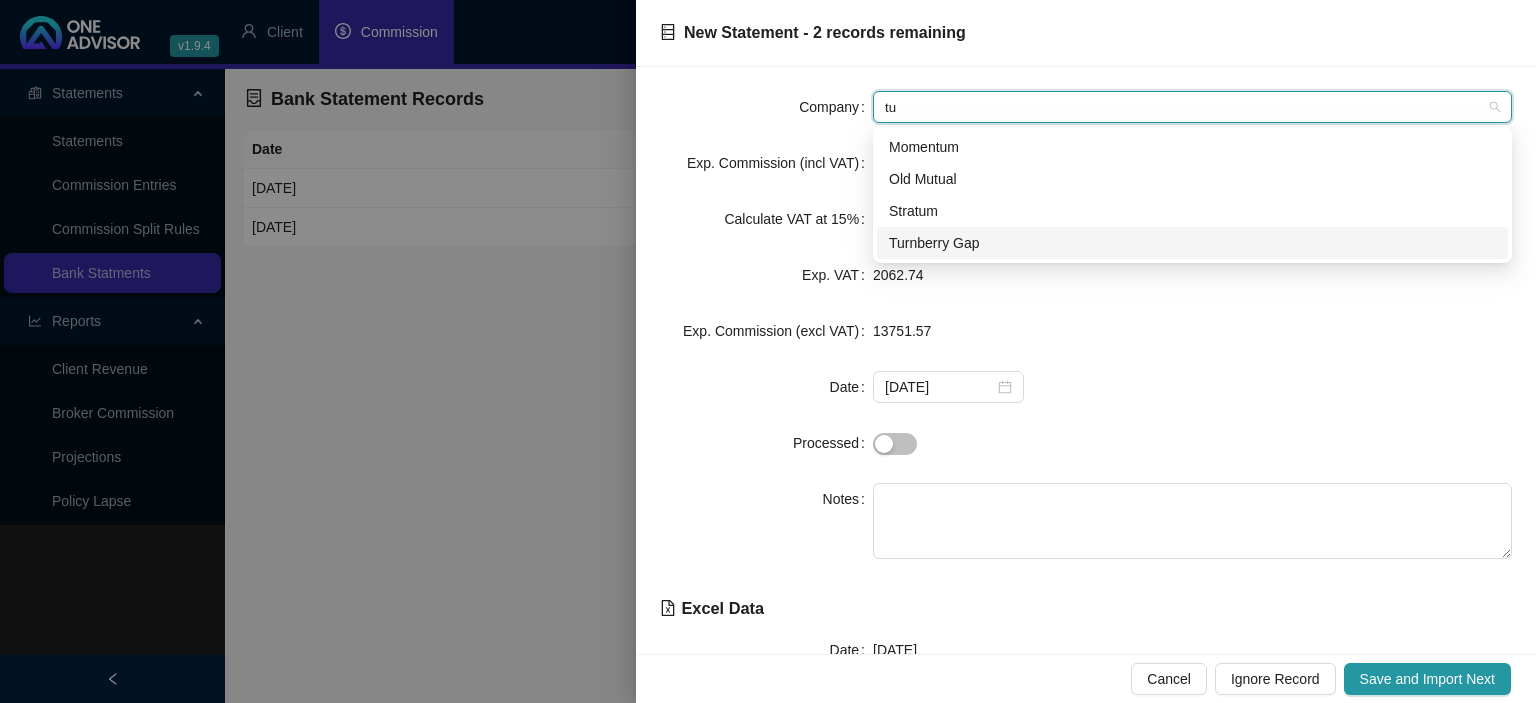 click on "Turnberry Gap" at bounding box center (1192, 243) 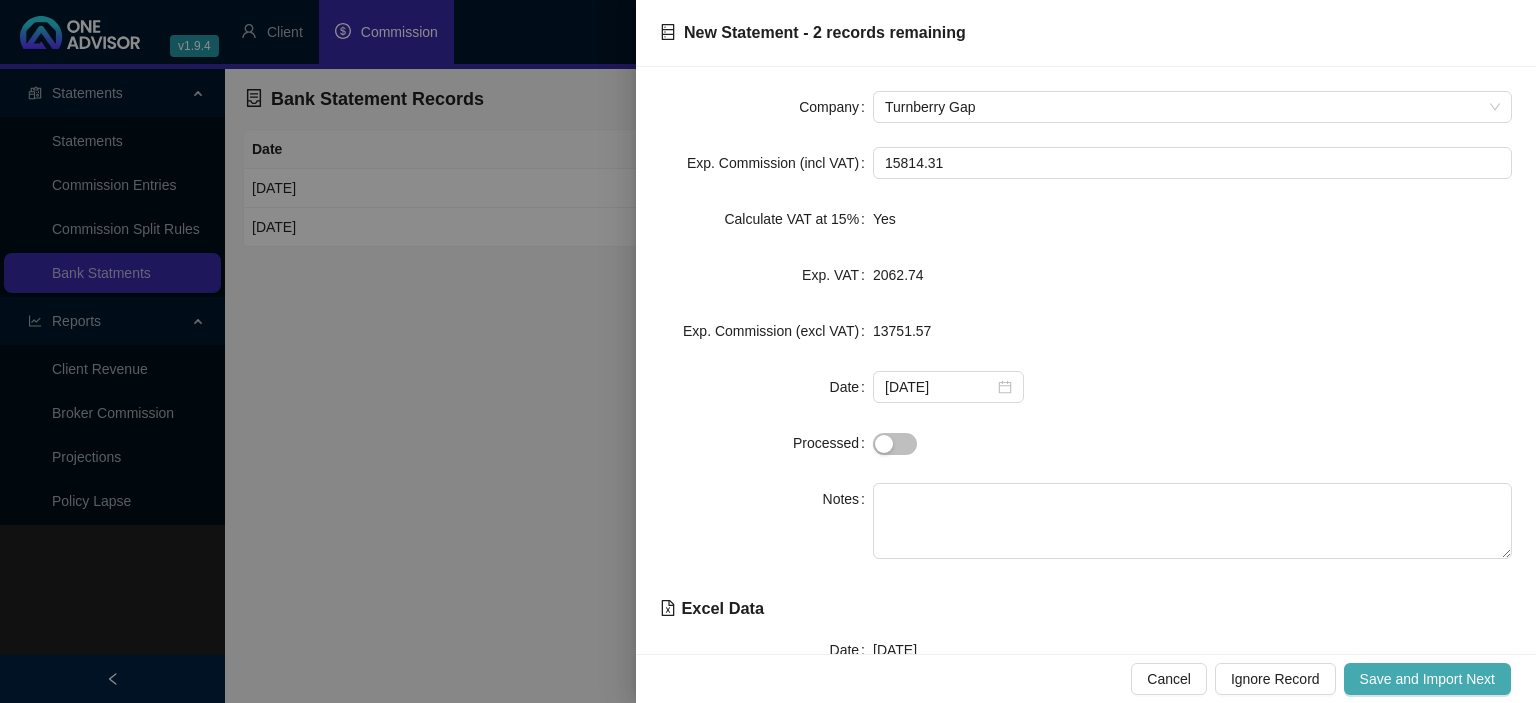 click on "Save and Import Next" at bounding box center [1427, 679] 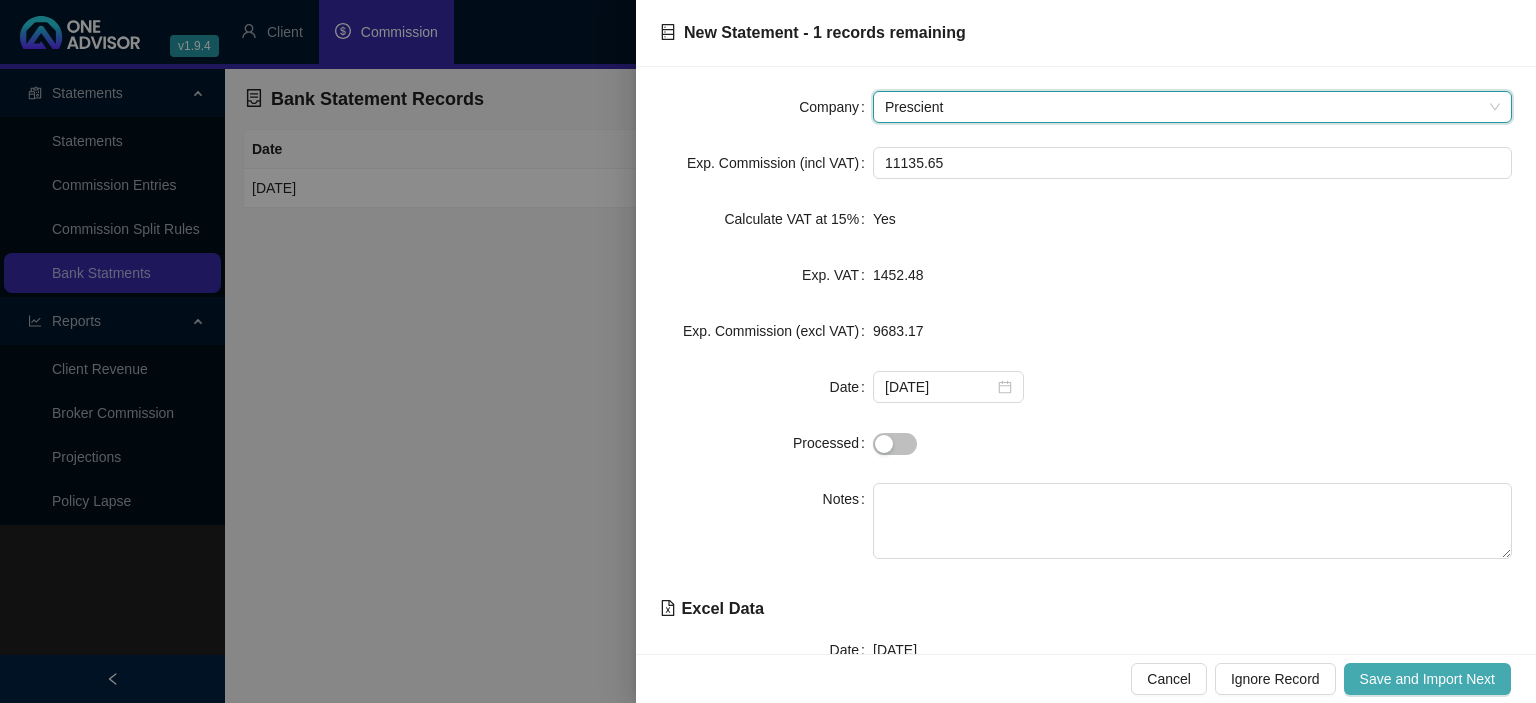 click on "Save and Import Next" at bounding box center [1427, 679] 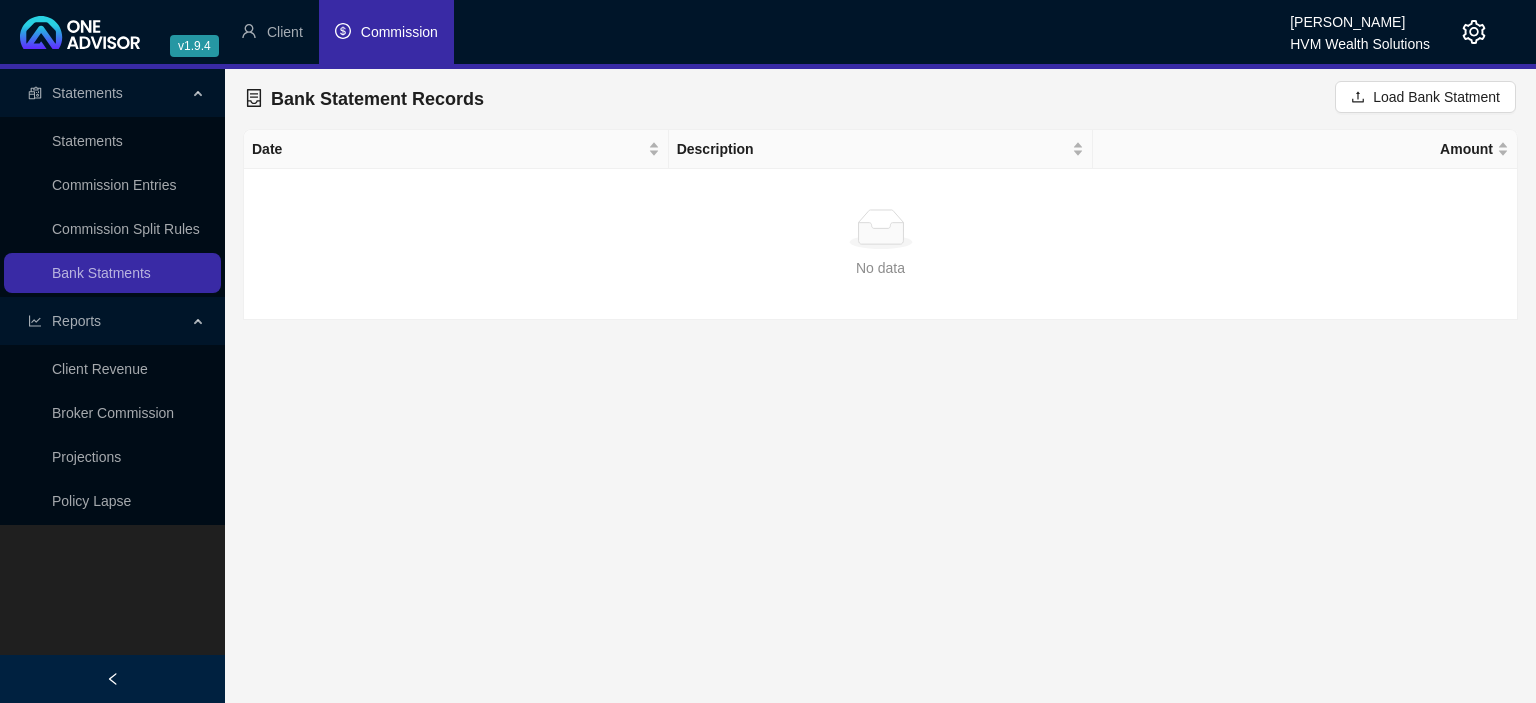 click on "Commission" at bounding box center [399, 32] 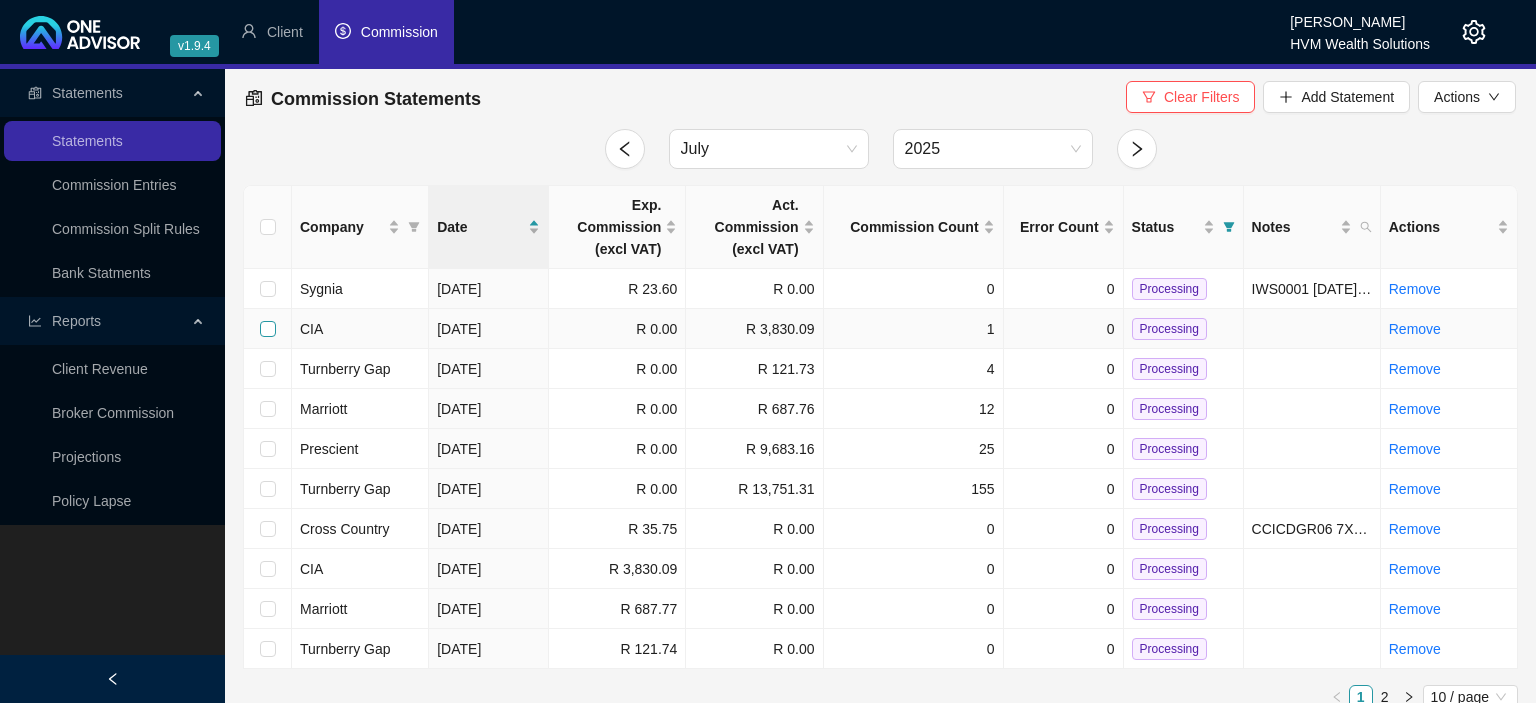 click at bounding box center (268, 329) 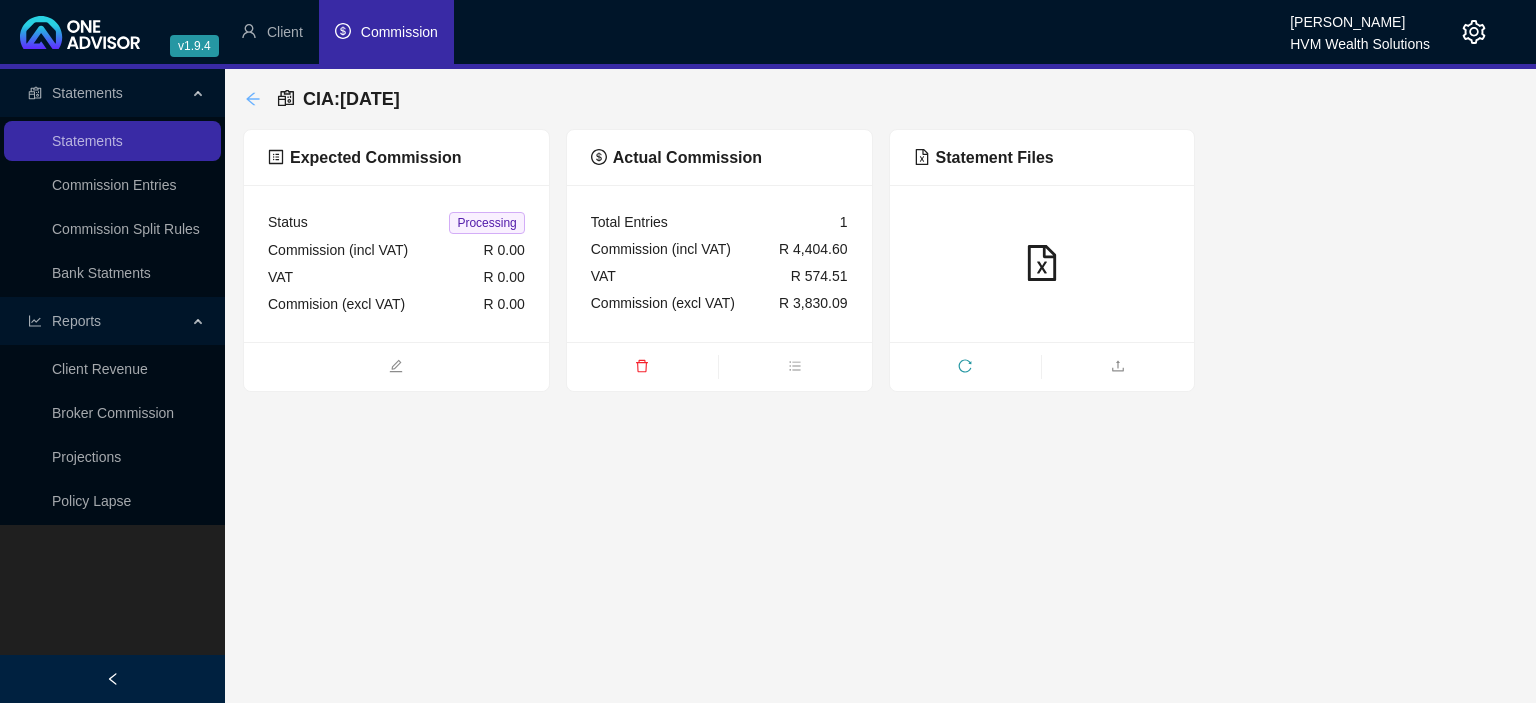 click 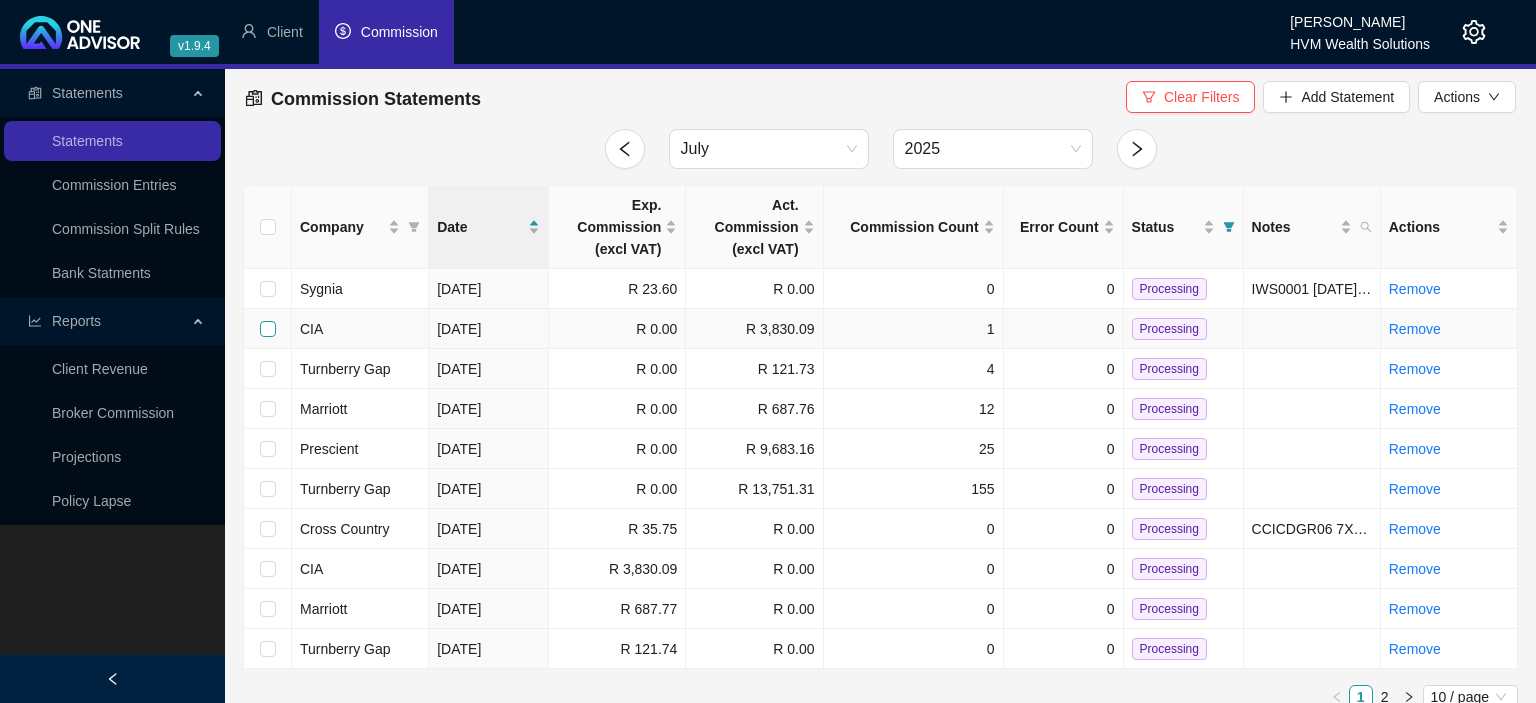 click at bounding box center [268, 329] 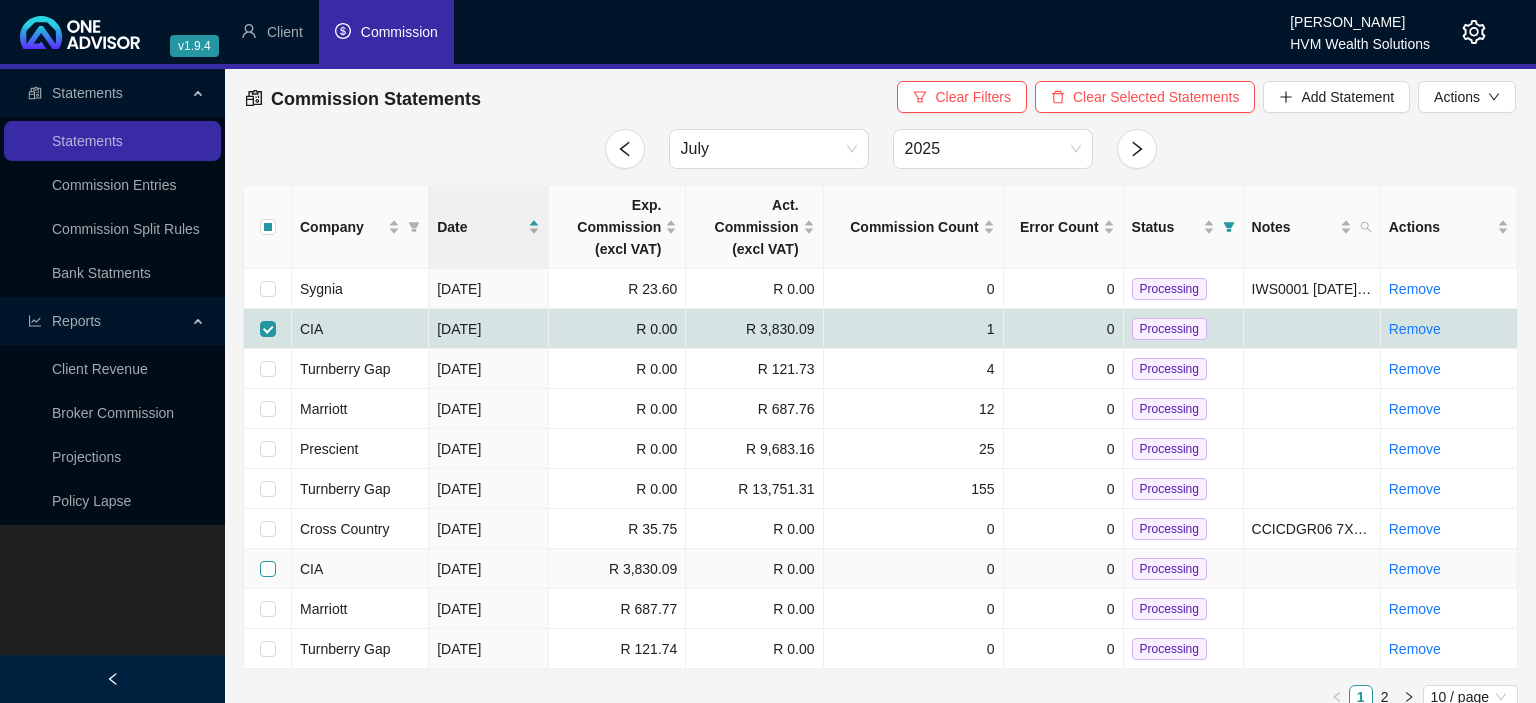 click at bounding box center [268, 569] 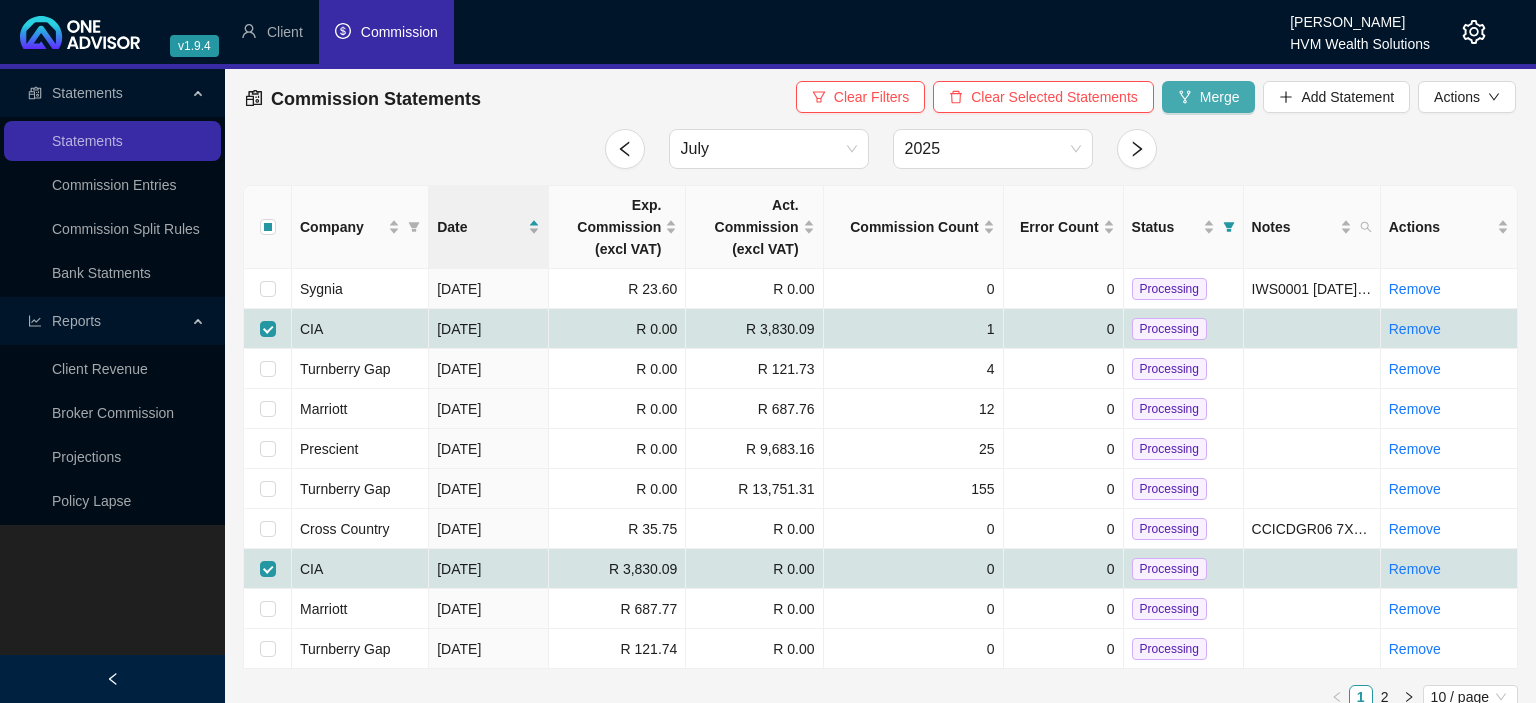 click on "Merge" at bounding box center (1209, 97) 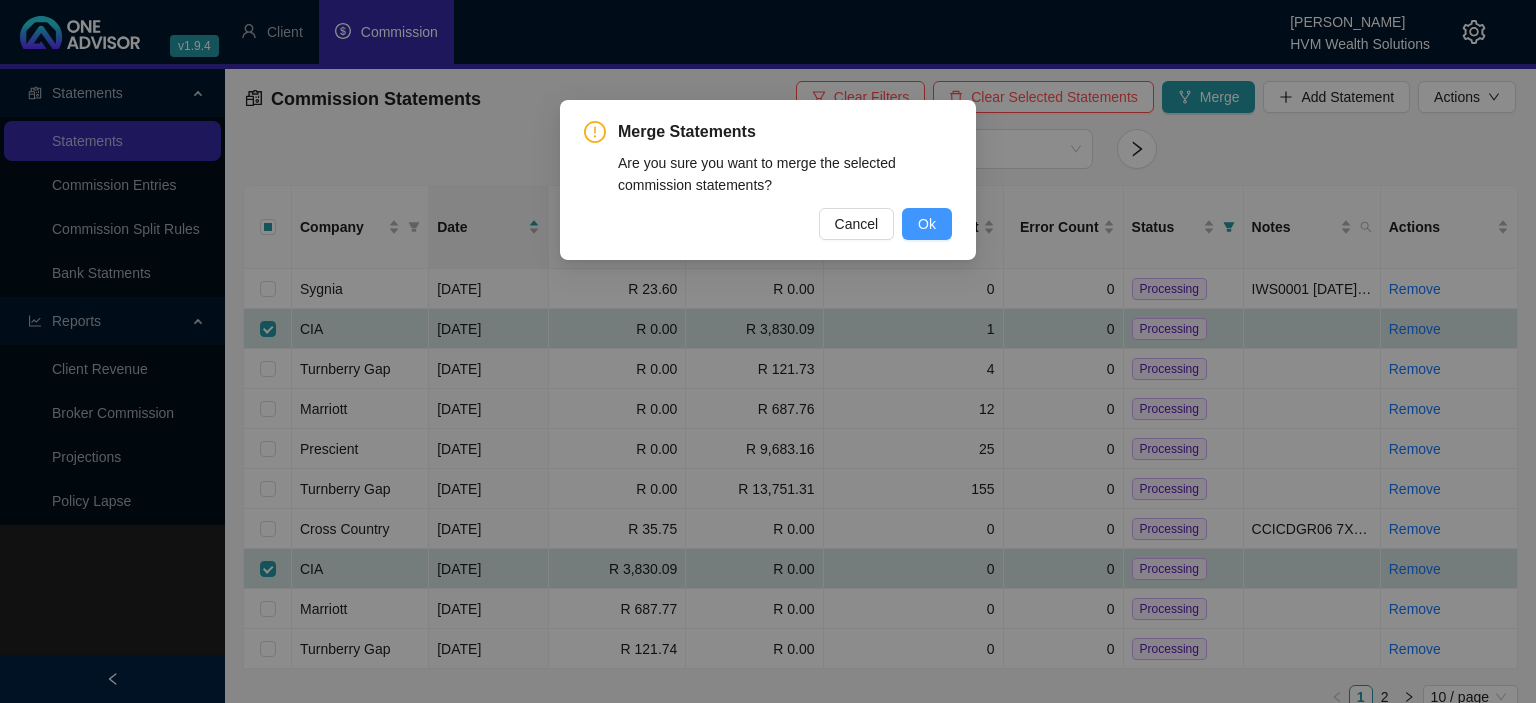 click on "Ok" at bounding box center [927, 224] 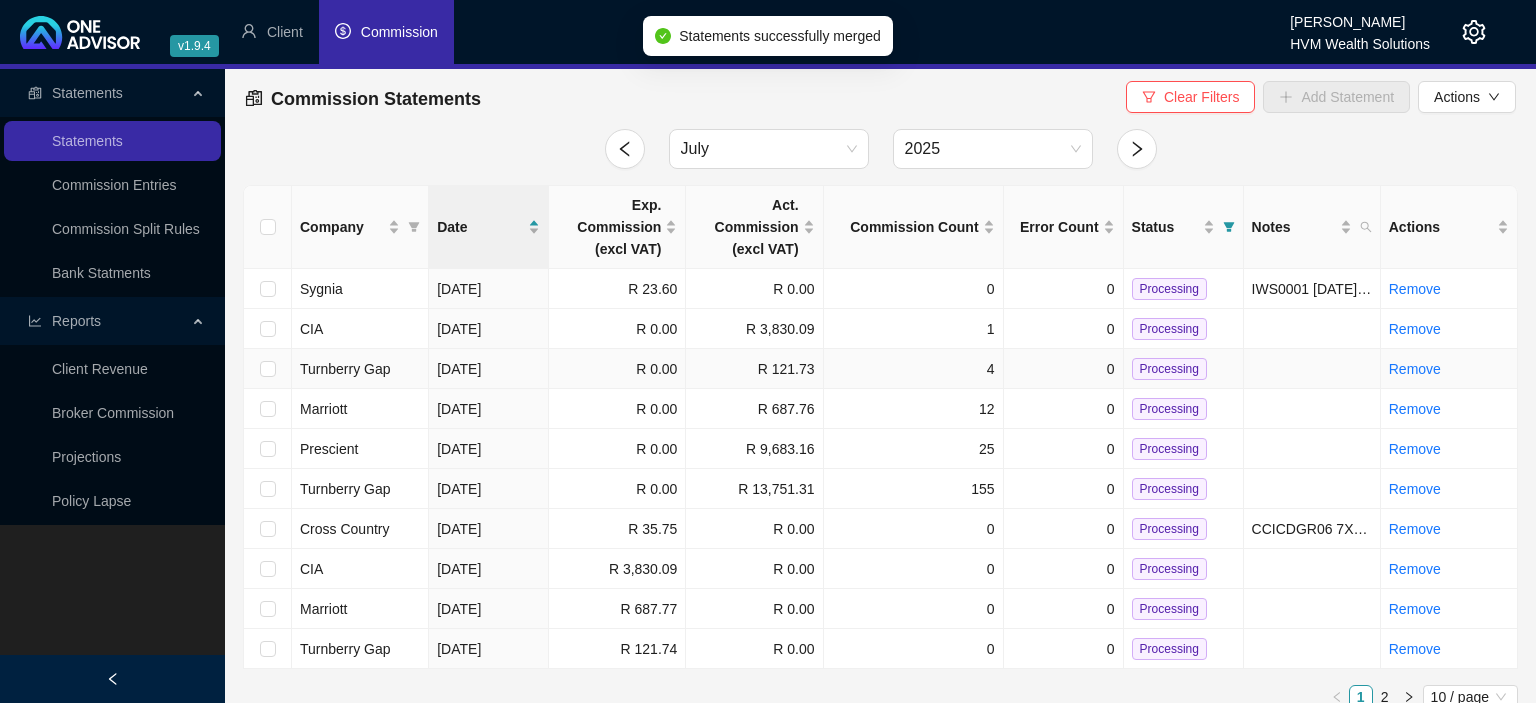 checkbox on "false" 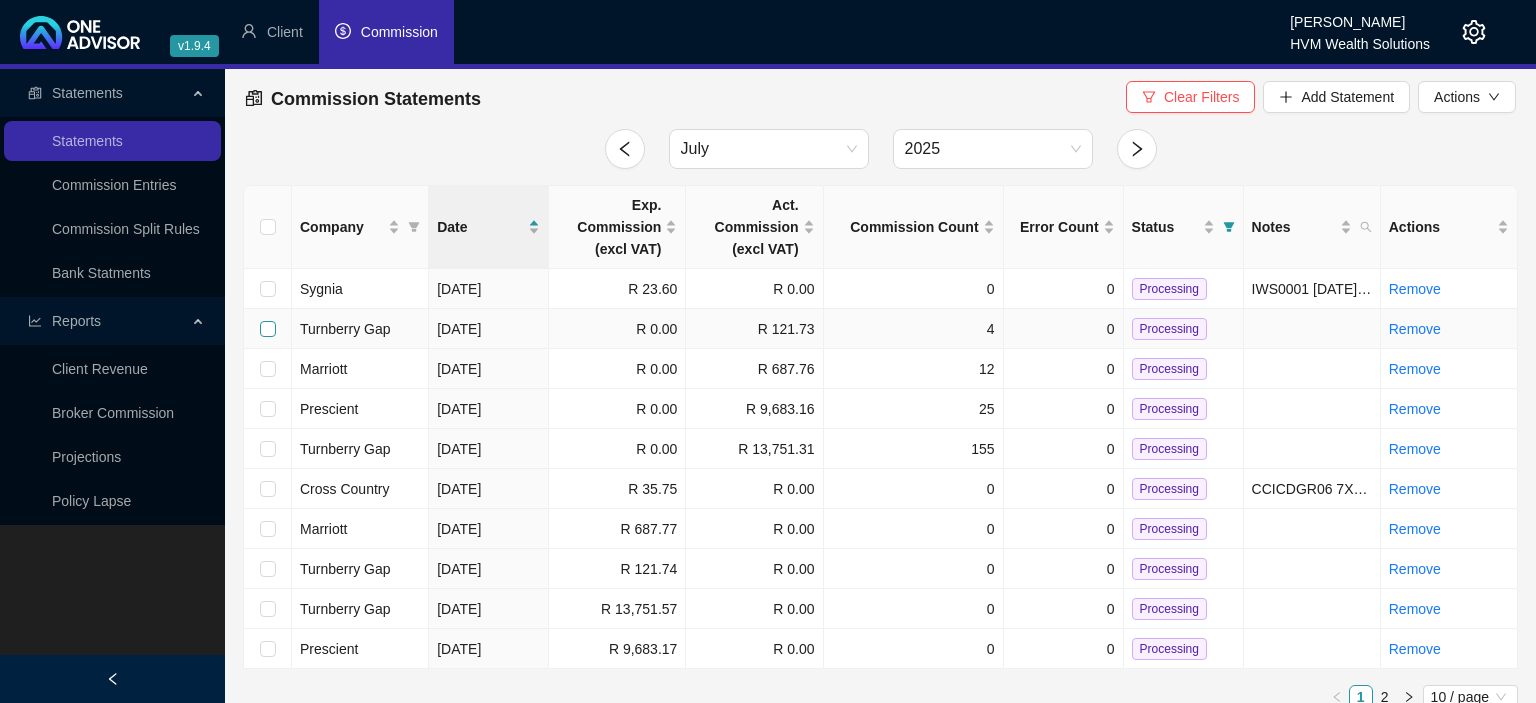 click at bounding box center (268, 329) 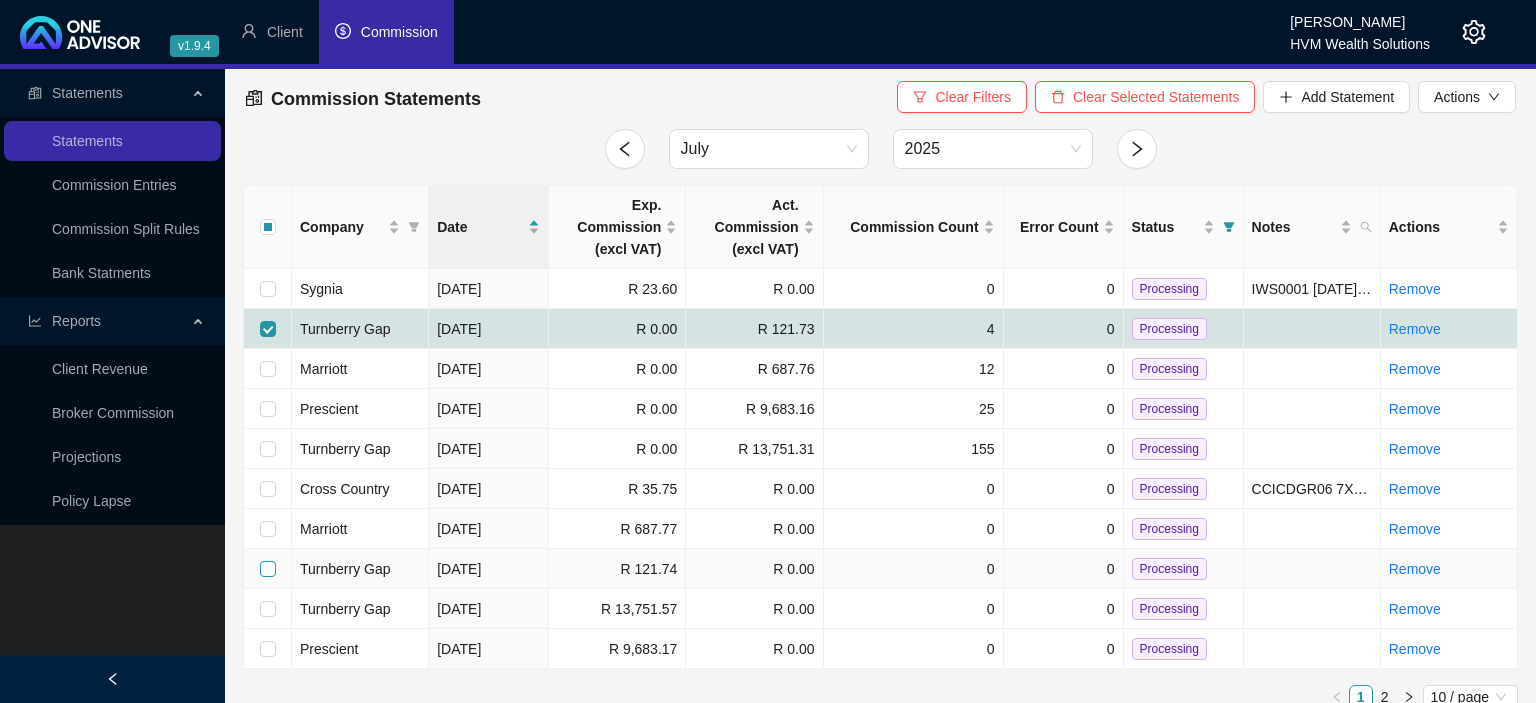 click at bounding box center [268, 569] 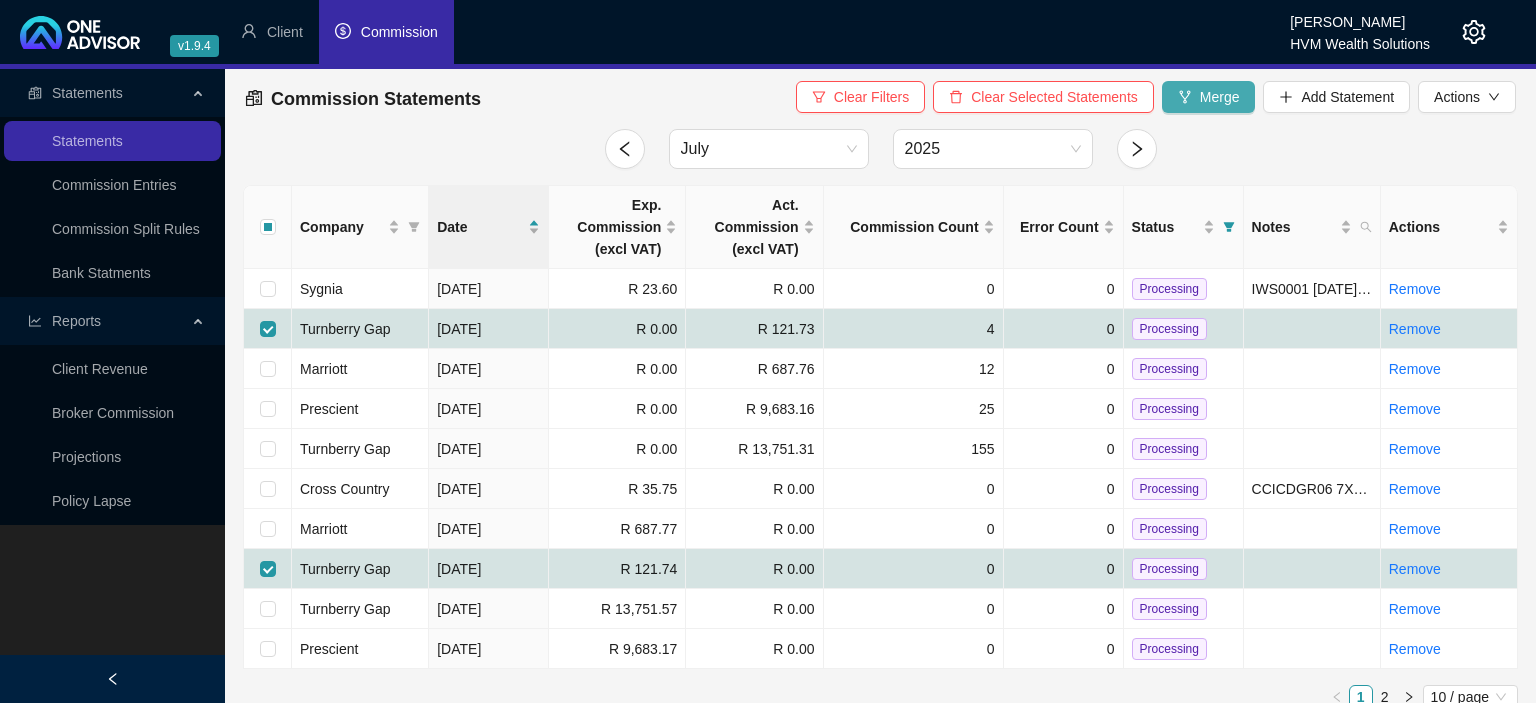 click 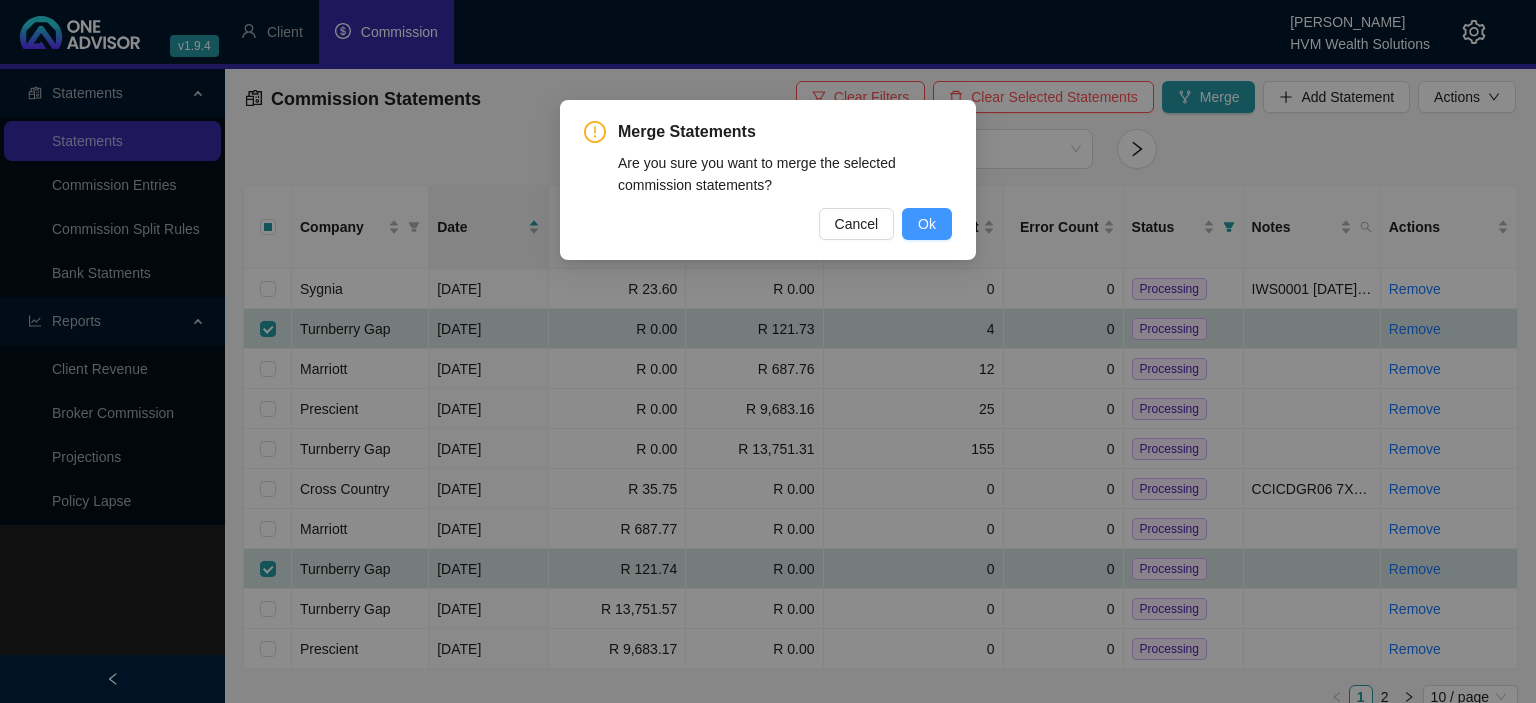 click on "Ok" at bounding box center (927, 224) 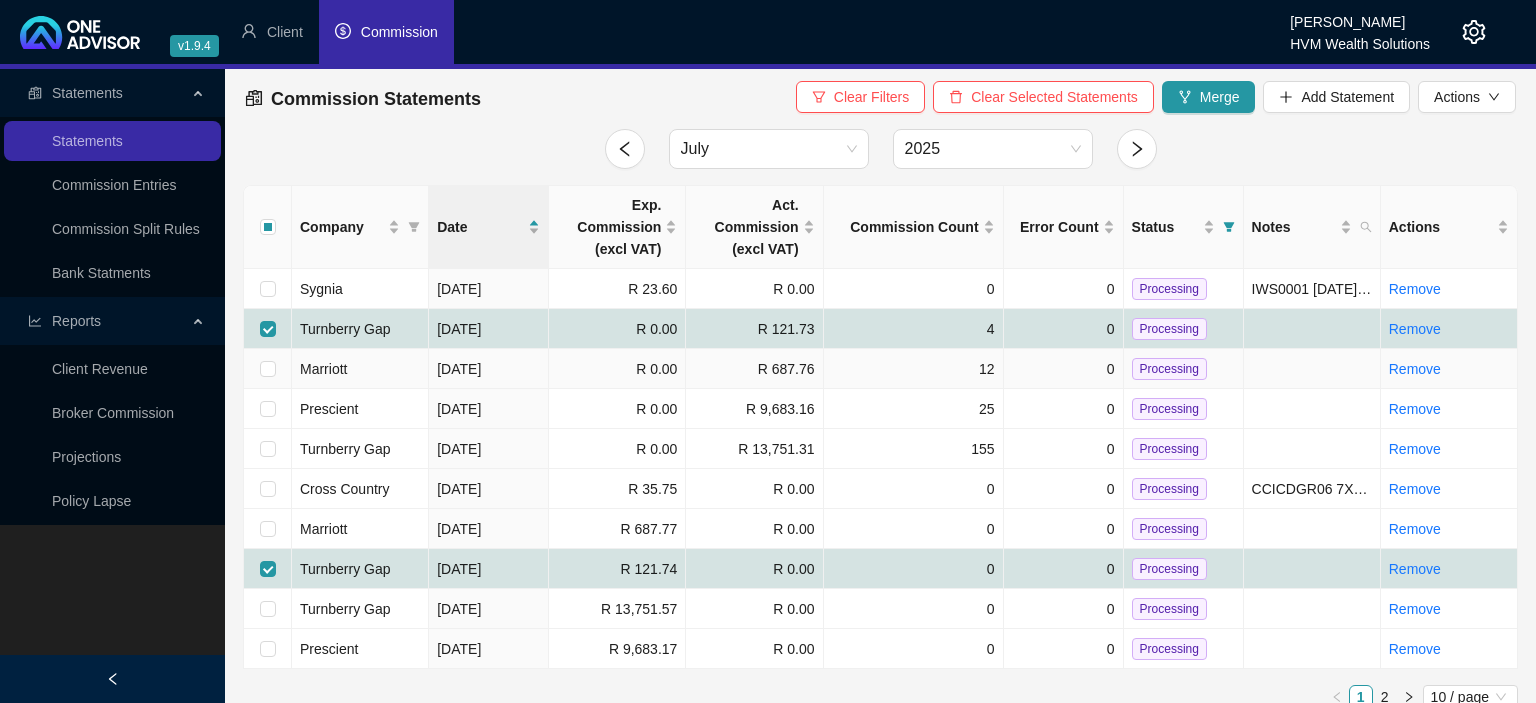 checkbox on "false" 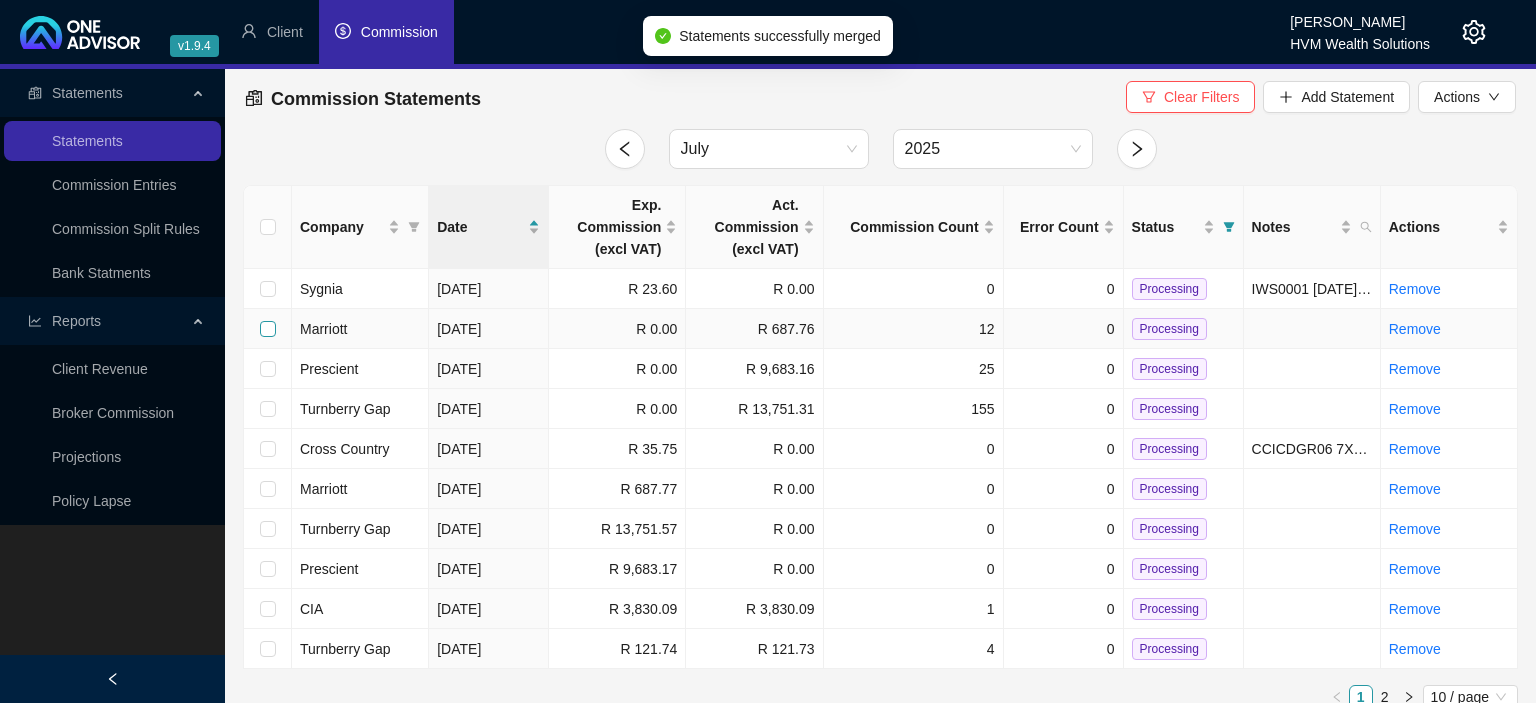 click at bounding box center (268, 329) 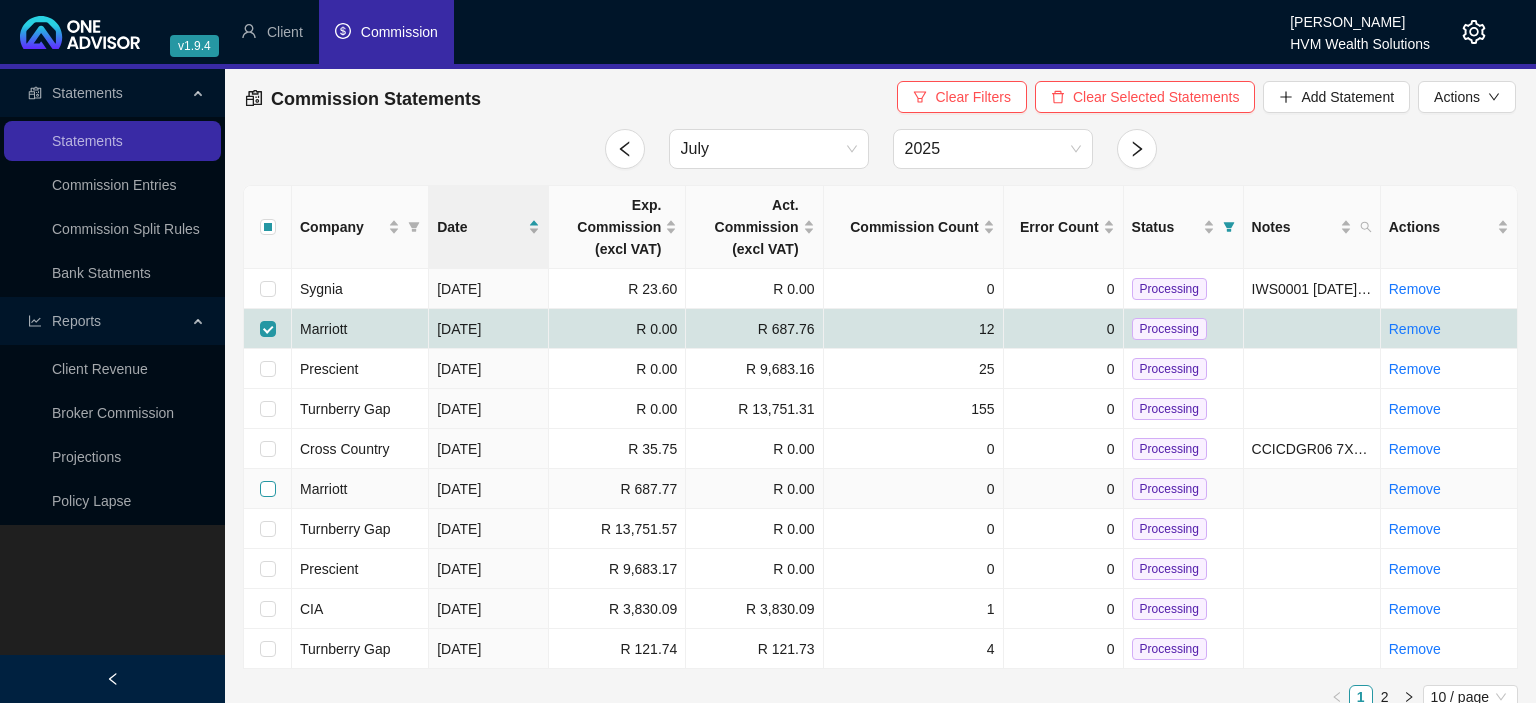 click at bounding box center (268, 489) 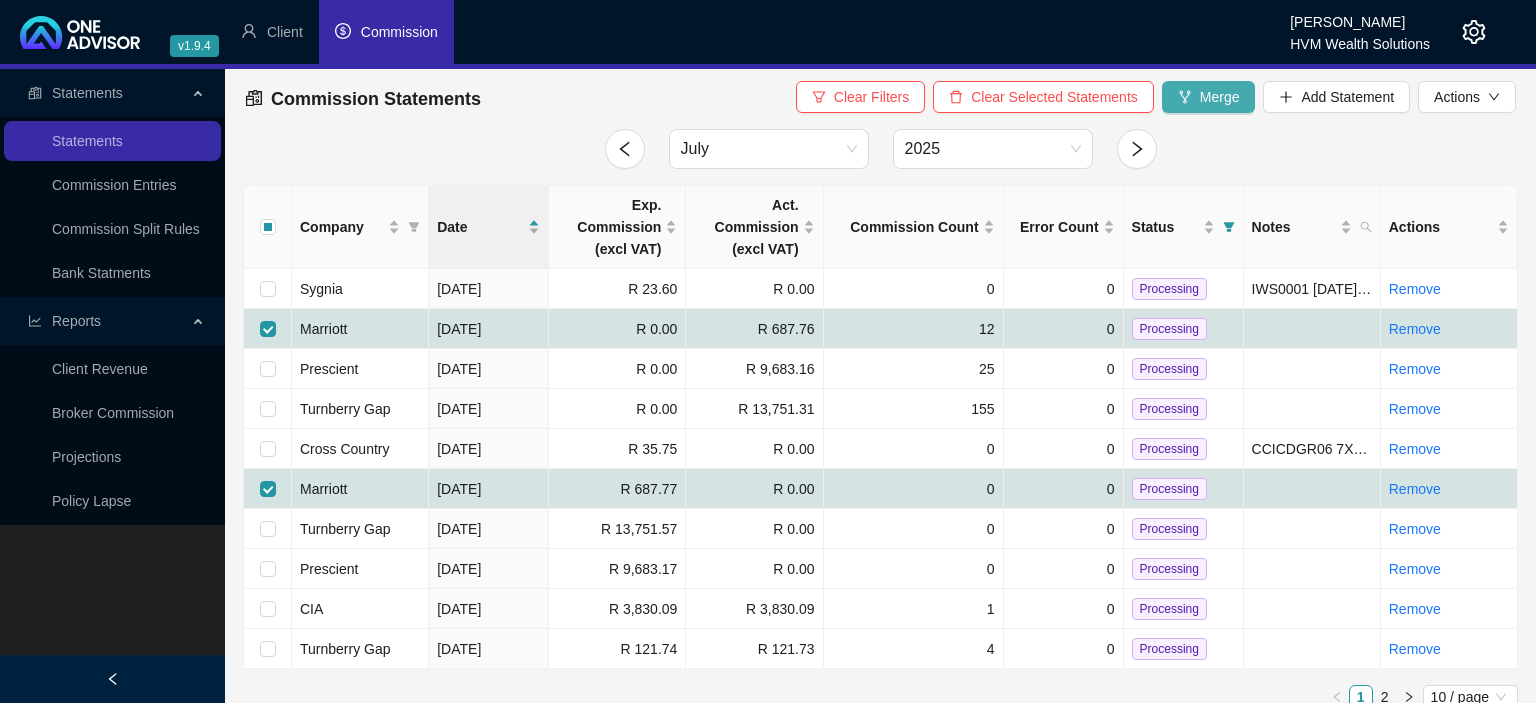 click on "Merge" at bounding box center [1220, 97] 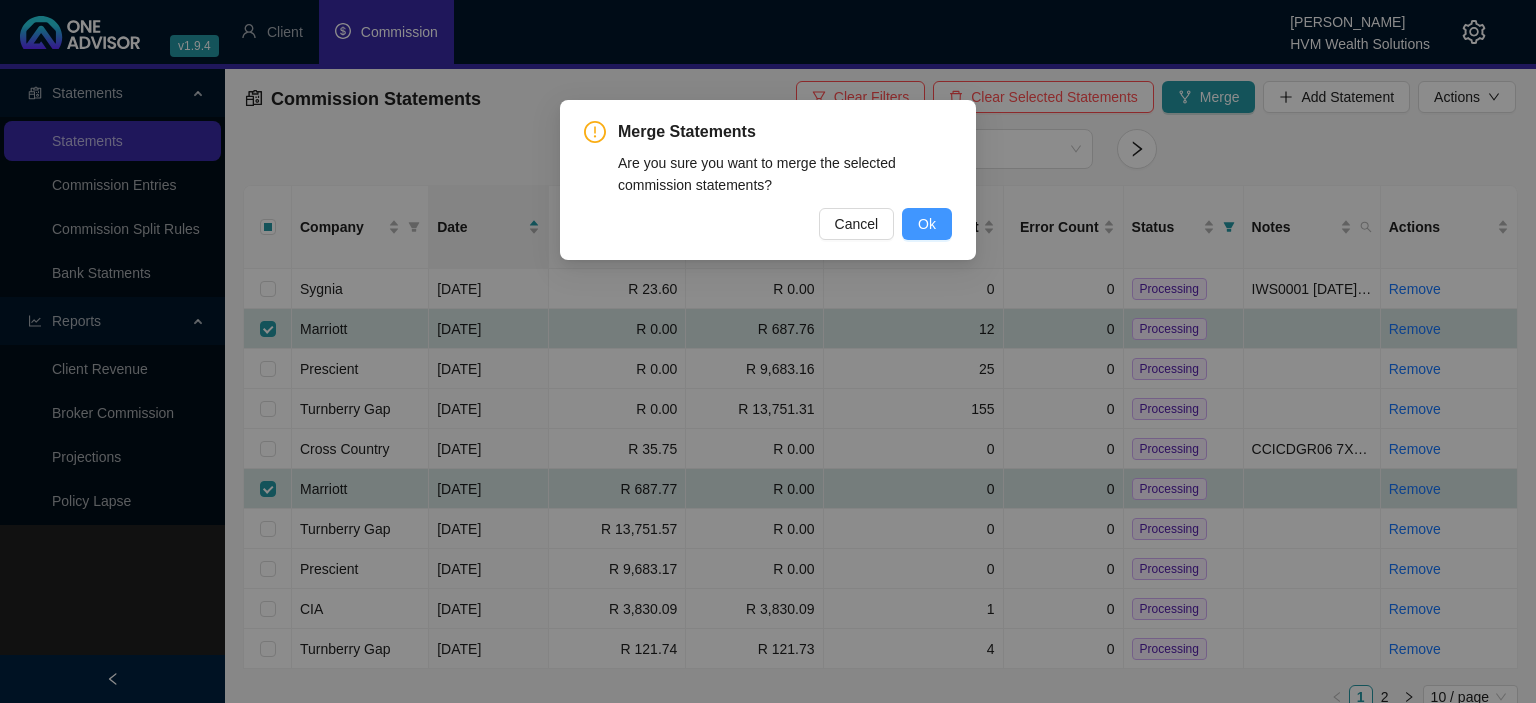click on "Ok" at bounding box center [927, 224] 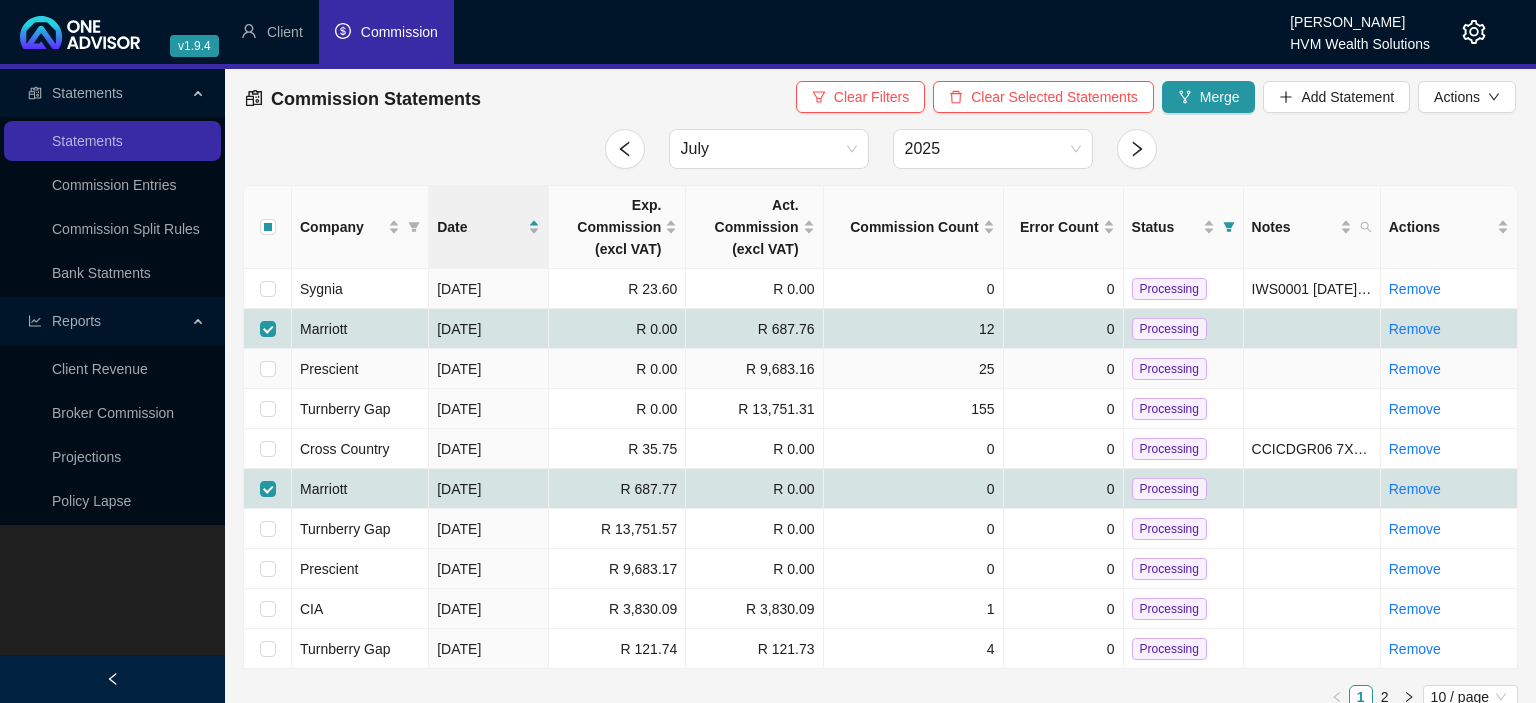 checkbox on "false" 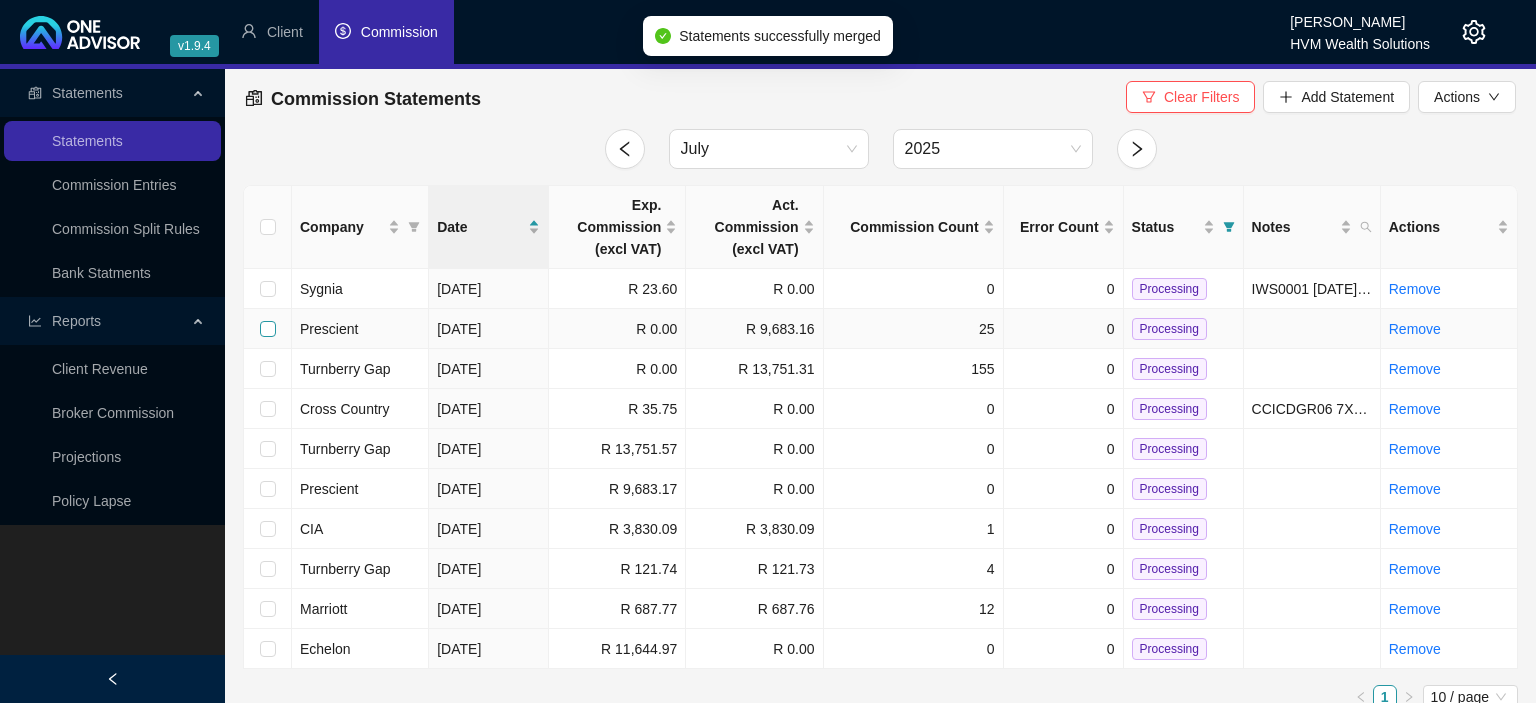 click at bounding box center (268, 329) 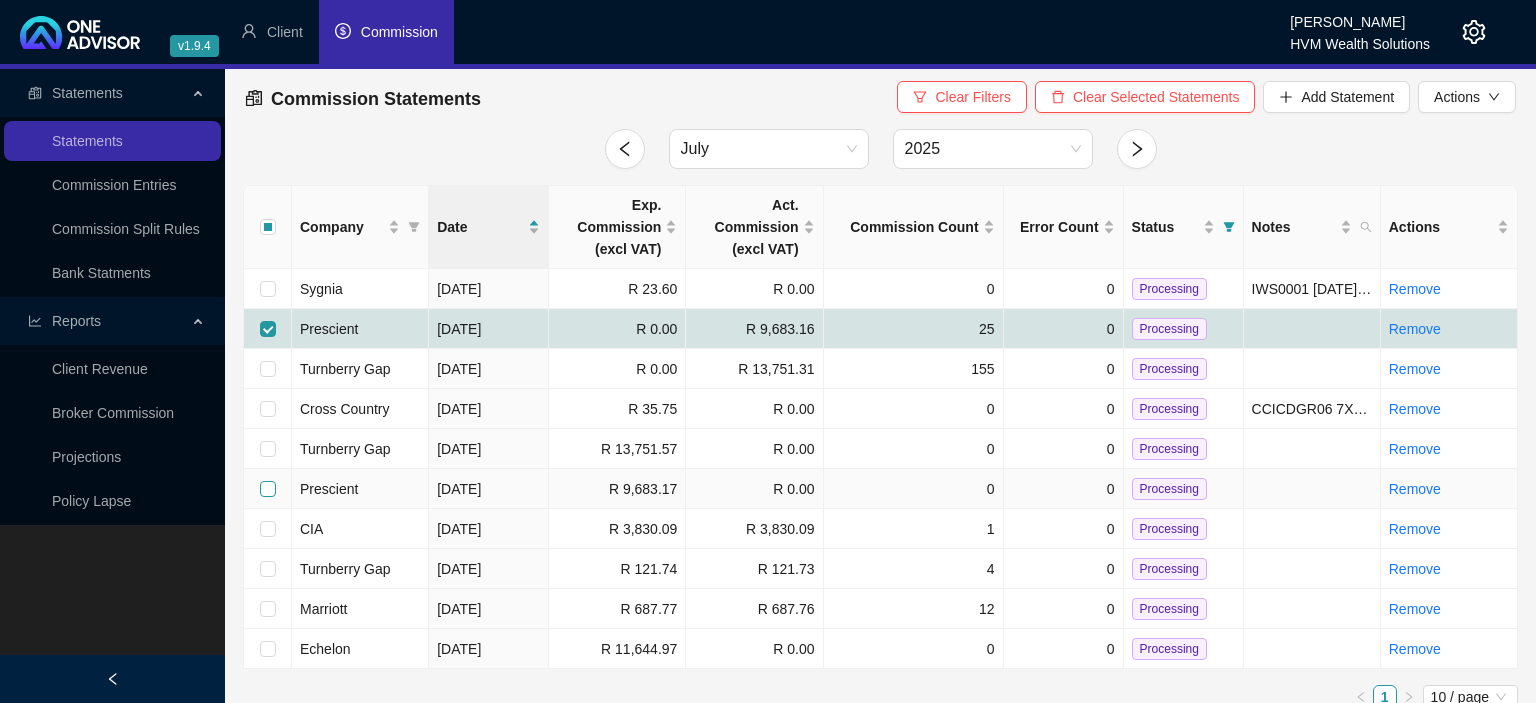 click at bounding box center (268, 489) 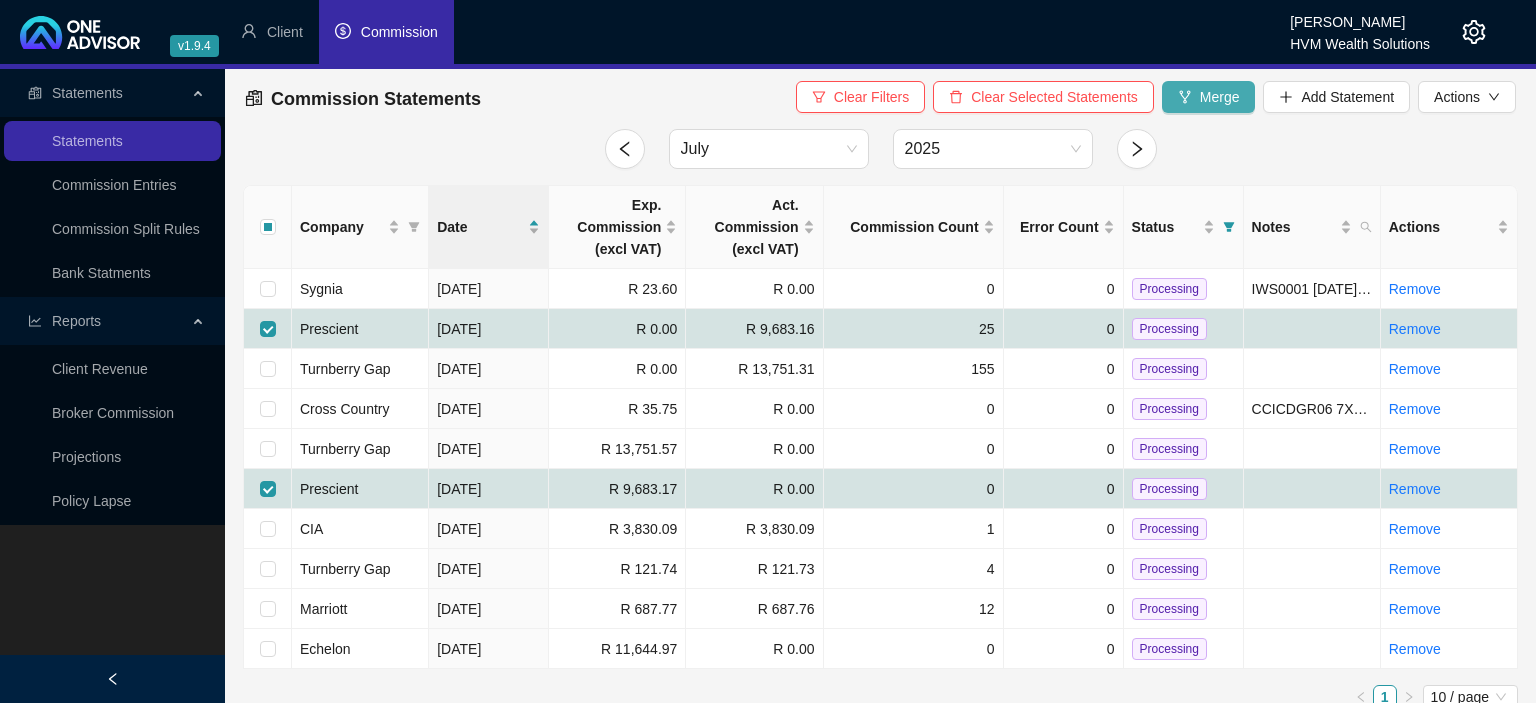 click 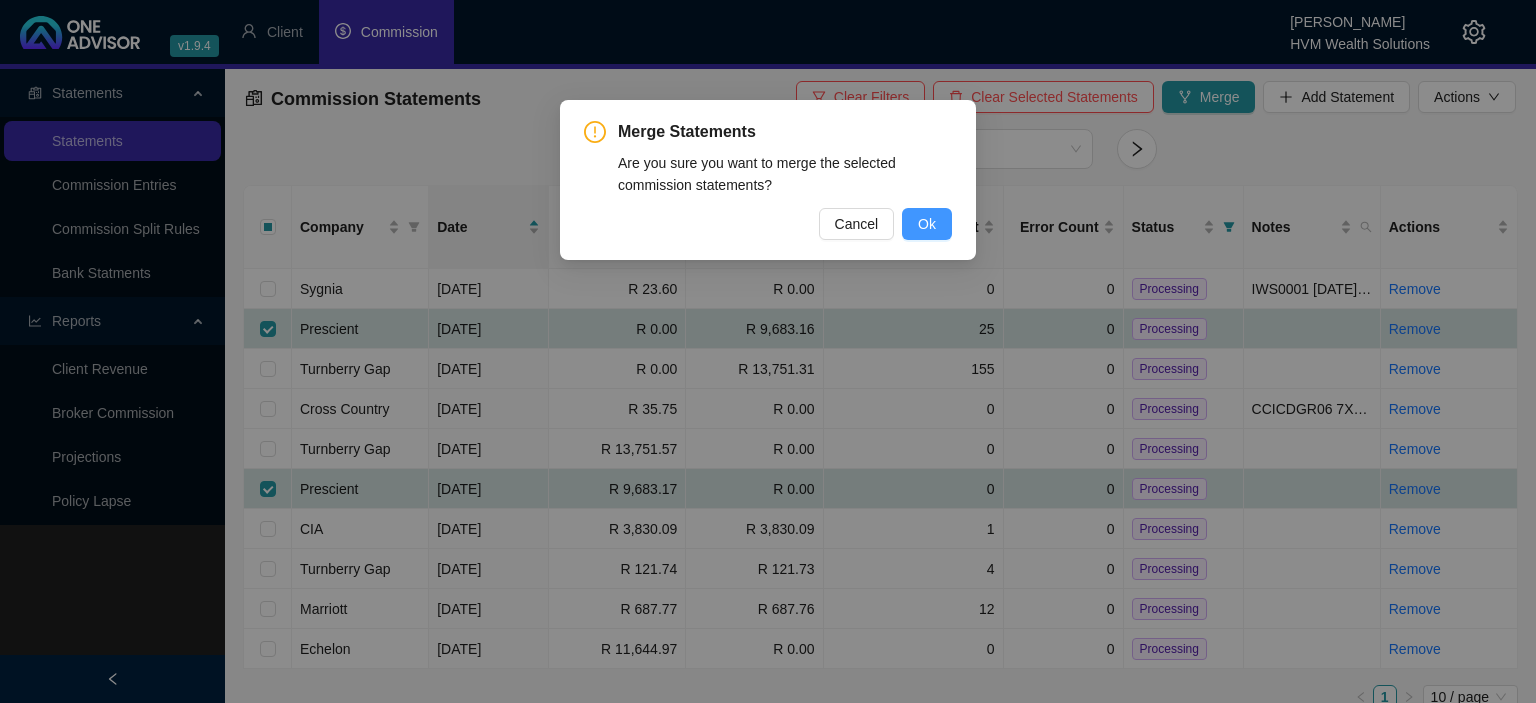click on "Ok" at bounding box center (927, 224) 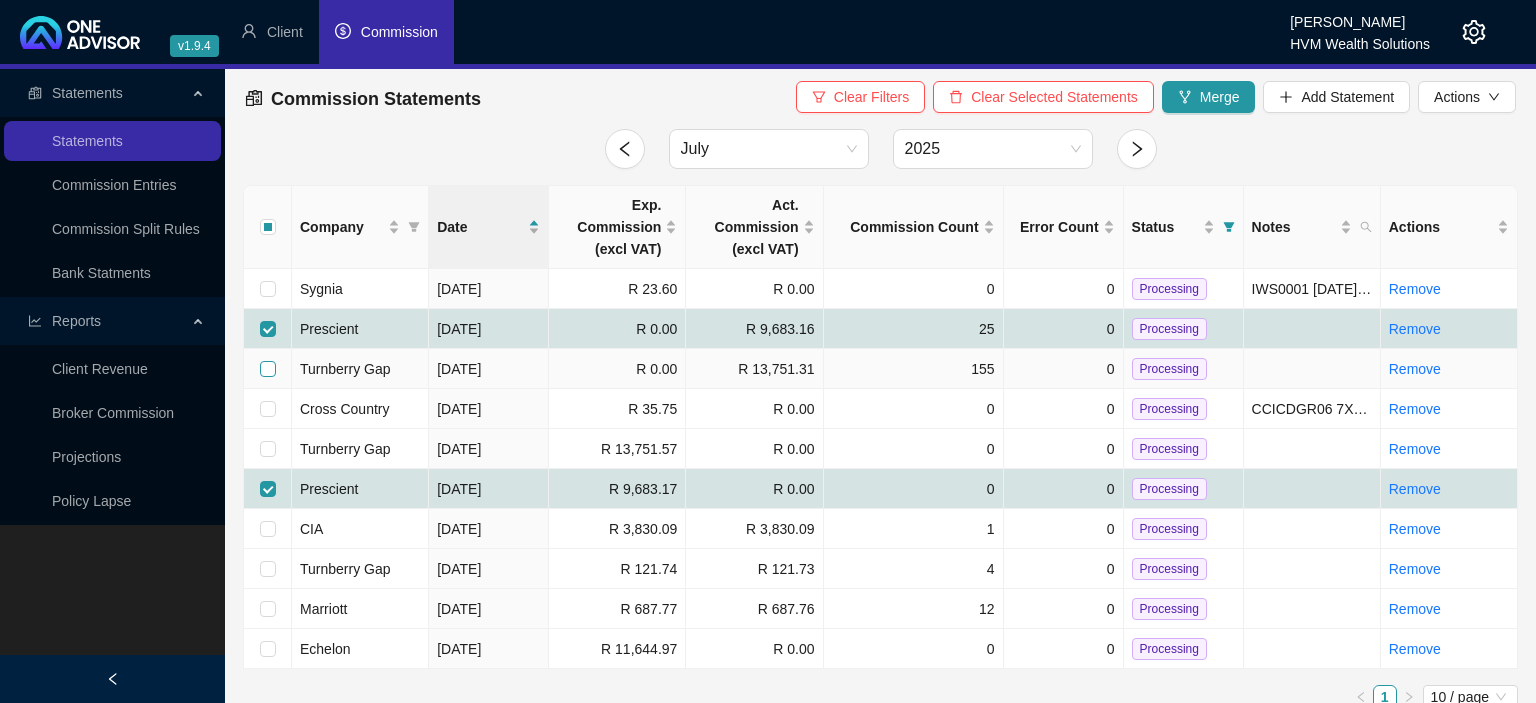 checkbox on "false" 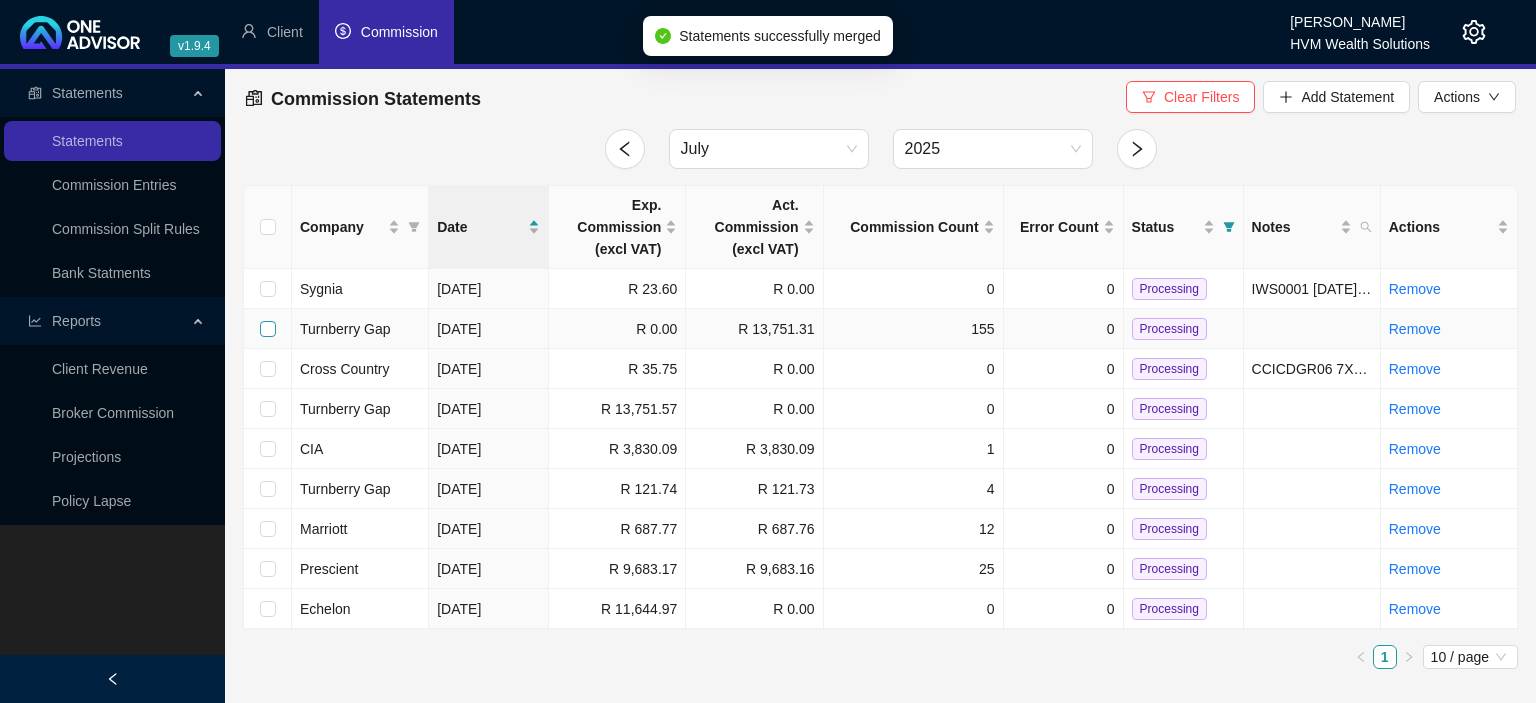 click at bounding box center (268, 329) 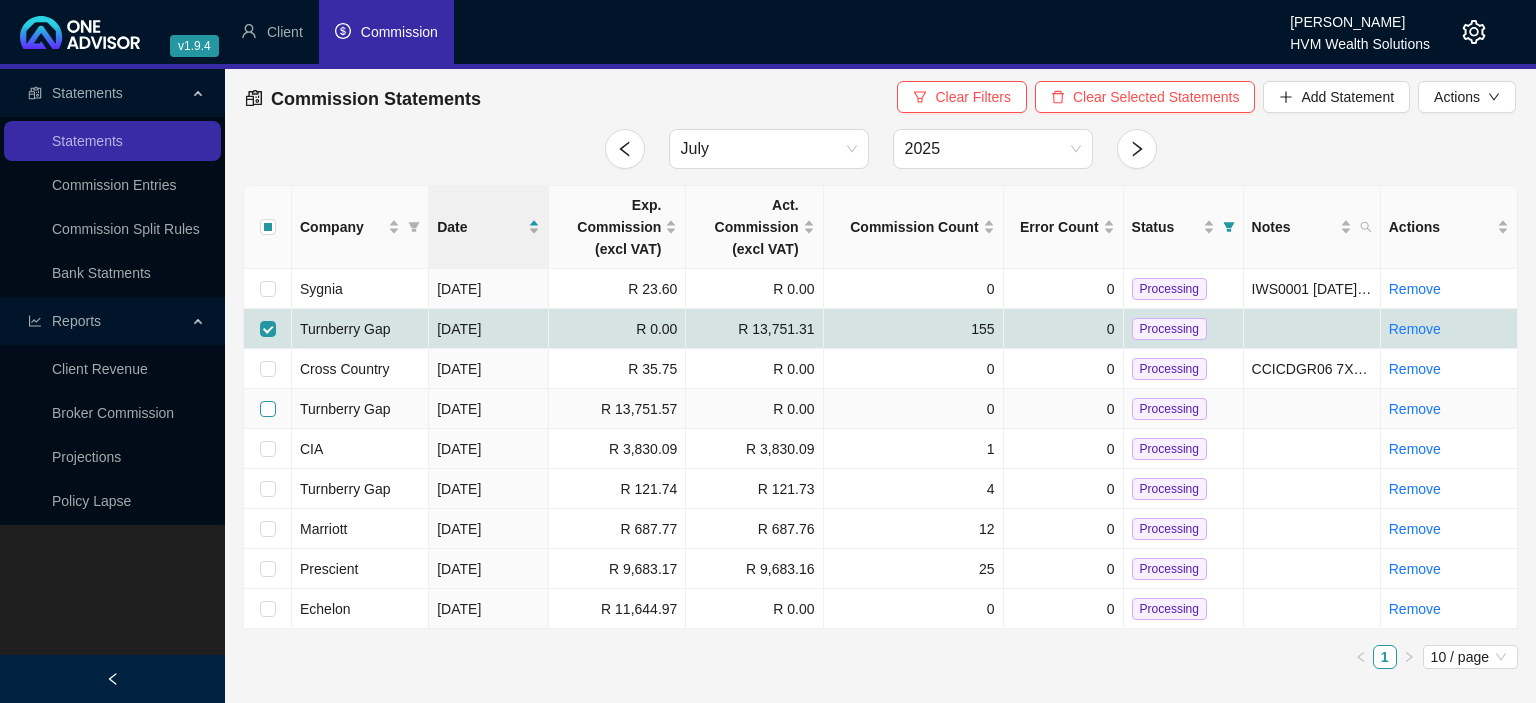 click at bounding box center (268, 409) 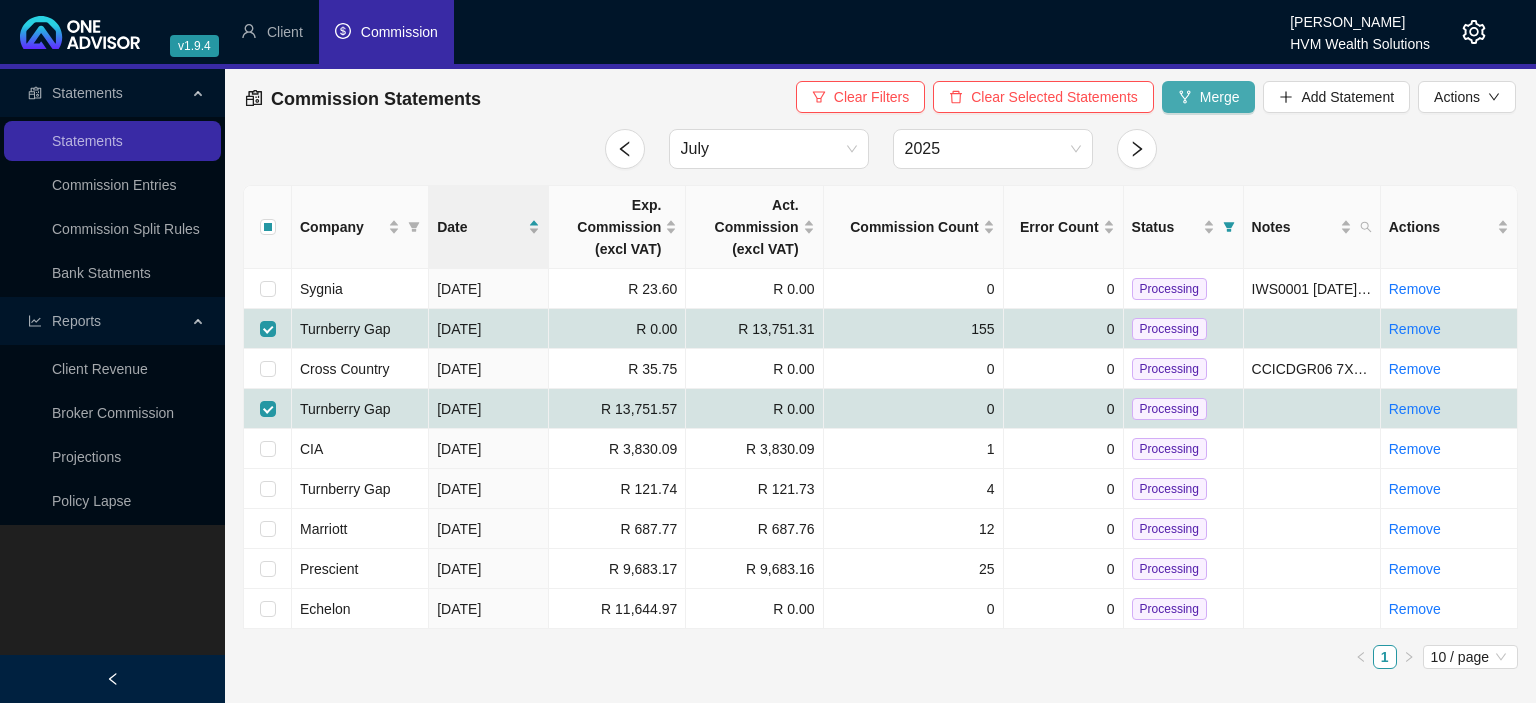 click on "Merge" at bounding box center [1209, 97] 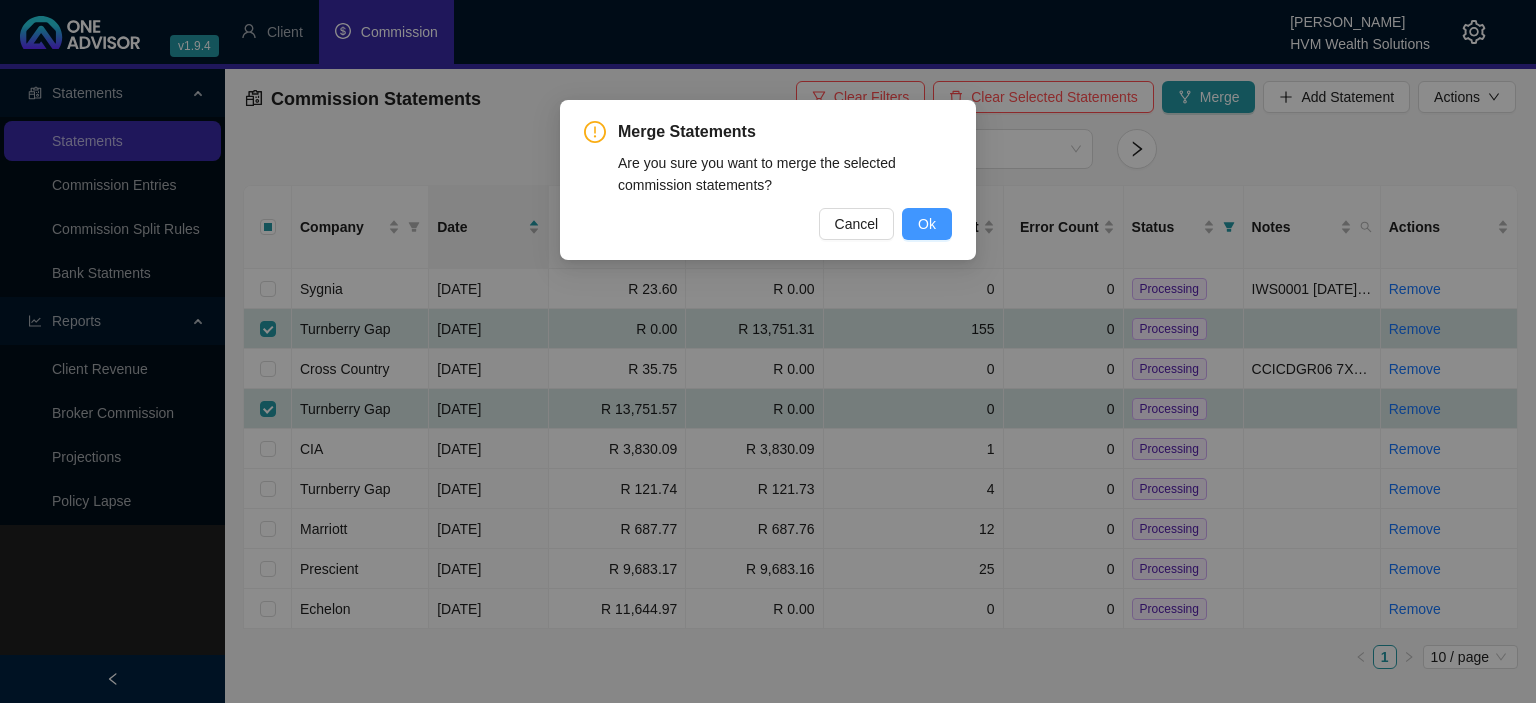 click on "Ok" at bounding box center (927, 224) 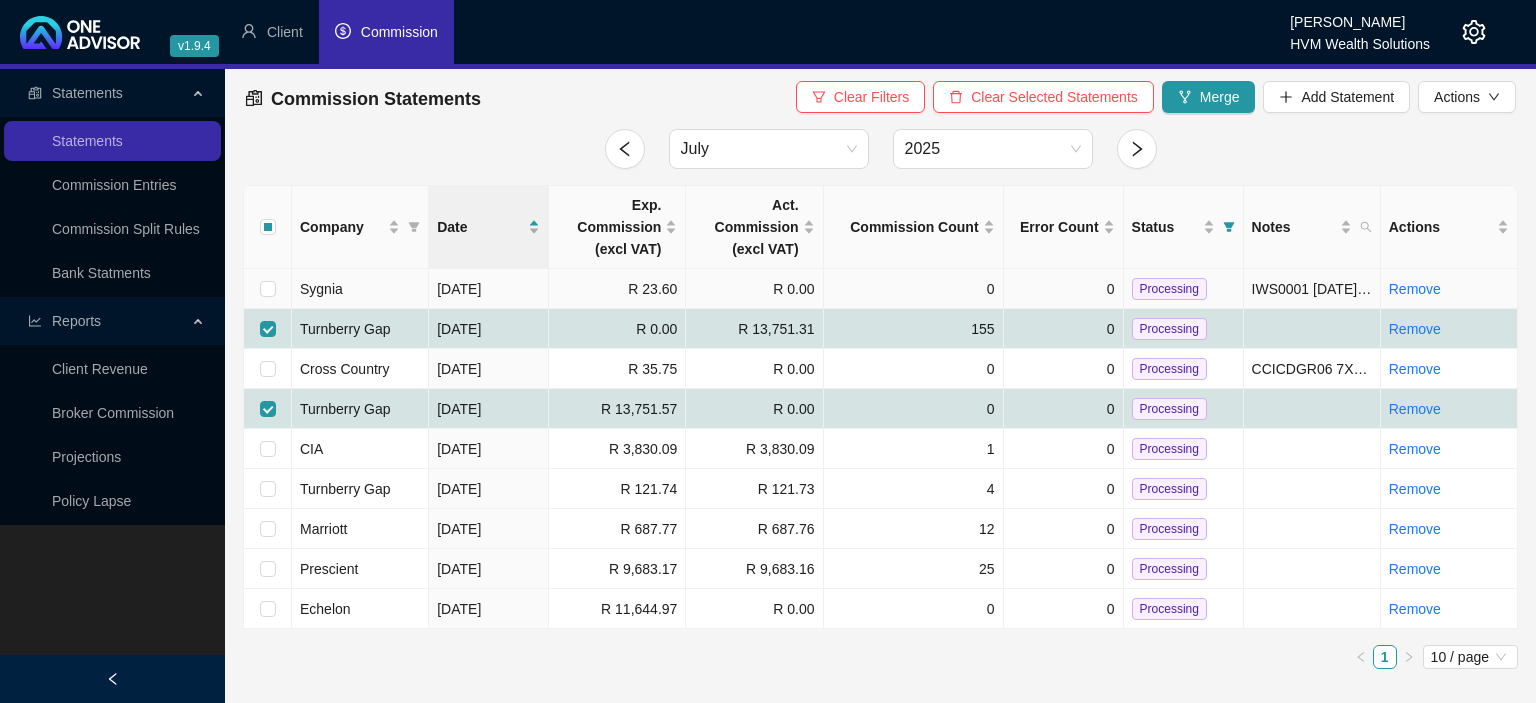 checkbox on "false" 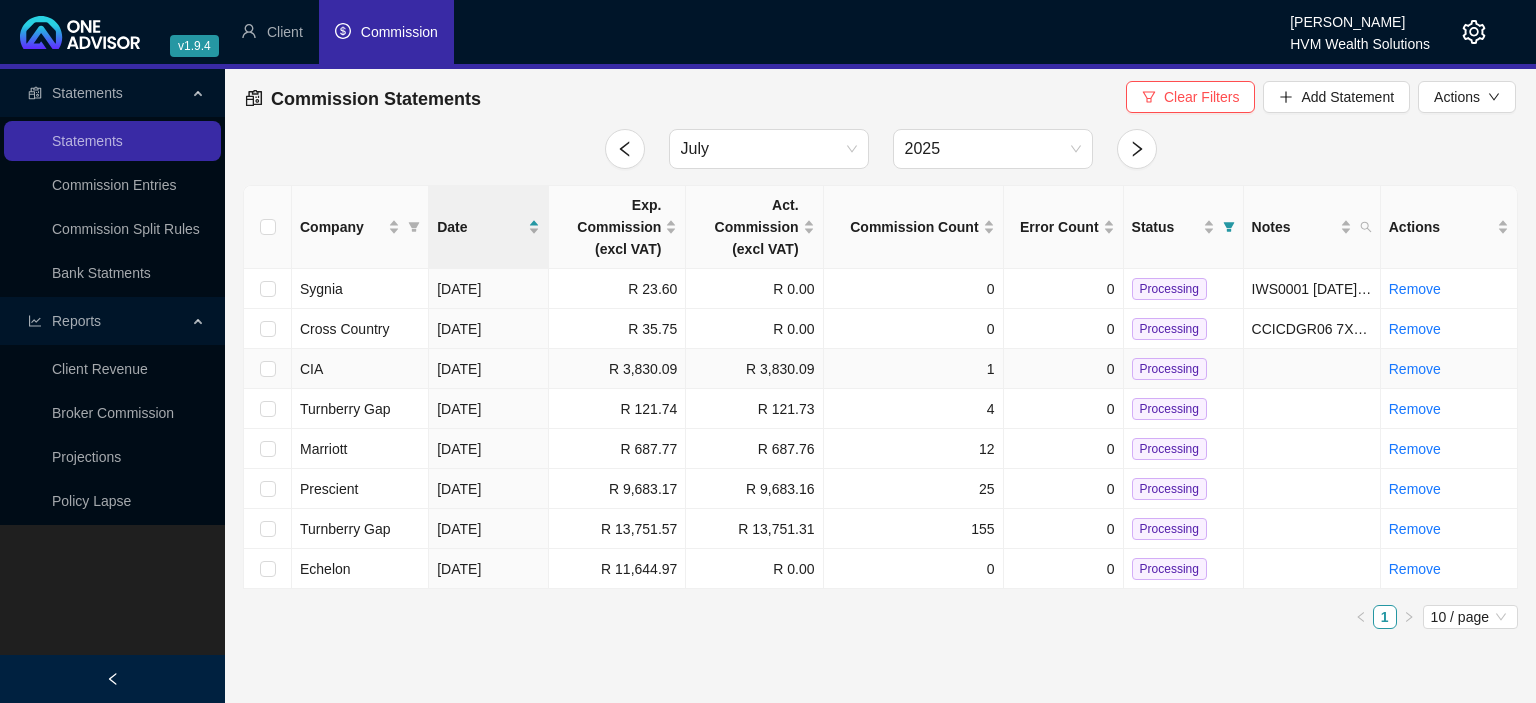 click on "Processing" at bounding box center [1169, 369] 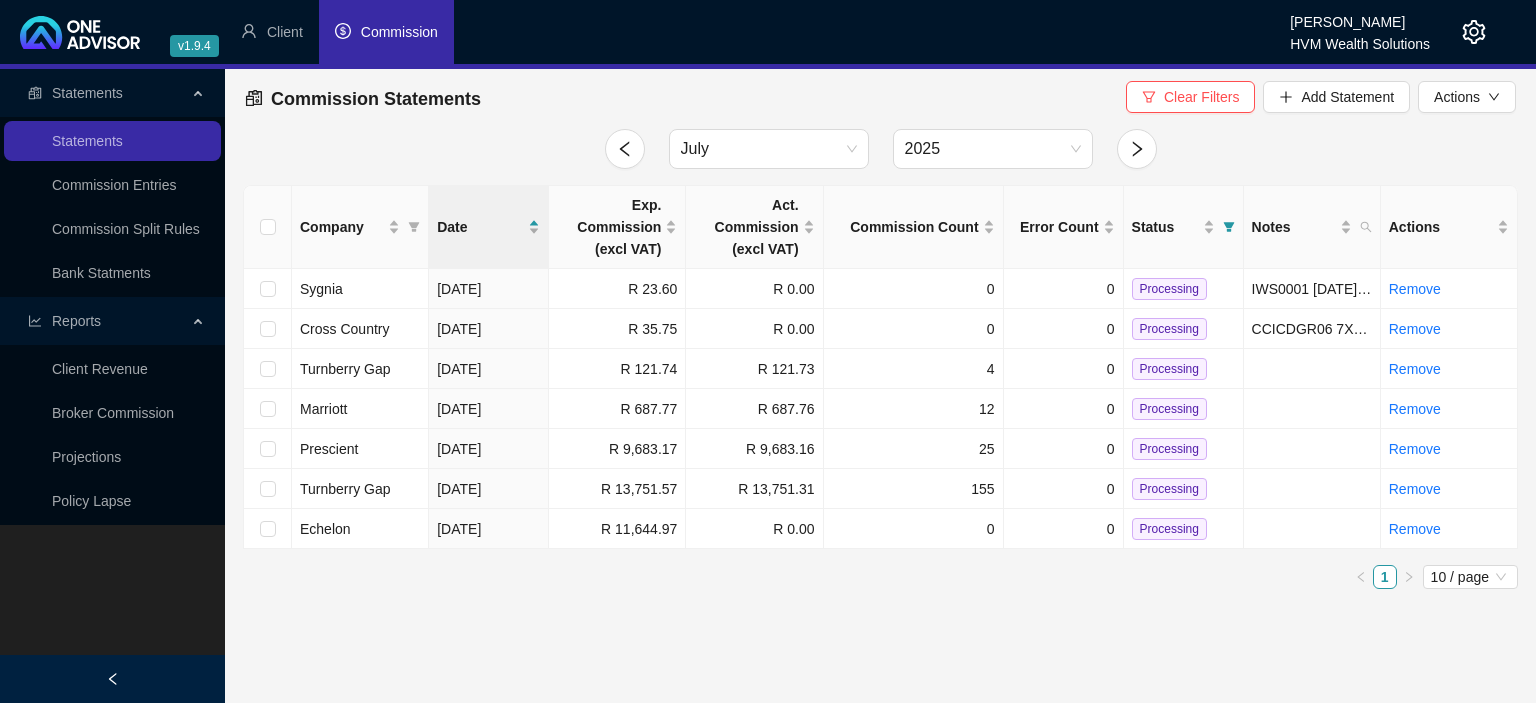 click on "Processing" at bounding box center [1169, 369] 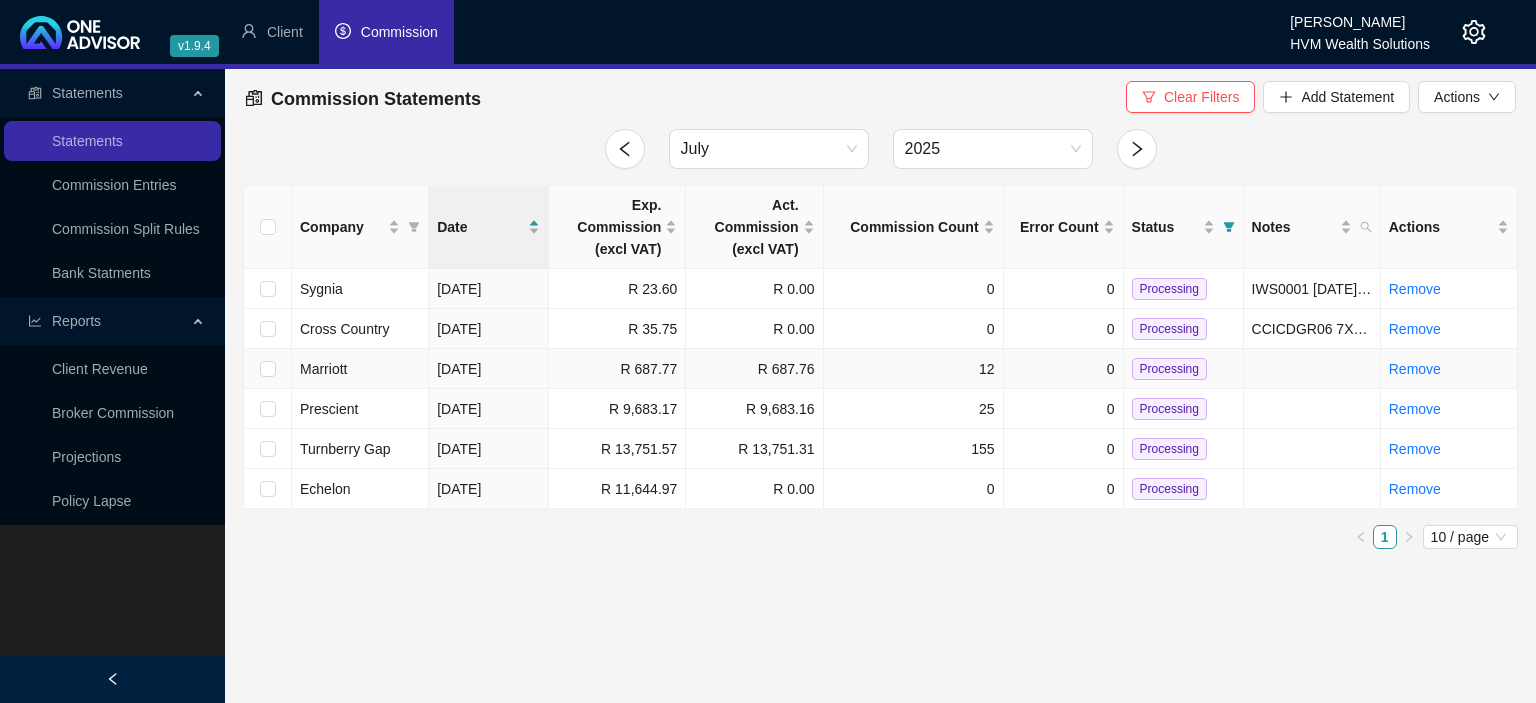 click on "Processing" at bounding box center [1169, 369] 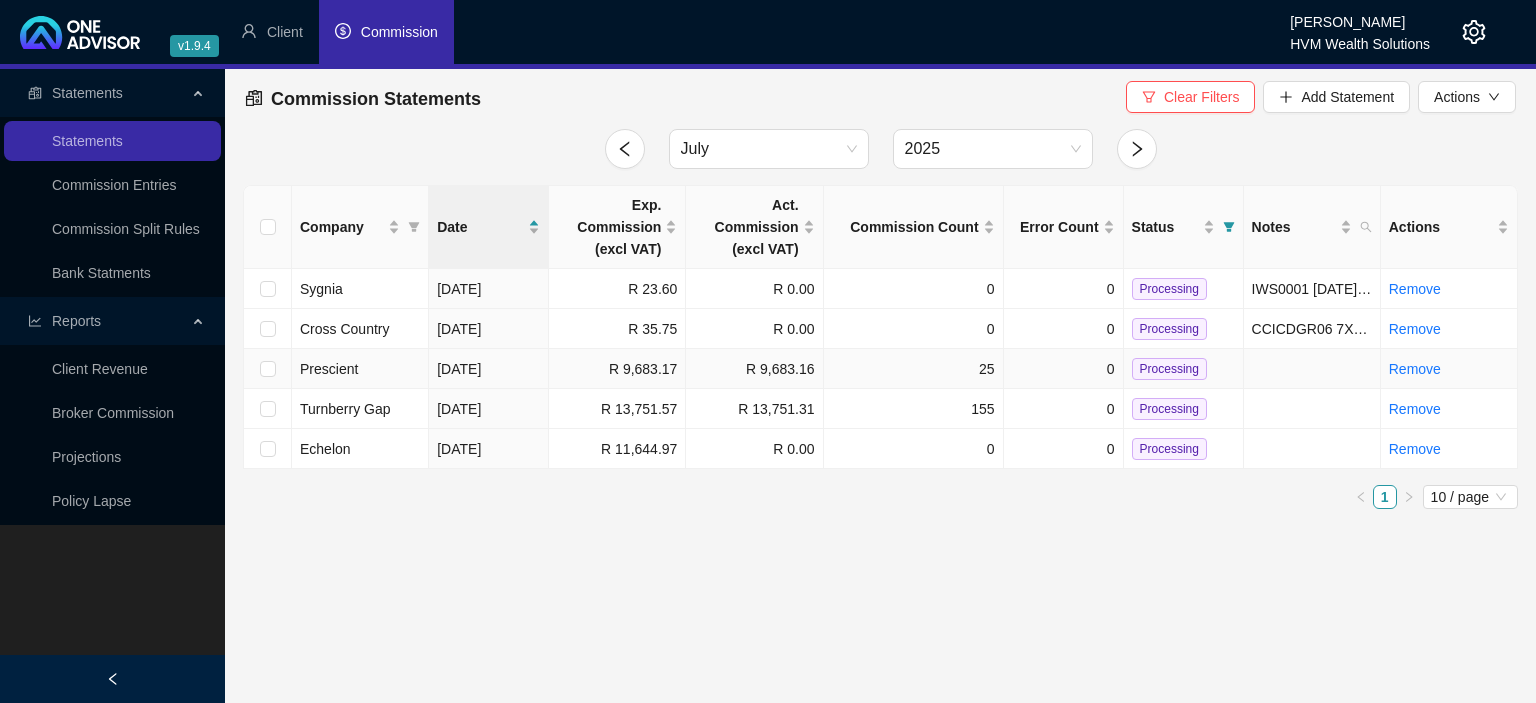 click on "Processing" at bounding box center (1169, 369) 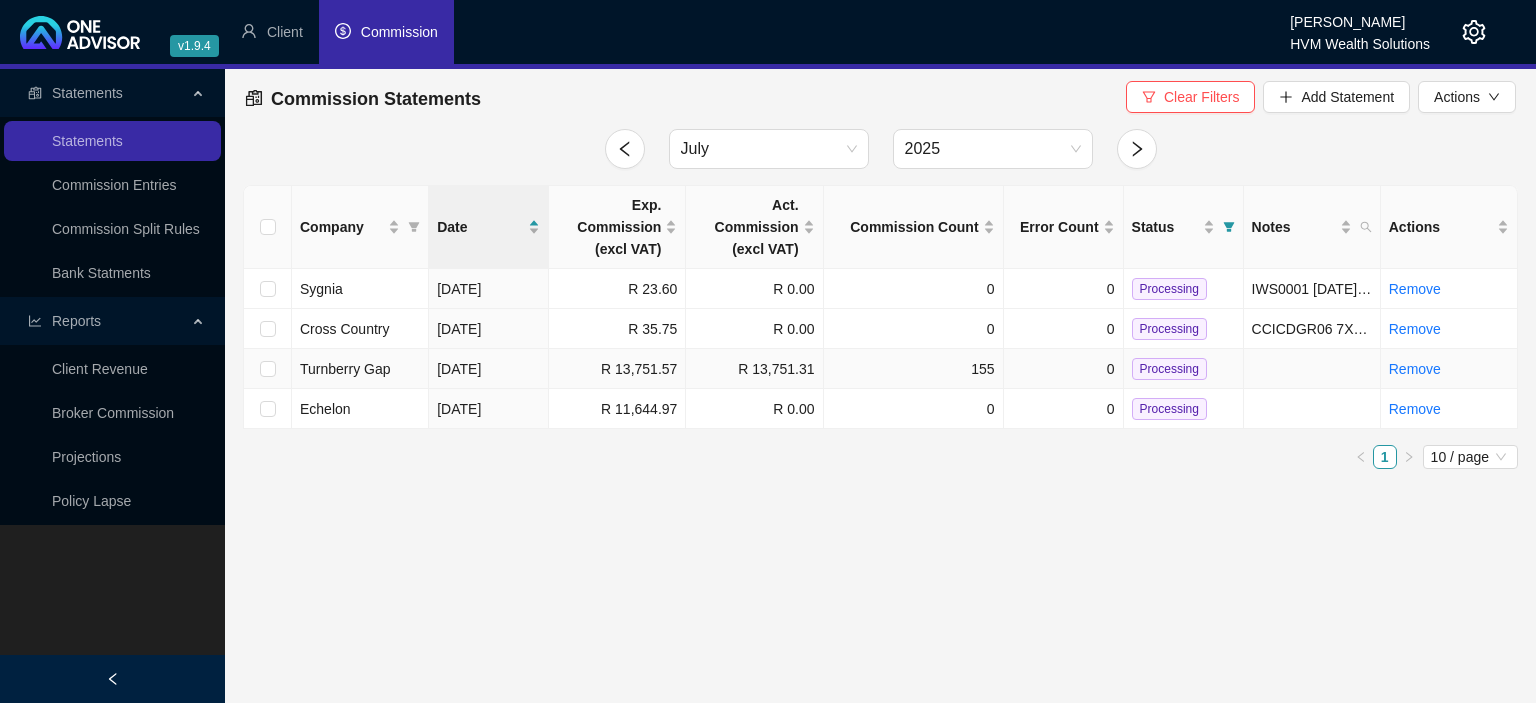 click on "Processing" at bounding box center (1169, 369) 